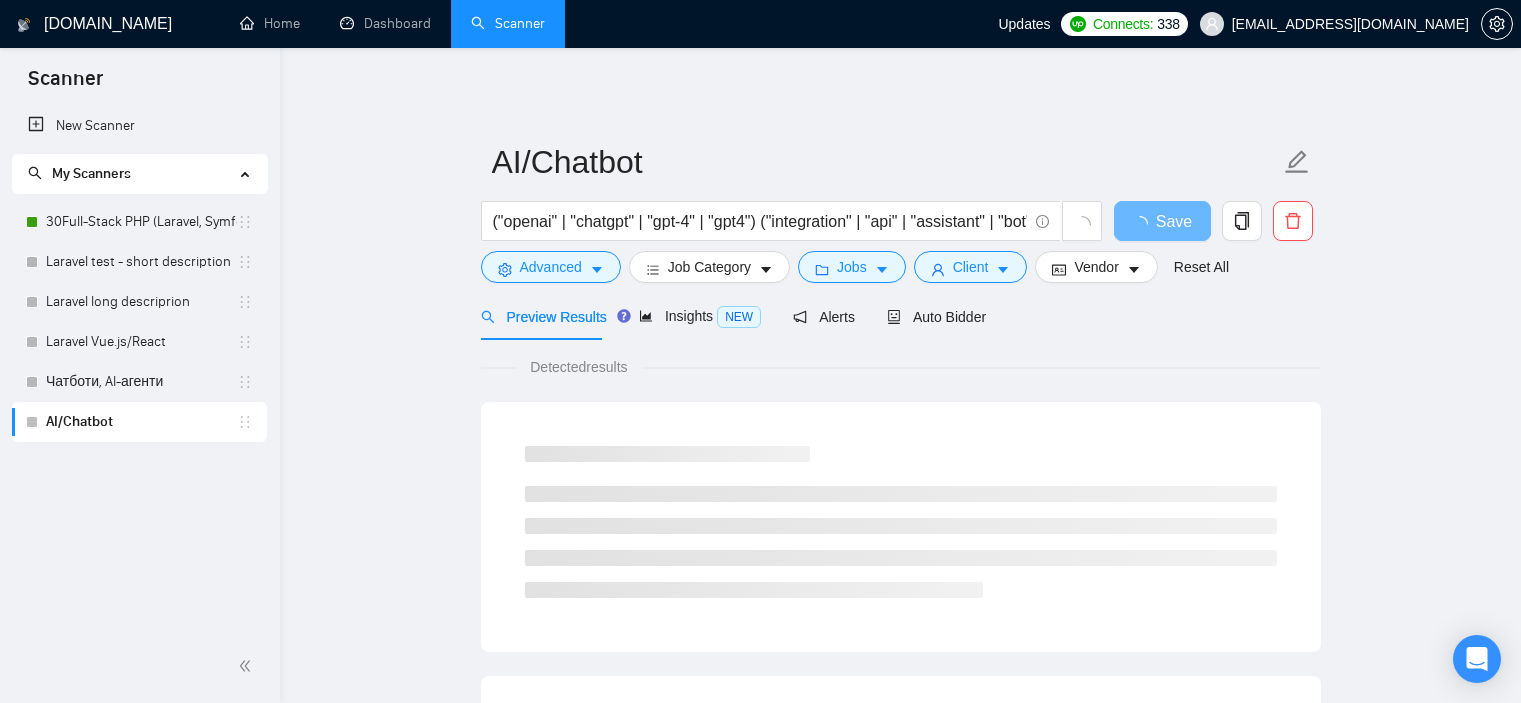 scroll, scrollTop: 0, scrollLeft: 0, axis: both 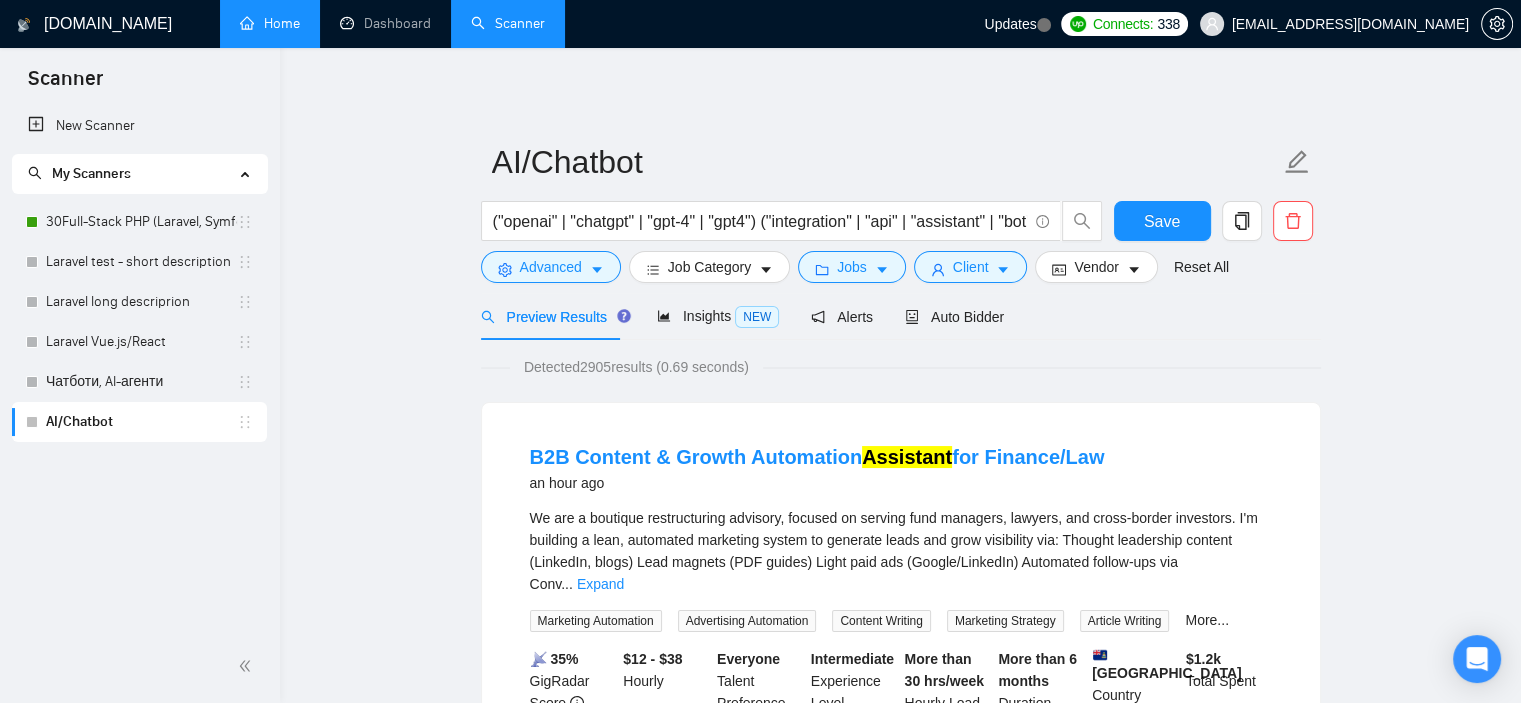 click on "Home" at bounding box center (270, 23) 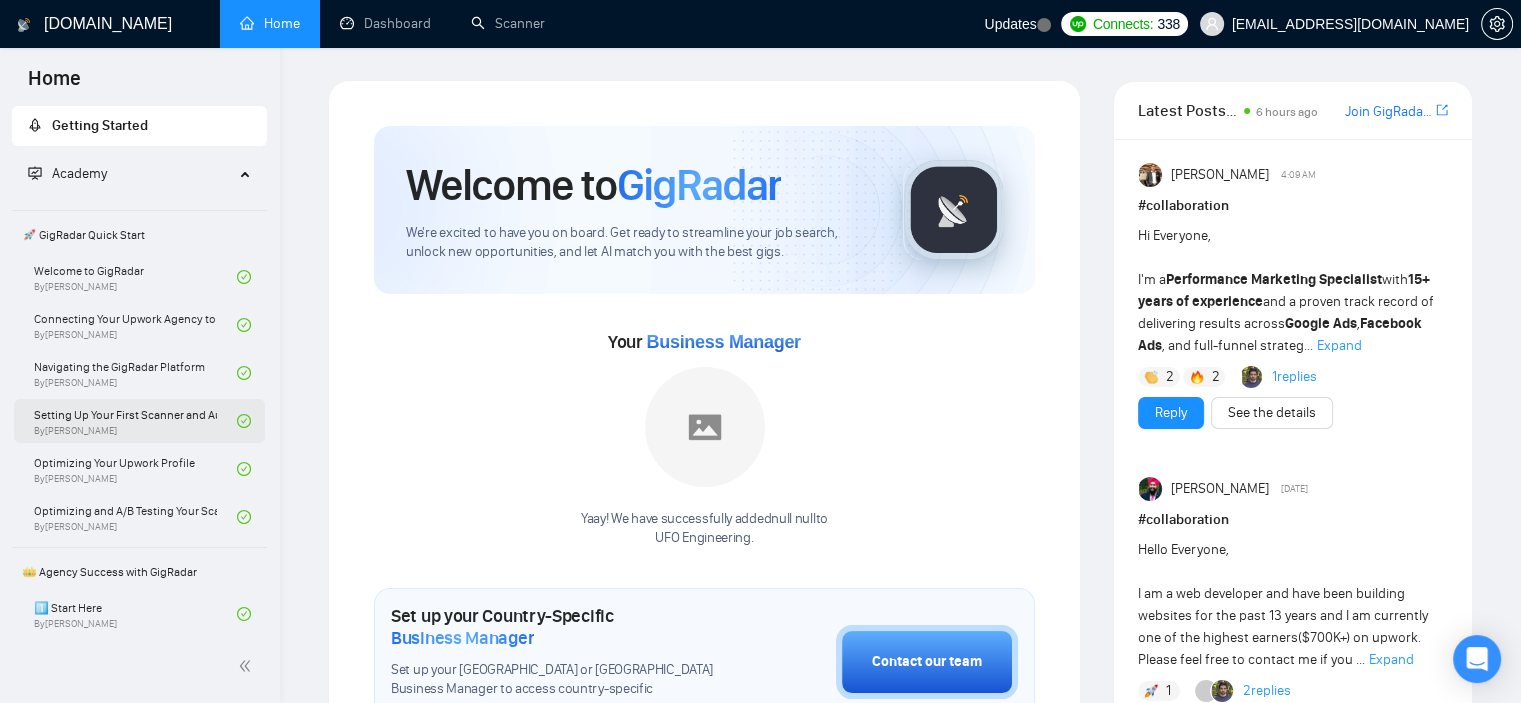click on "Setting Up Your First Scanner and Auto-Bidder By  Vlad Timinsky" at bounding box center (135, 421) 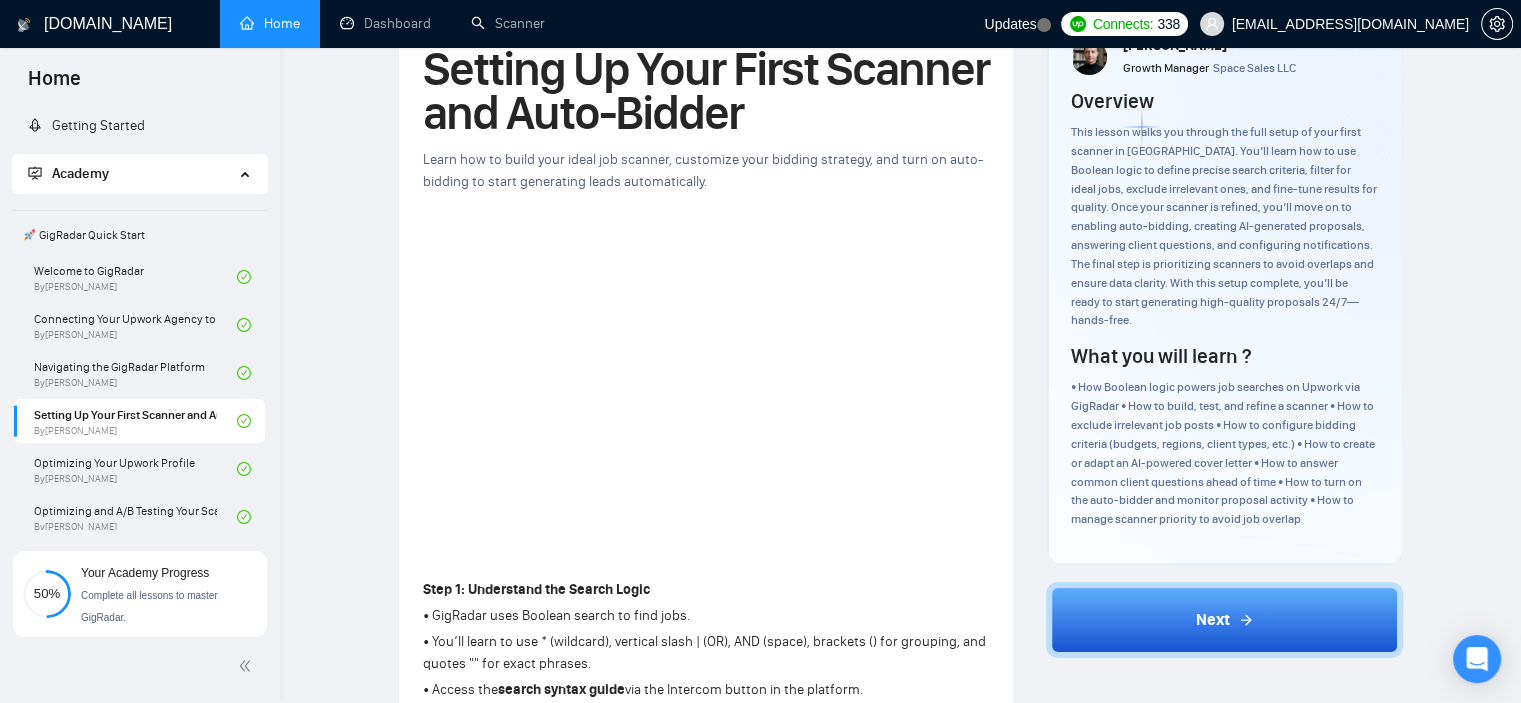 scroll, scrollTop: 110, scrollLeft: 0, axis: vertical 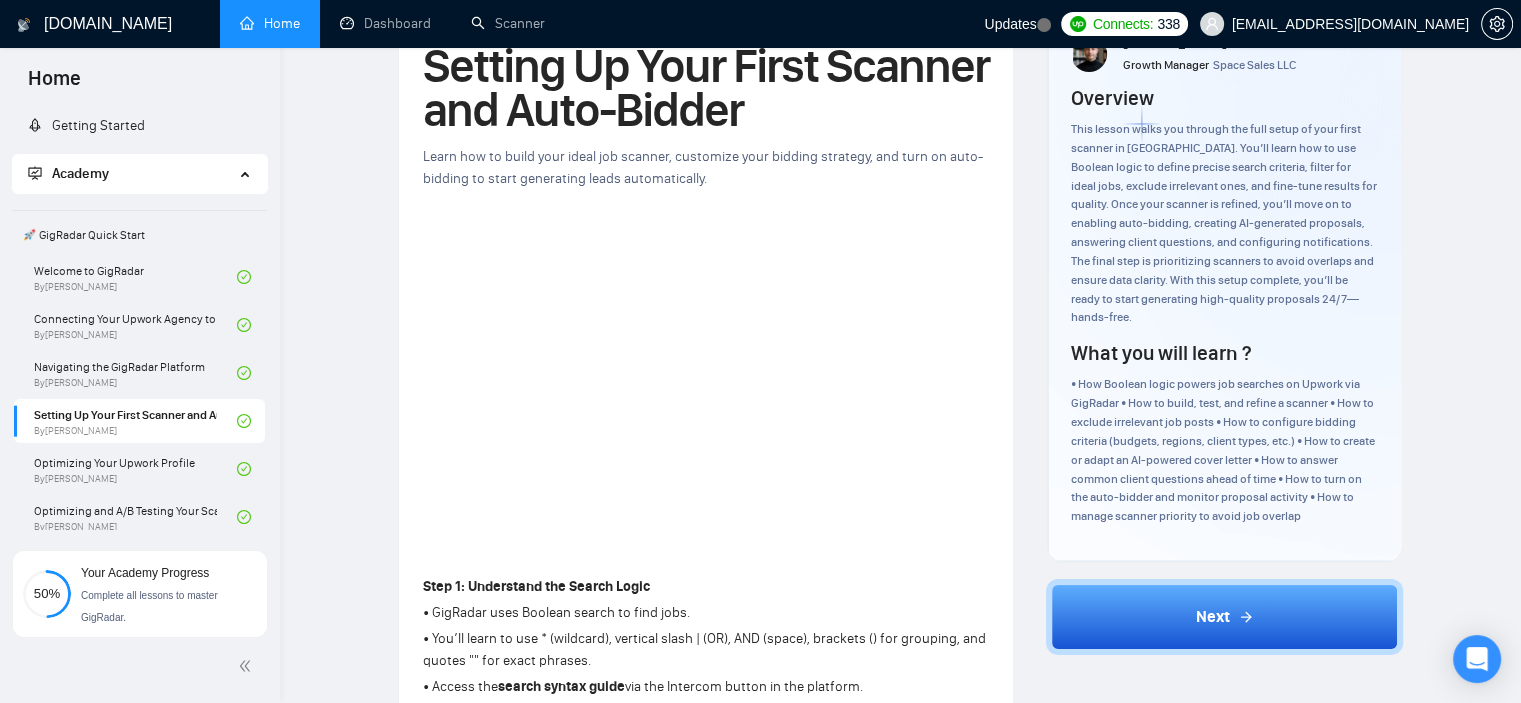 click on "GigRadar.io Home Dashboard Scanner Updates
Connects: 338 misterspelik@gmail.com Lesson 4 Setting Up Your First Scanner and Auto-Bidder Learn how to build your ideal job scanner, customize your bidding strategy, and turn on auto-bidding to start generating leads automatically. Step 1: Understand the Search Logic •	GigRadar uses Boolean search to find jobs. •	You’ll learn to use * (wildcard), vertical slash | (OR), AND (space), brackets () for grouping, and quotes "" for exact phrases. •	Access the  search syntax guide  via the Intercom button in the platform. Step 2: Build Your Scanner •	Create a new scanner (e.g., for logo design). •	Add root keywords and combine them using Boolean operators. •	Choose relevant job categories (e.g., Design & Creative > Branding and Logo Design). •	Set minimum fixed or hourly rates (e.g., $300+ fixed, $30+/hr). •	Define client preferences: verified payment, feedback rating, hire rate, countries, etc.  or" at bounding box center (900, 1179) 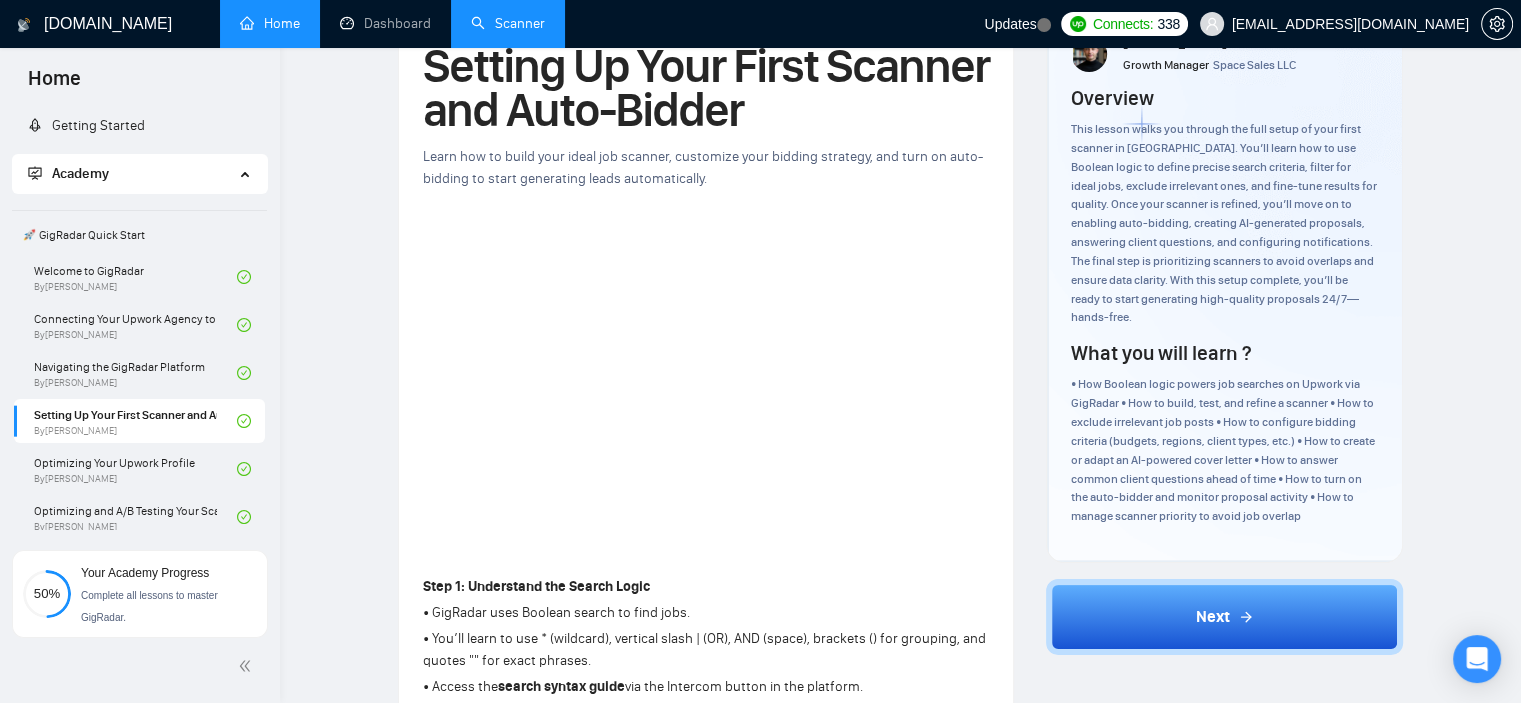 click on "Scanner" at bounding box center [508, 23] 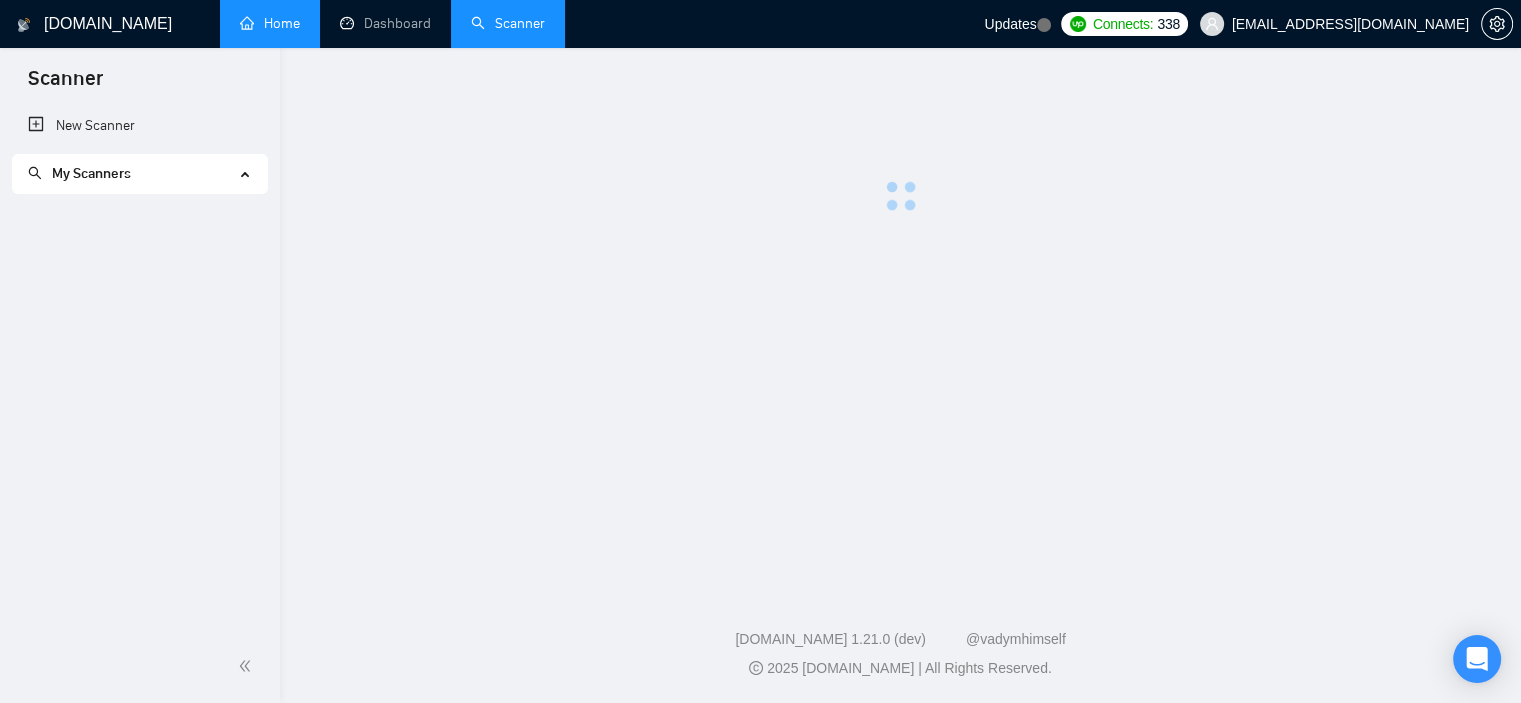 scroll, scrollTop: 0, scrollLeft: 0, axis: both 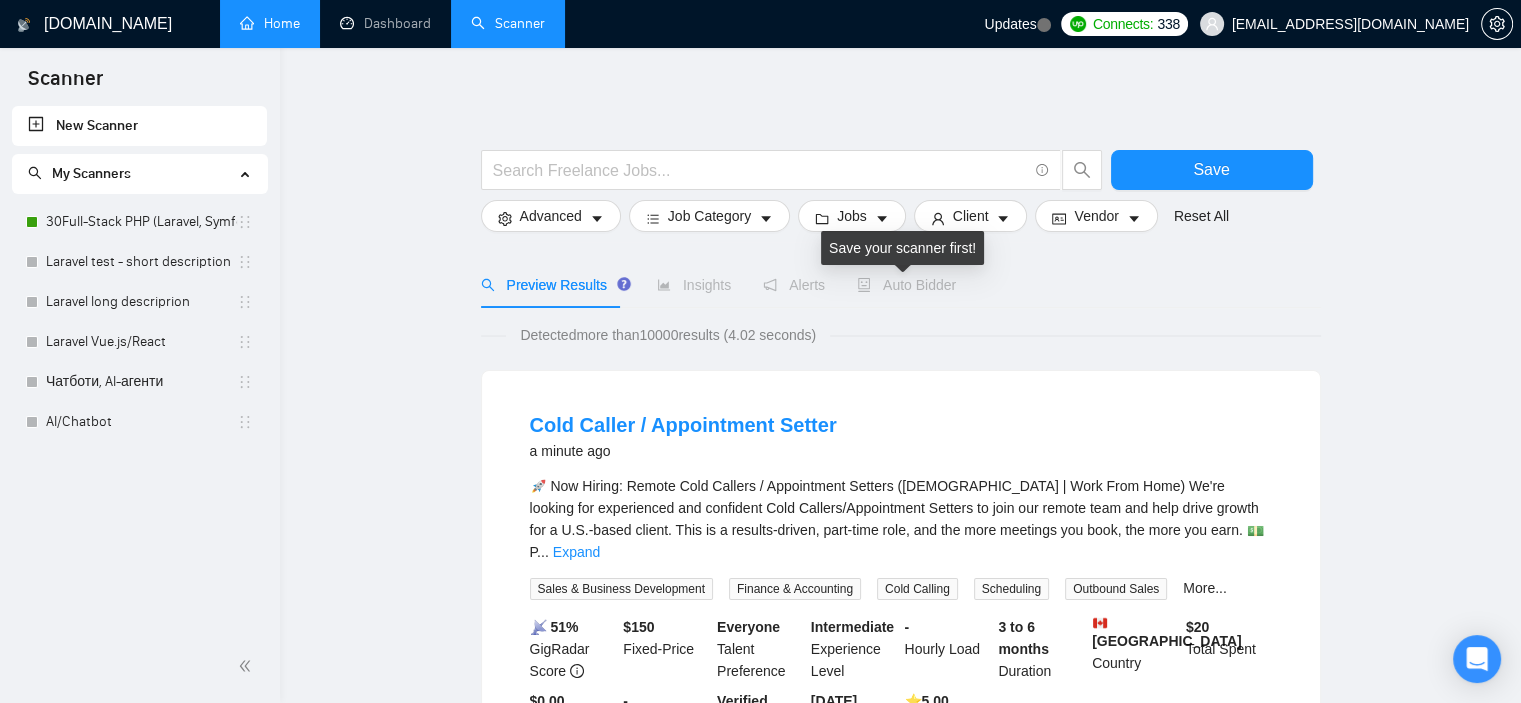 click on "Auto Bidder" at bounding box center [906, 285] 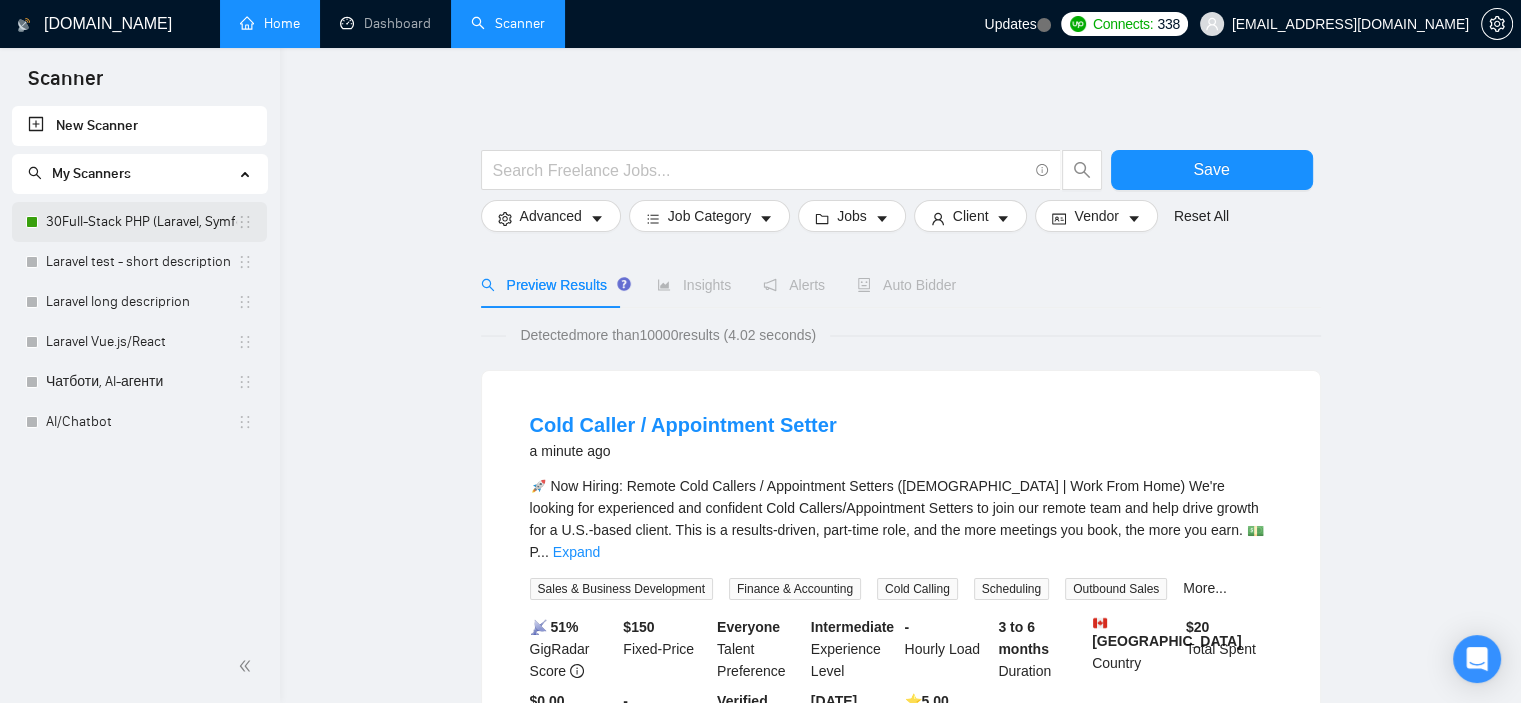 click on "30Full-Stack PHP (Laravel, Symfony, Vue, React)" at bounding box center [141, 222] 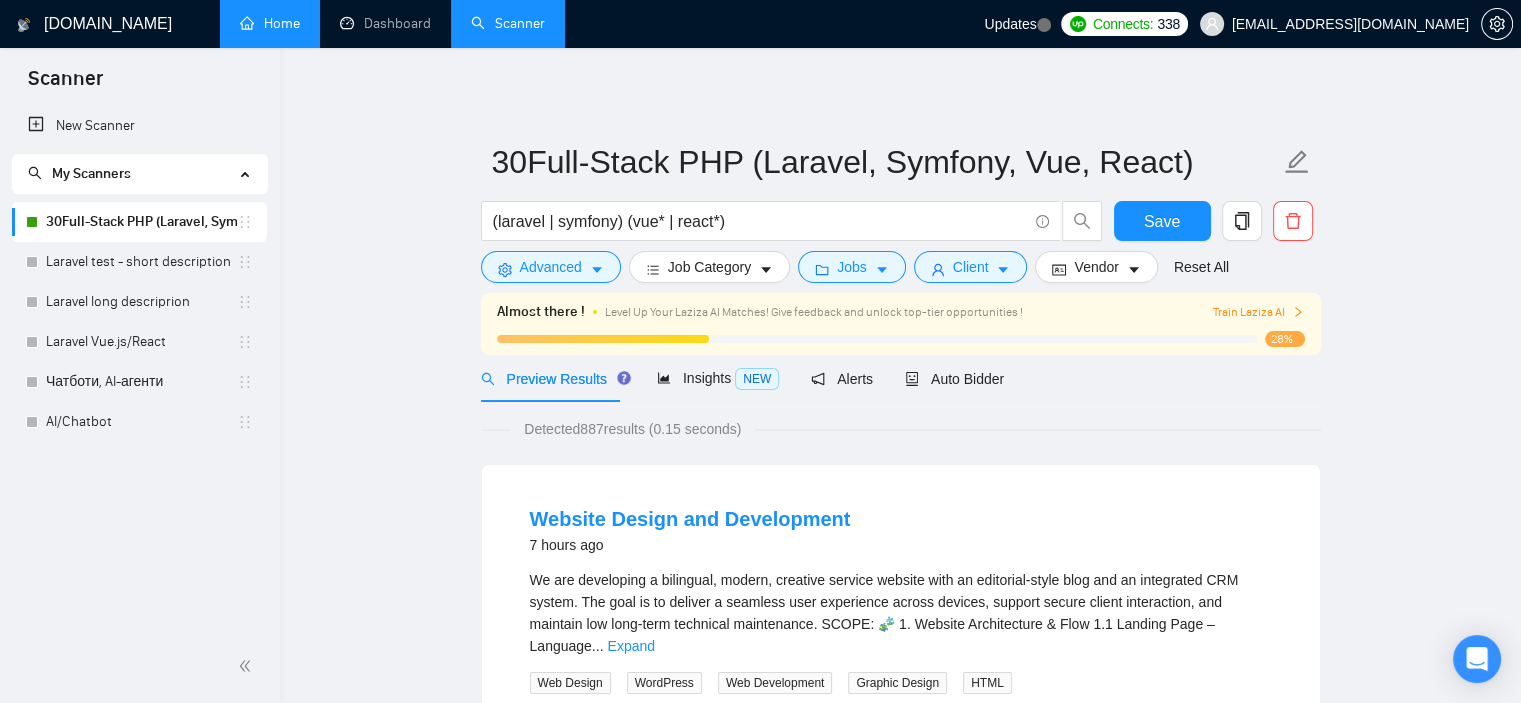 click 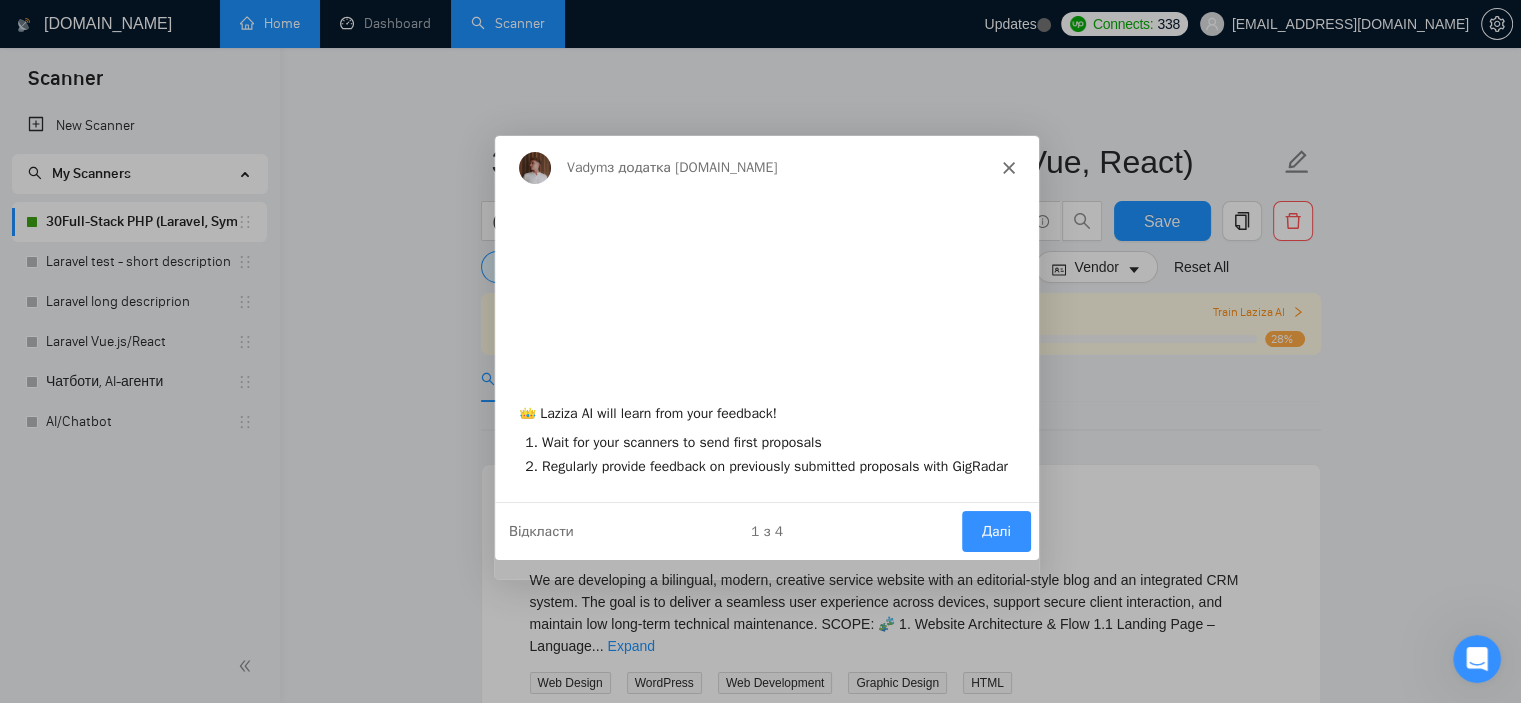 scroll, scrollTop: 0, scrollLeft: 0, axis: both 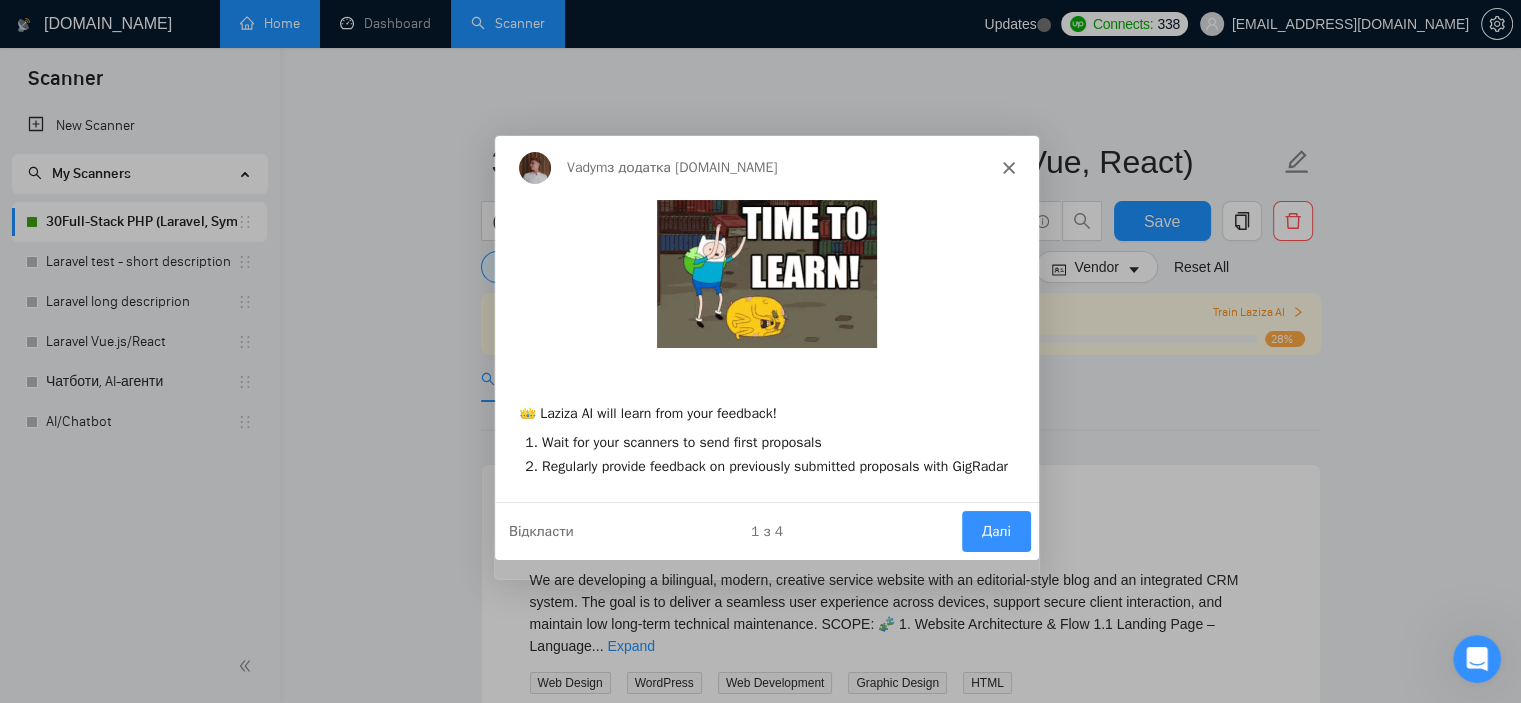 click on "Далі" at bounding box center (994, 530) 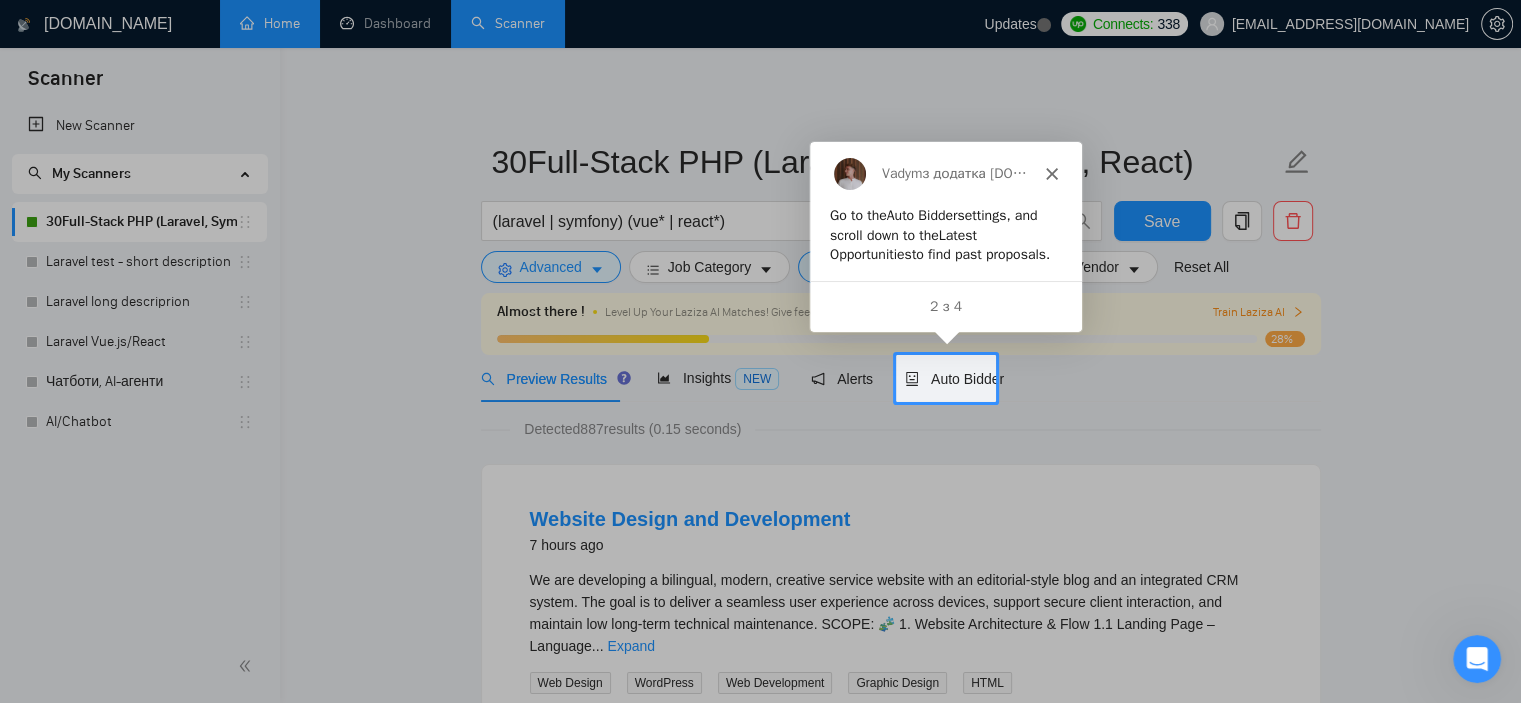 scroll, scrollTop: 0, scrollLeft: 0, axis: both 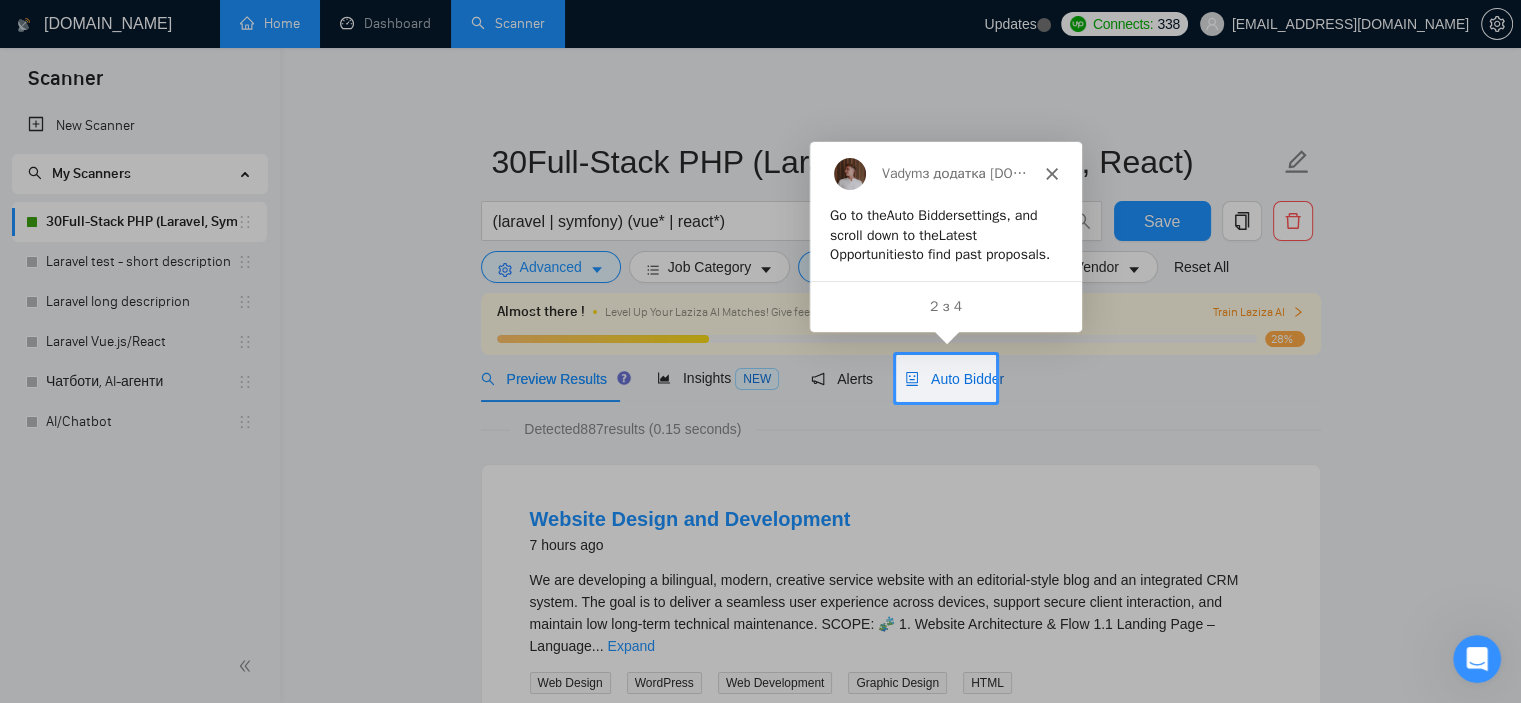 click on "Auto Bidder" at bounding box center [954, 379] 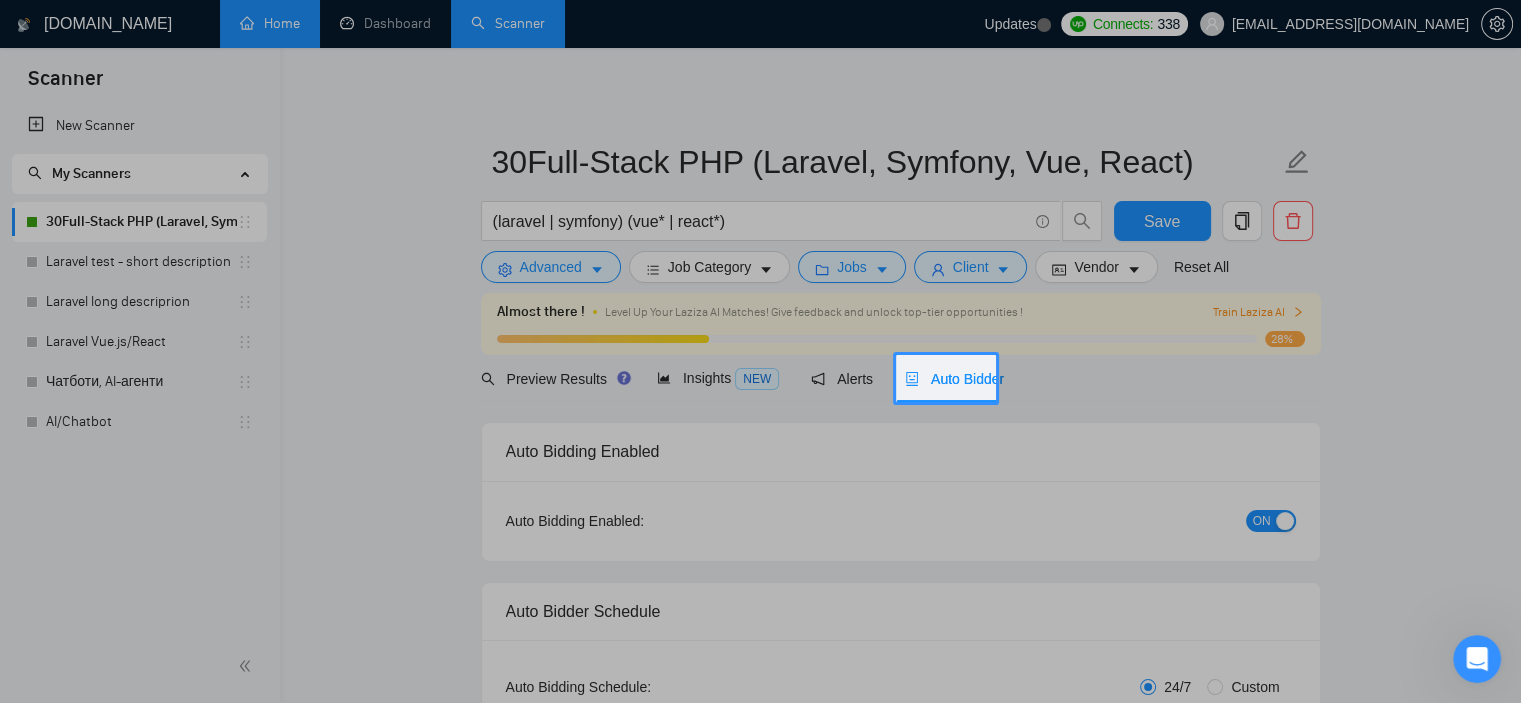 checkbox on "true" 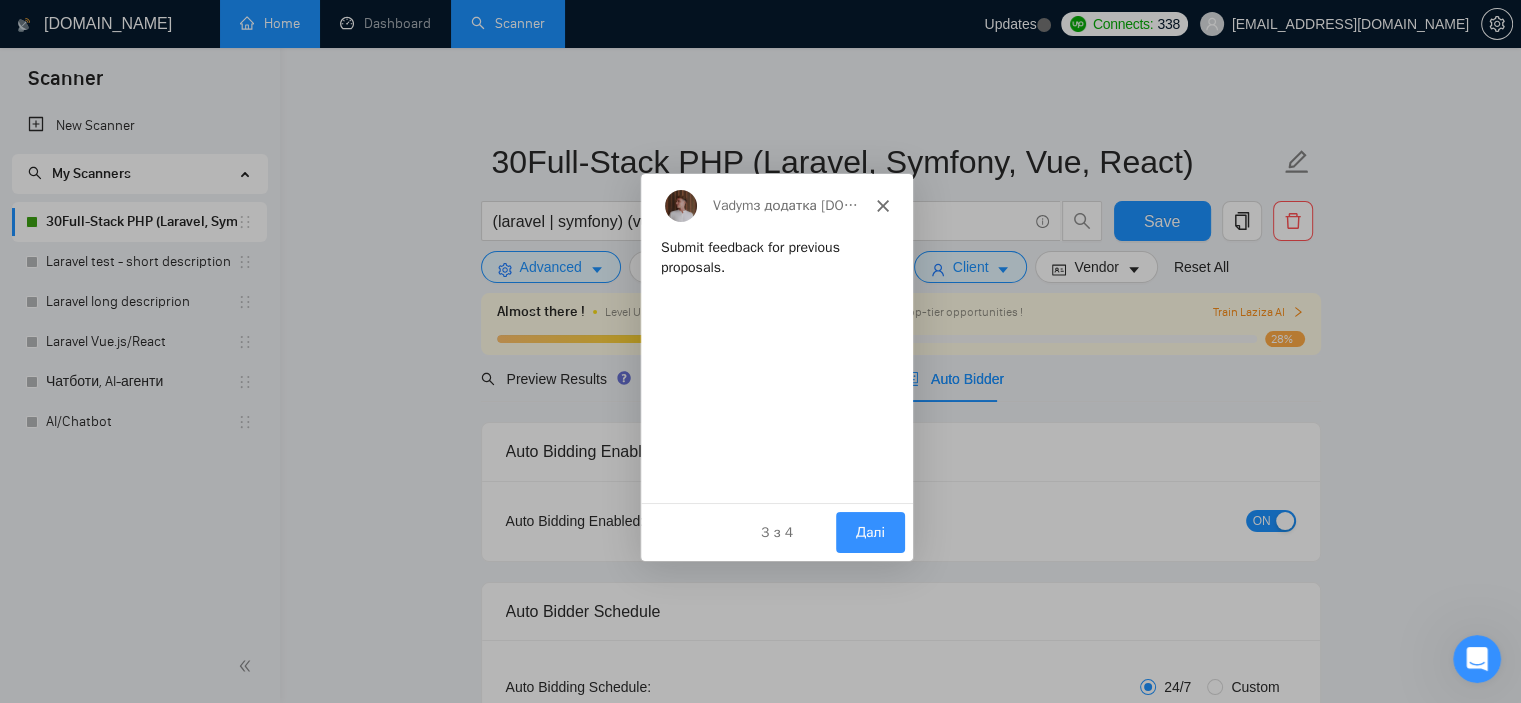 scroll, scrollTop: 0, scrollLeft: 0, axis: both 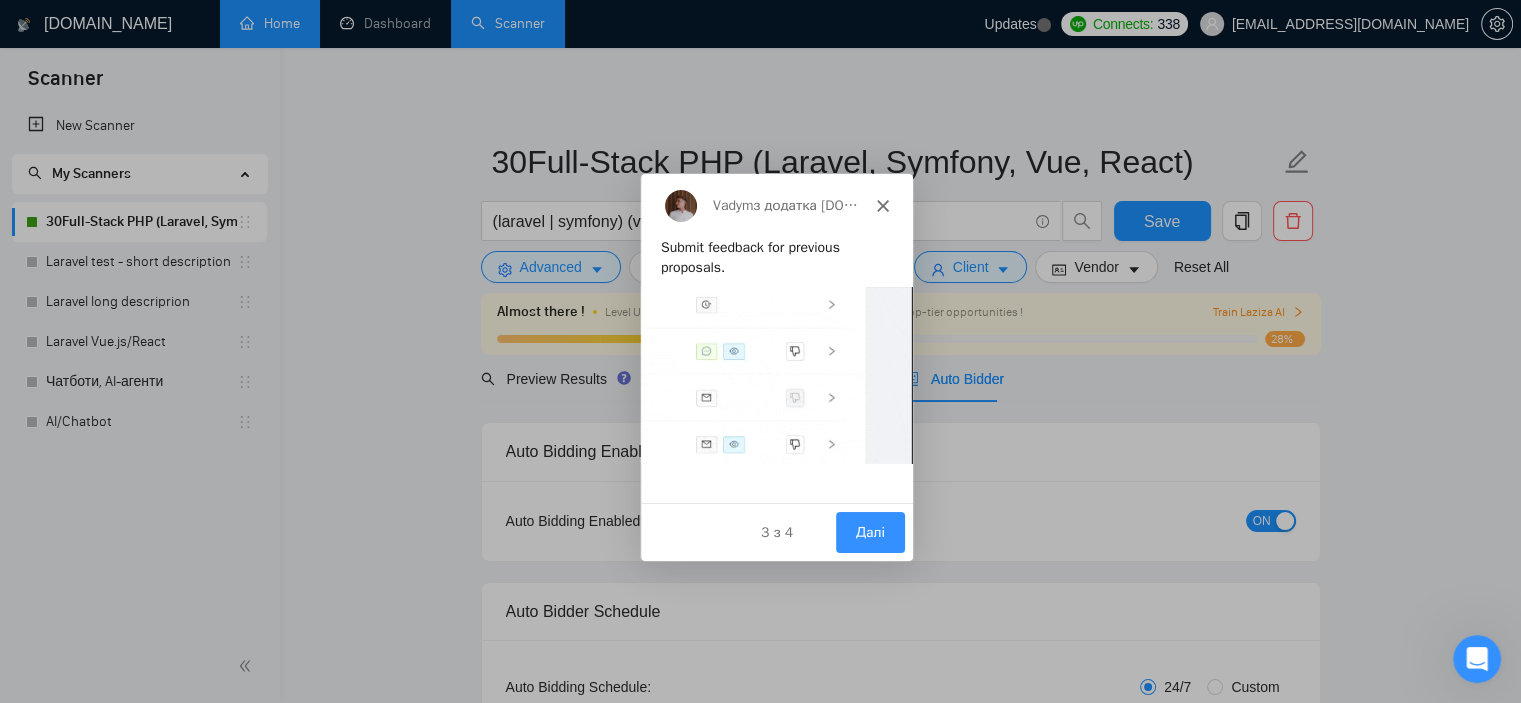 click on "Далі" at bounding box center [868, 531] 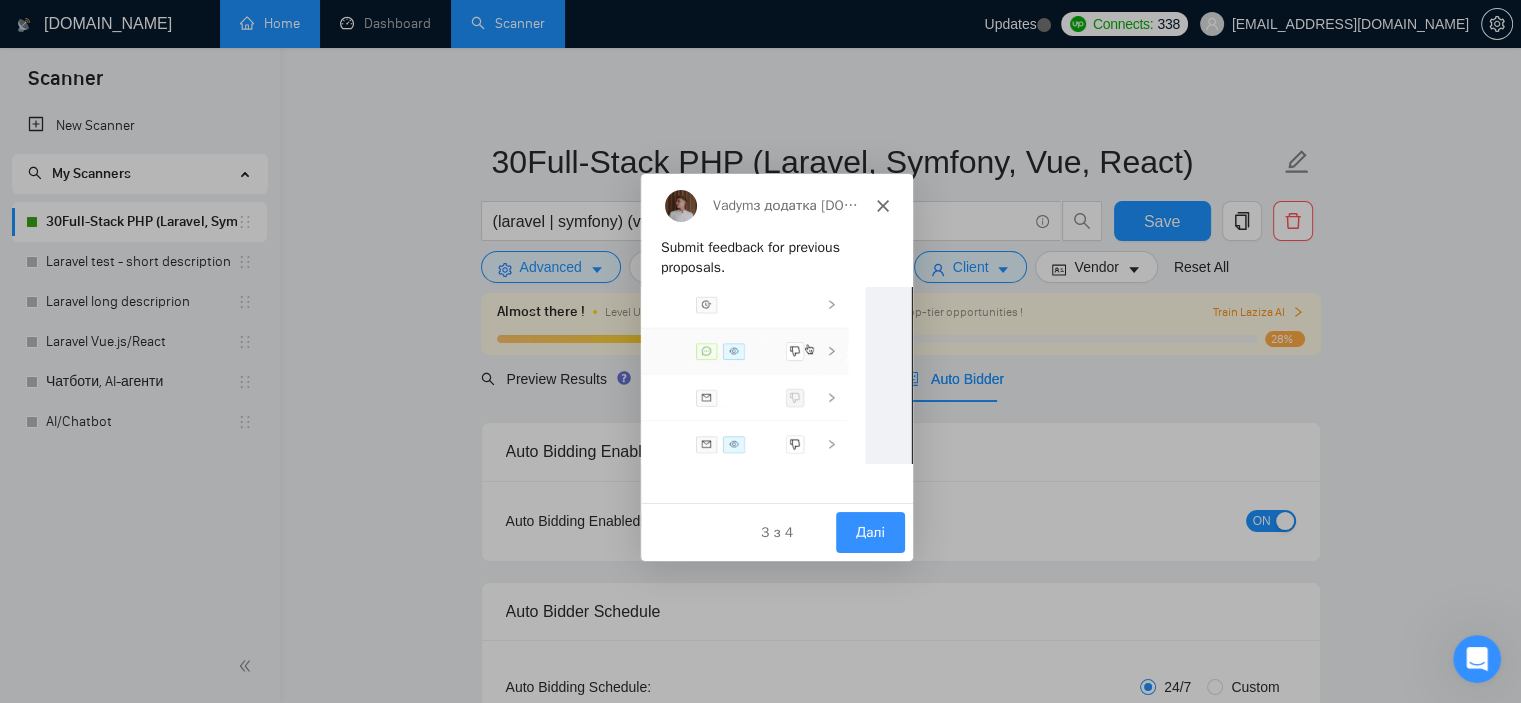 scroll, scrollTop: 0, scrollLeft: 0, axis: both 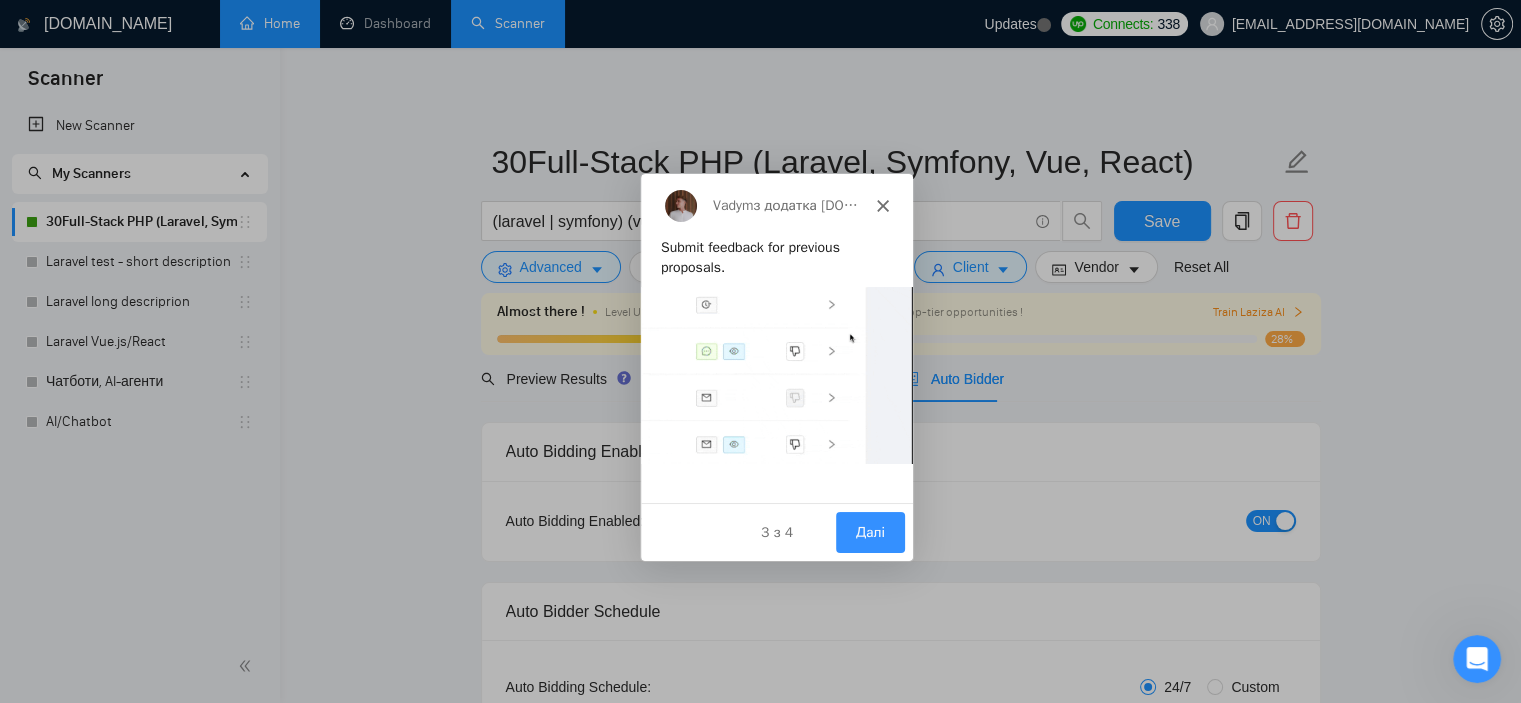click on "Далі" at bounding box center [868, 531] 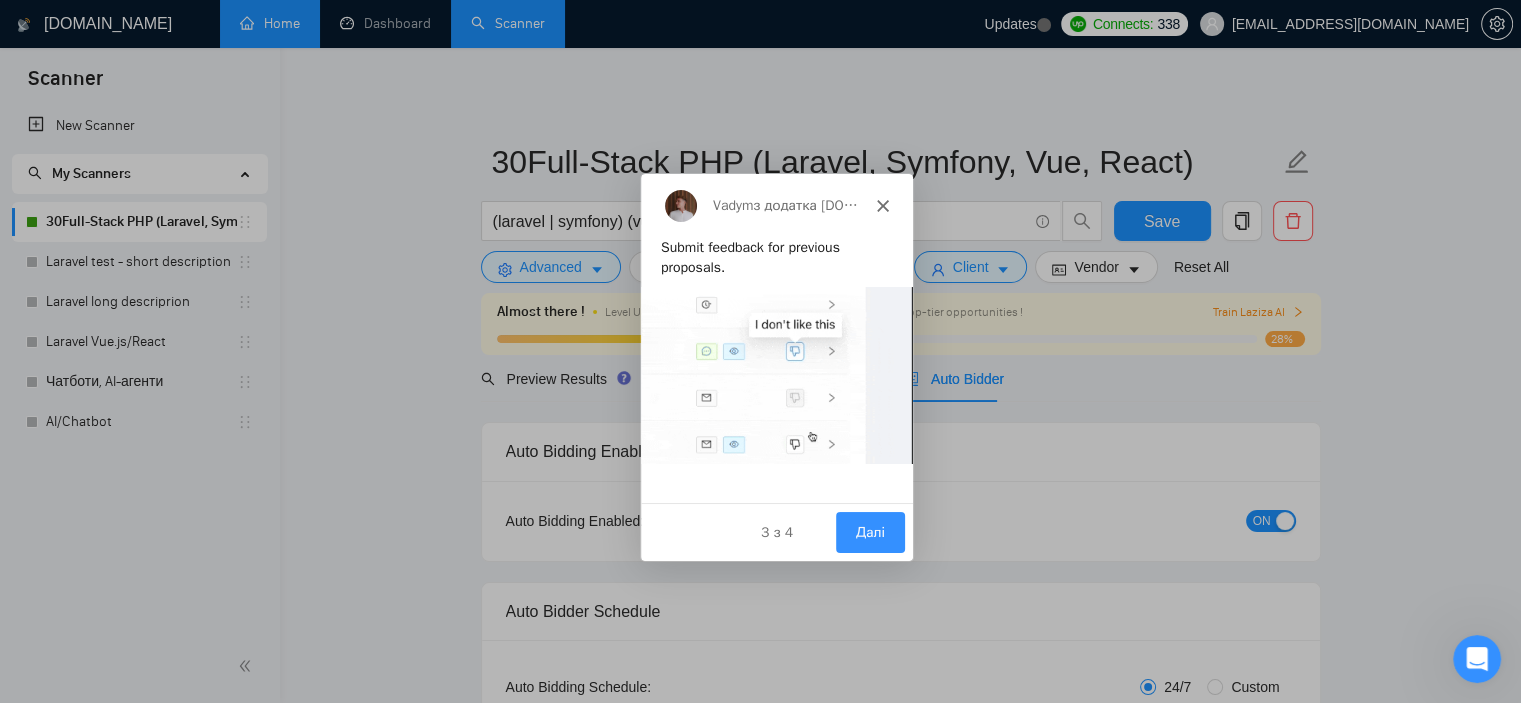 scroll, scrollTop: 0, scrollLeft: 0, axis: both 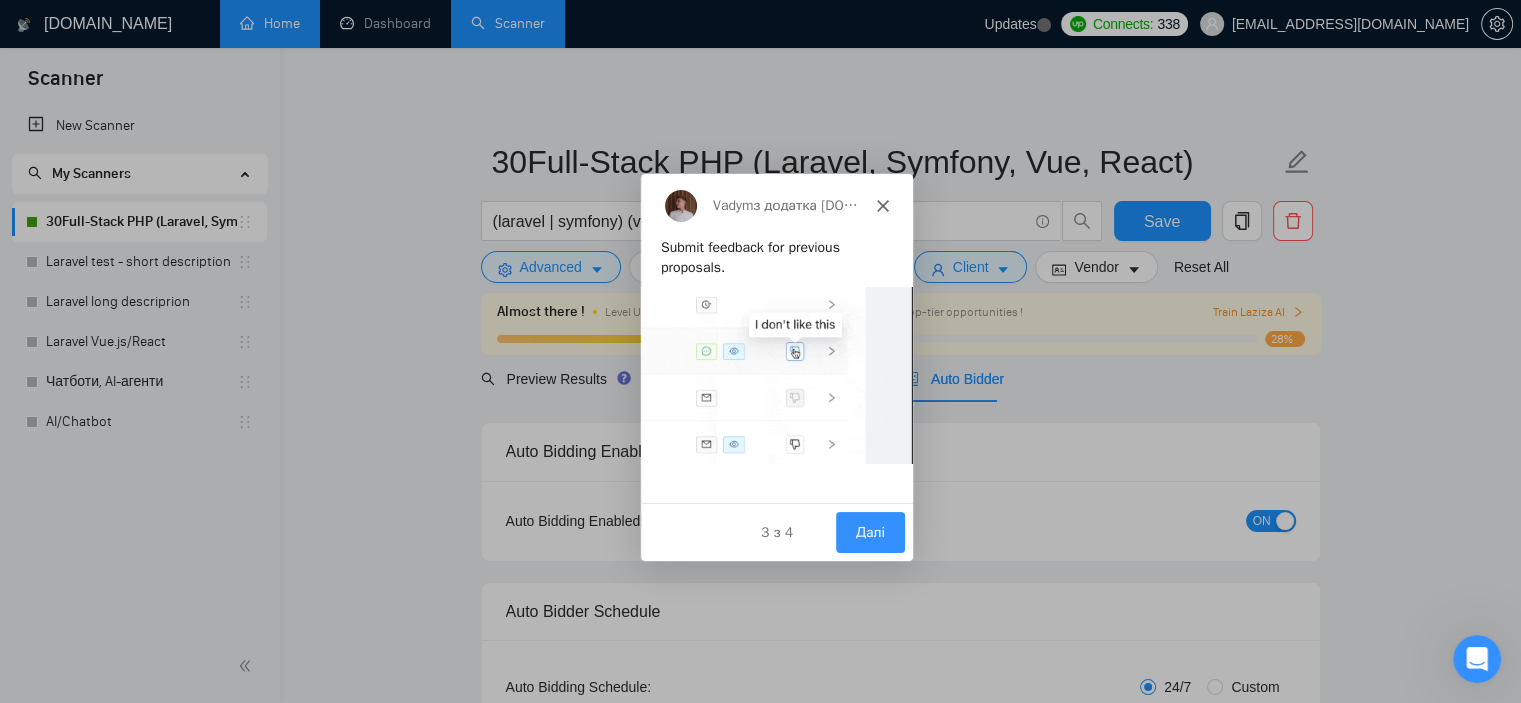 click on "Далі" at bounding box center (868, 531) 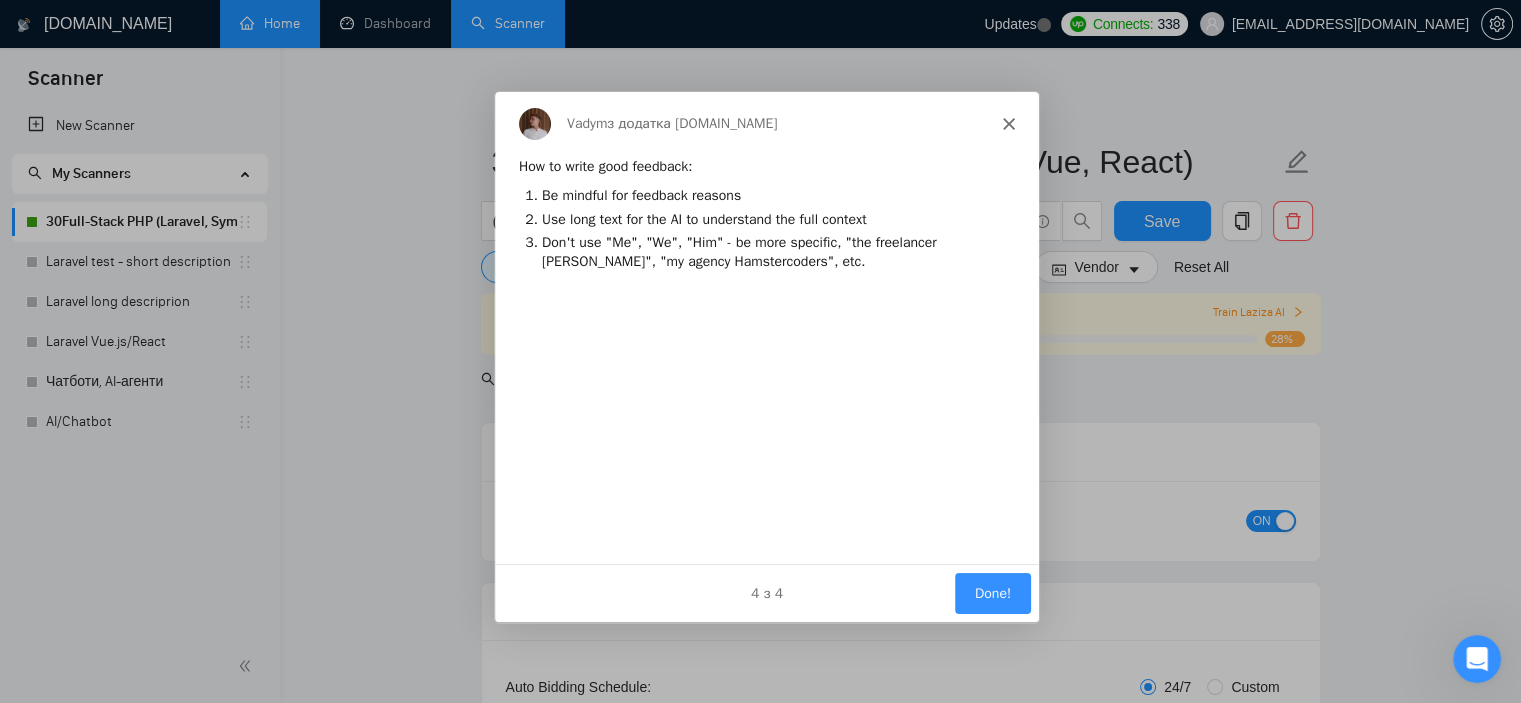 scroll, scrollTop: 0, scrollLeft: 0, axis: both 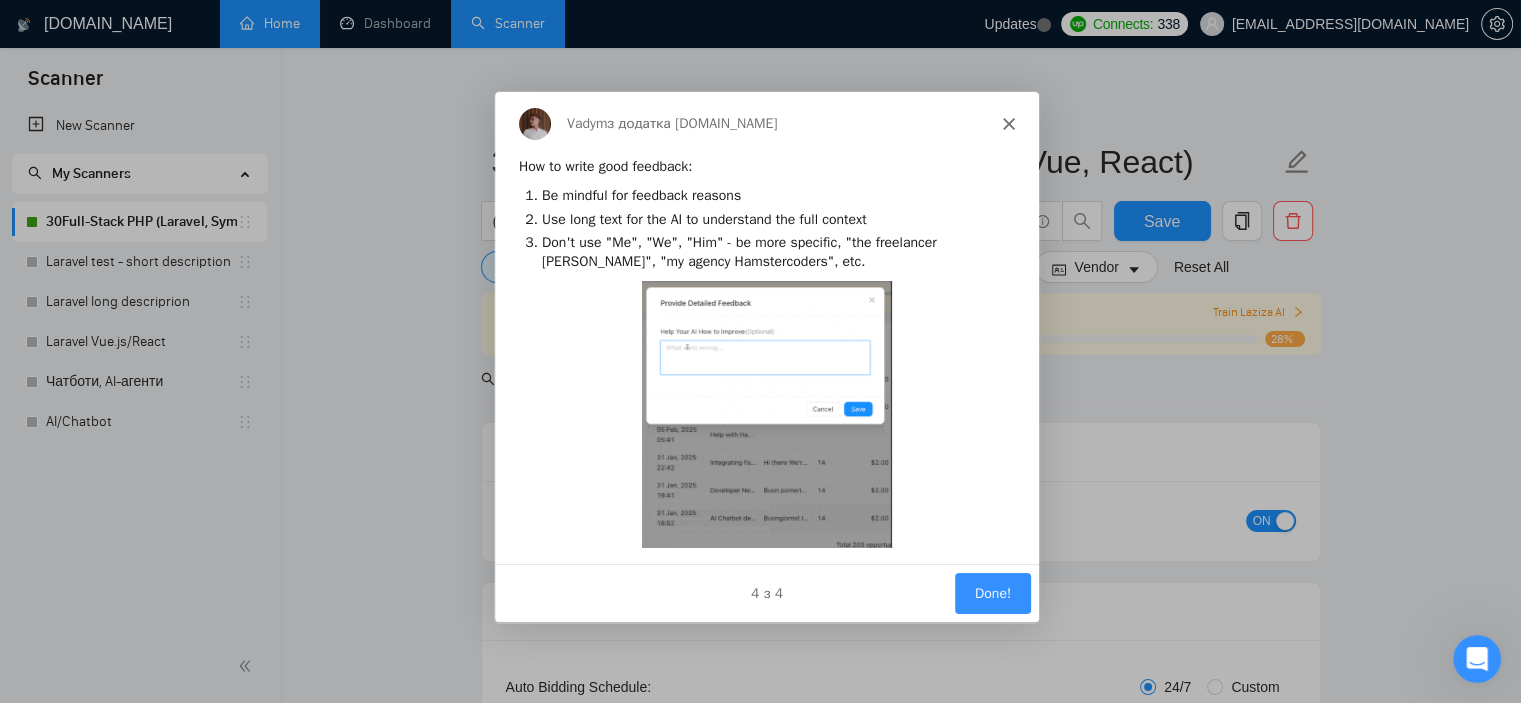 click on "Done!" at bounding box center [991, 592] 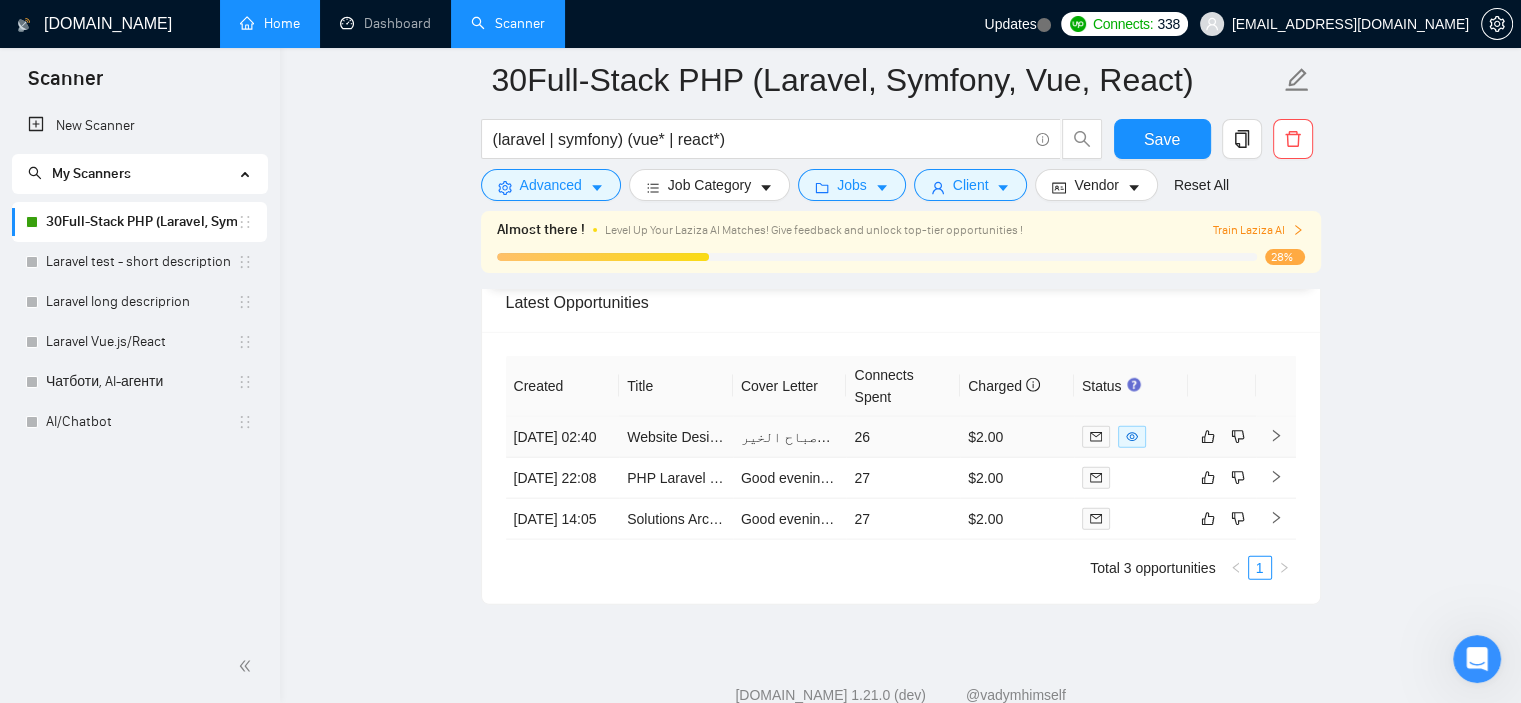 scroll, scrollTop: 4684, scrollLeft: 0, axis: vertical 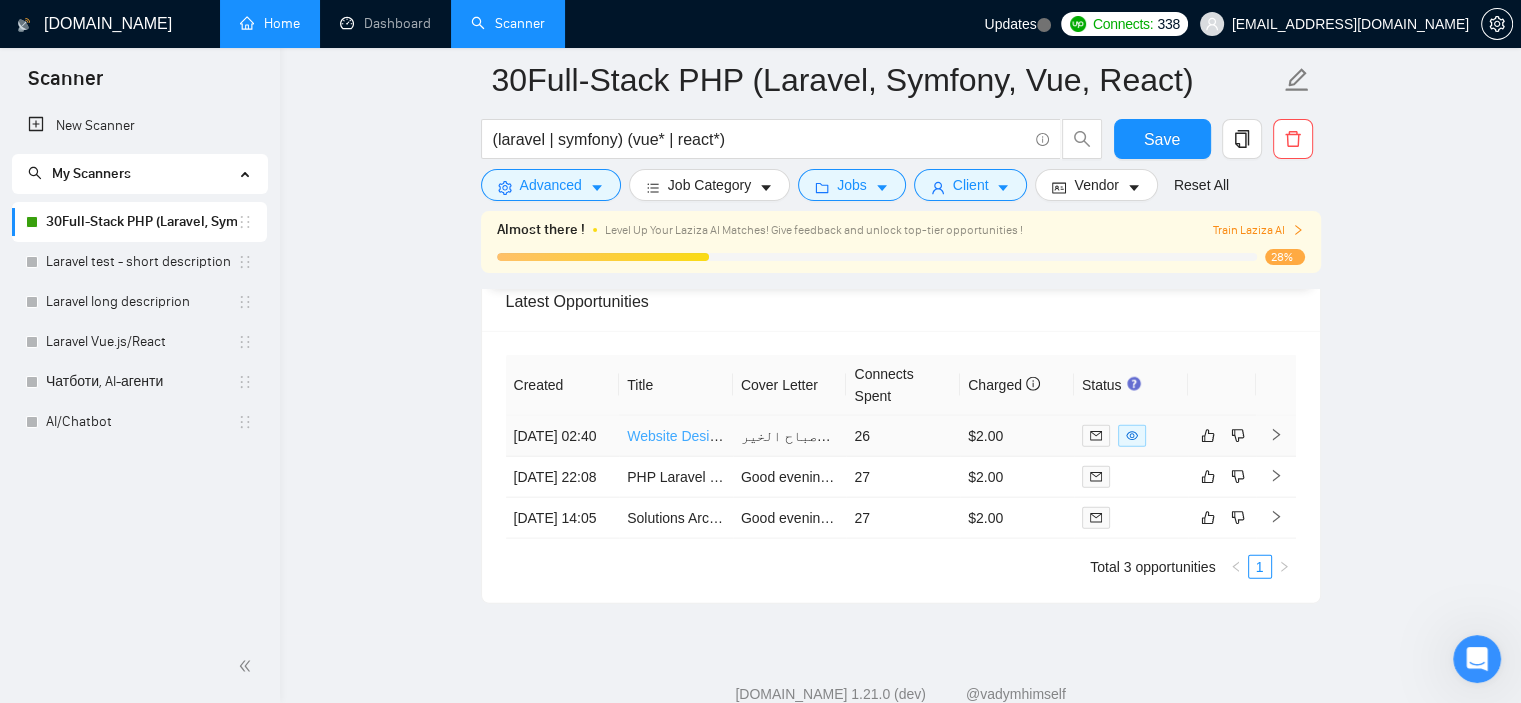 click on "Website Design and Development" at bounding box center [732, 436] 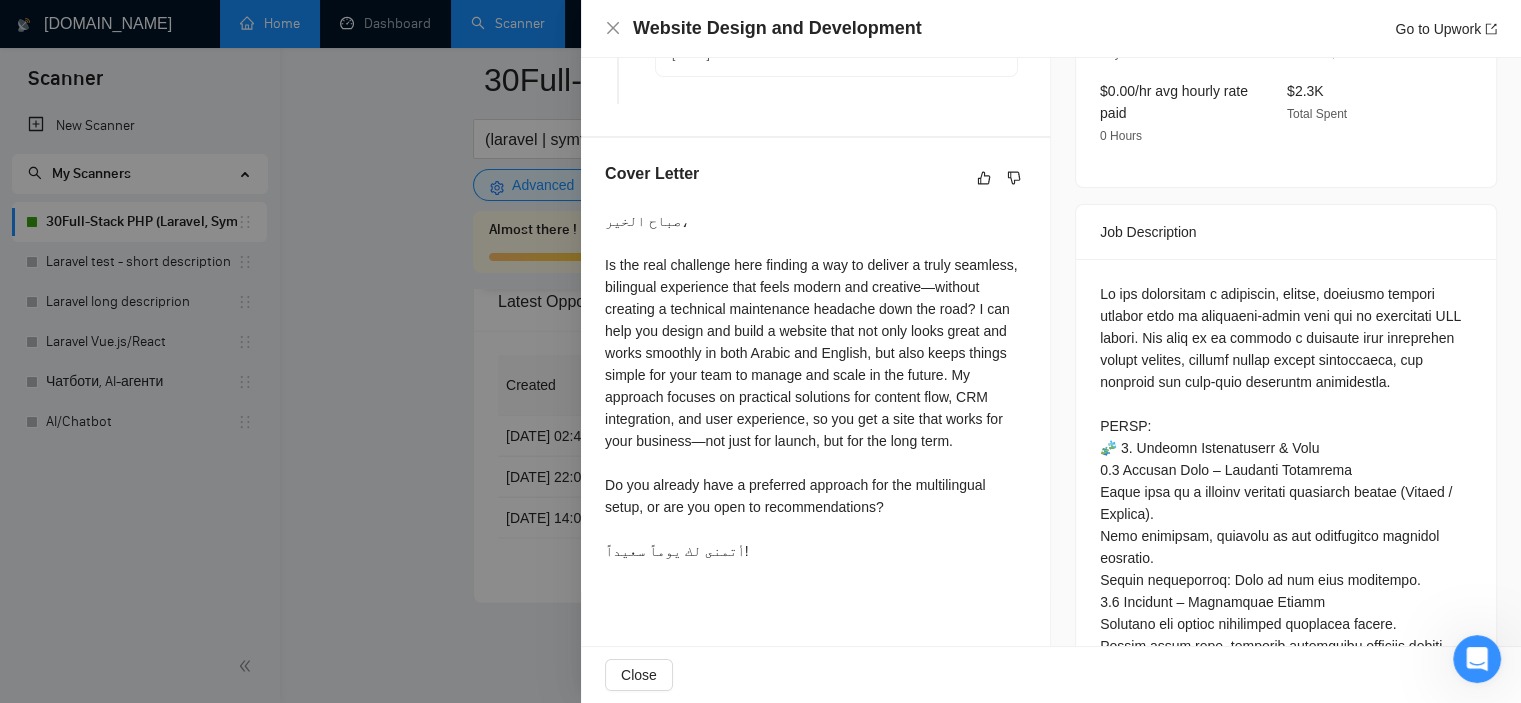 scroll, scrollTop: 0, scrollLeft: 0, axis: both 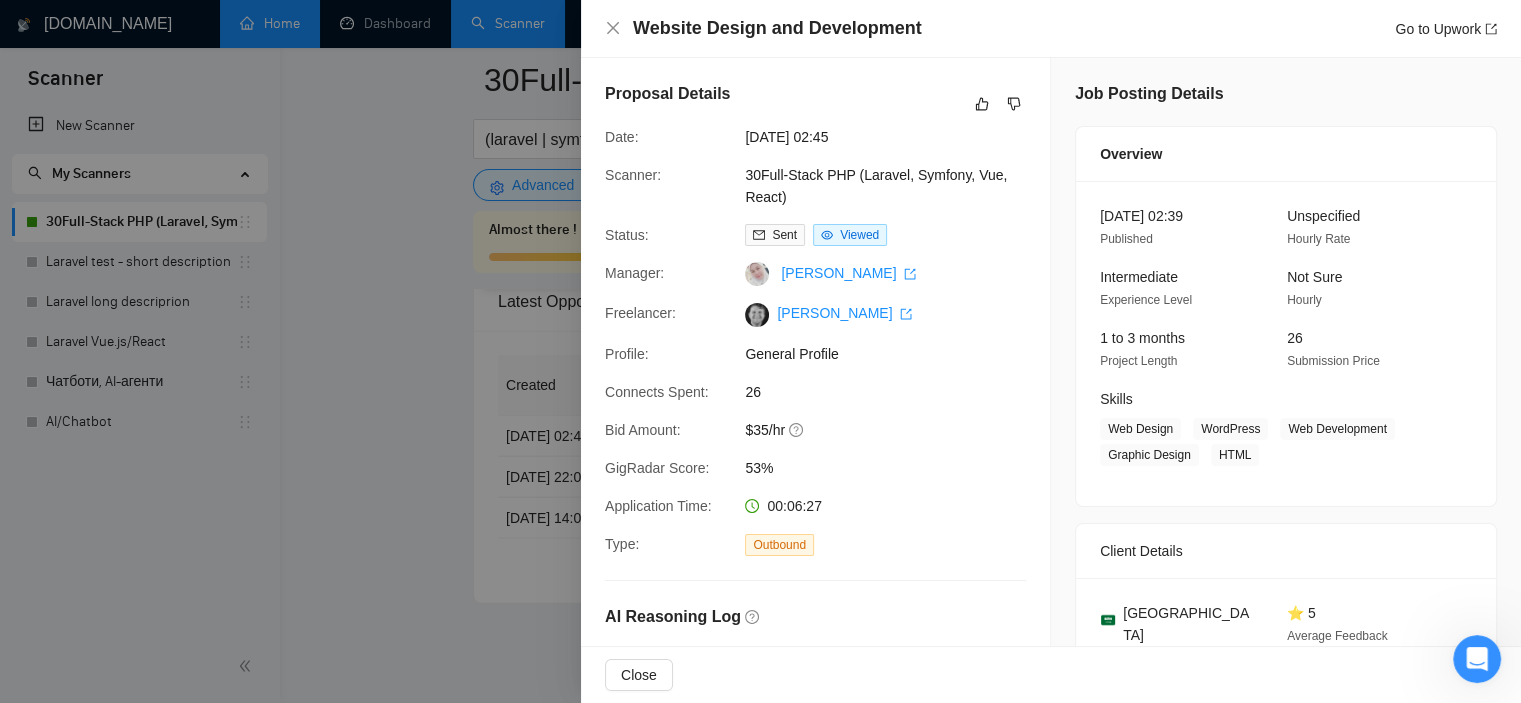 click at bounding box center [760, 351] 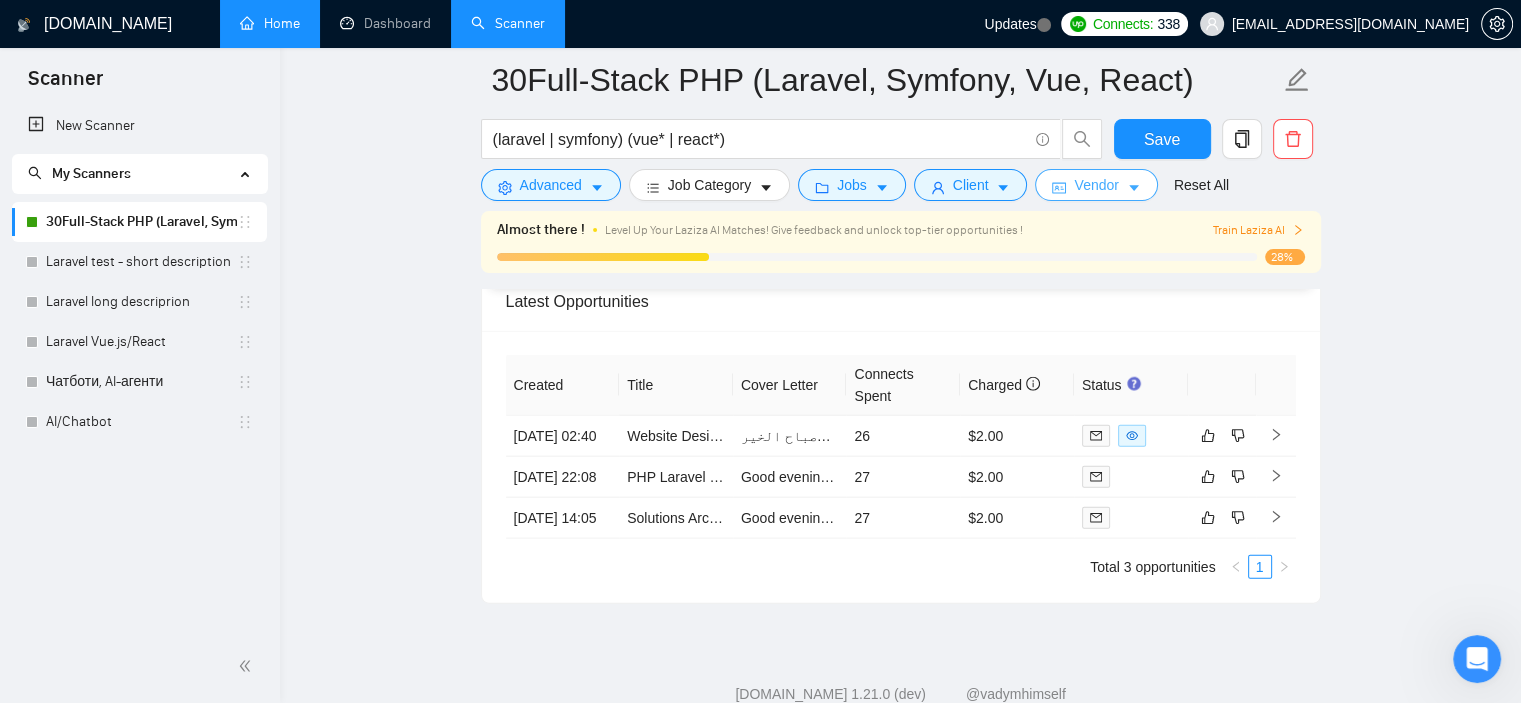 click on "Vendor" at bounding box center (1096, 185) 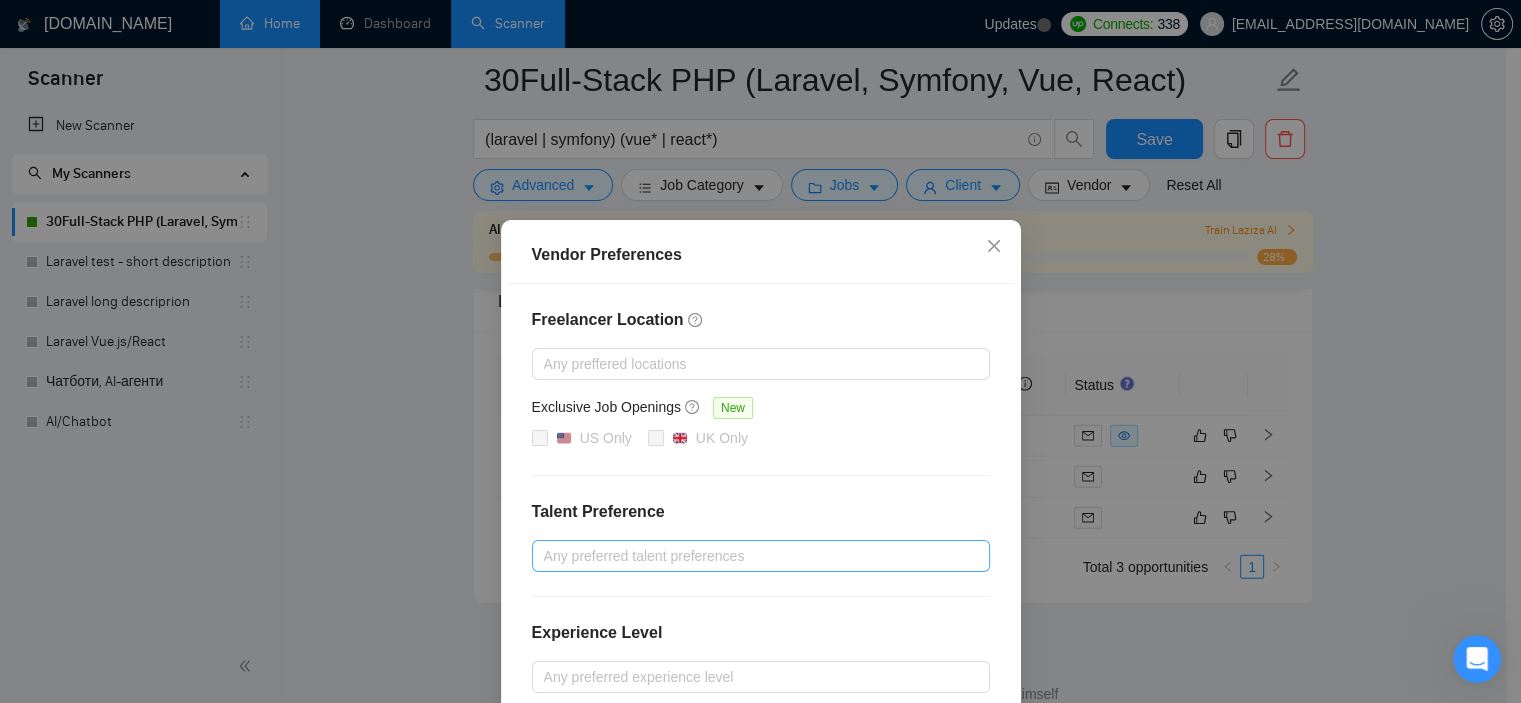click at bounding box center [751, 556] 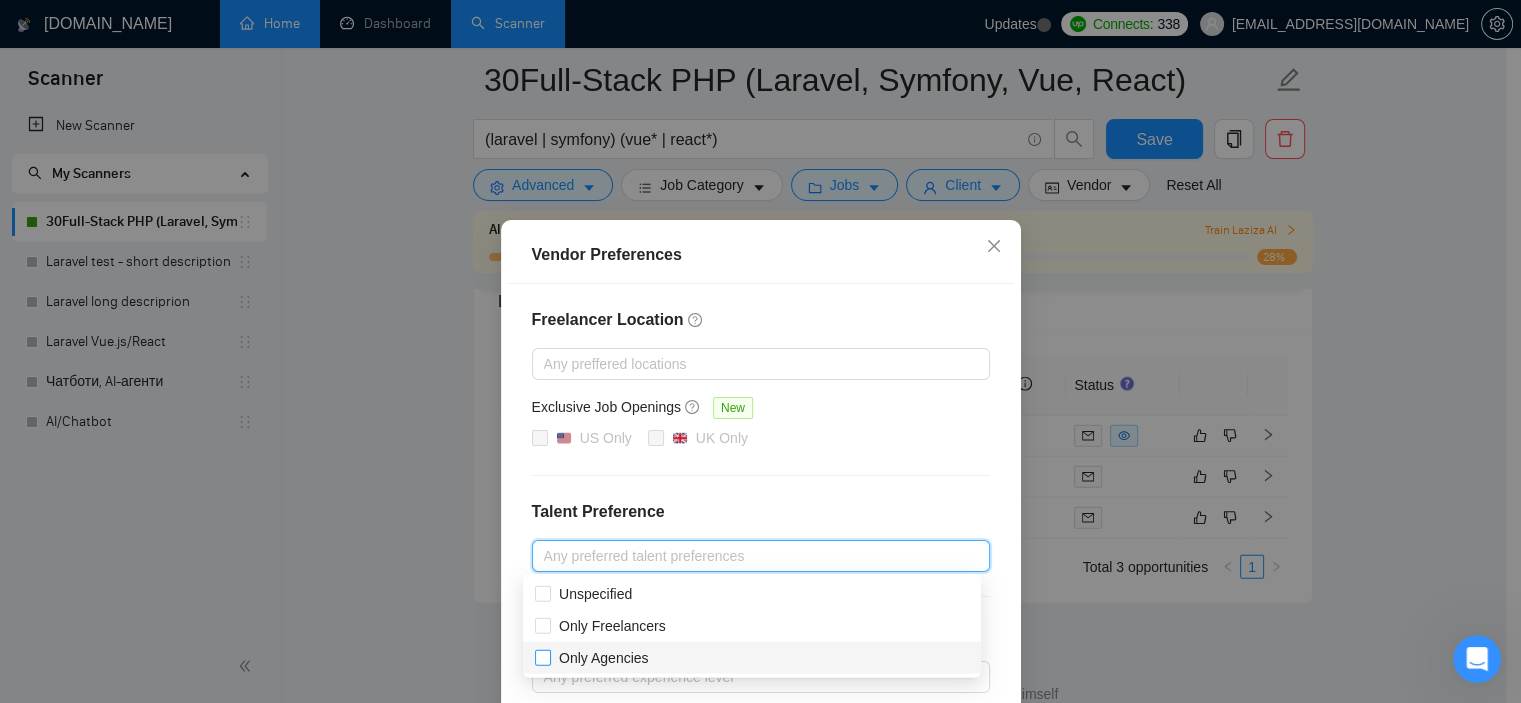 click on "Only Agencies" at bounding box center [604, 658] 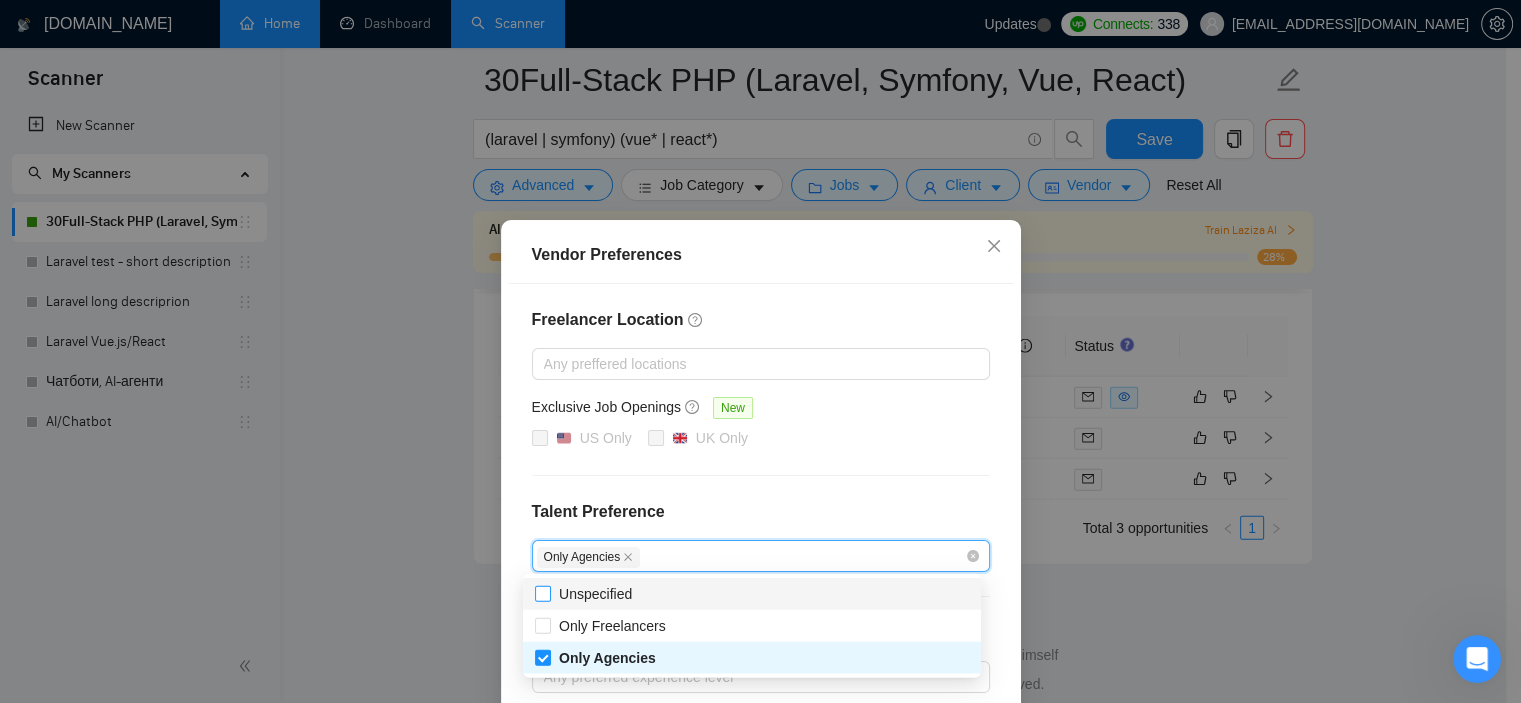 click on "Unspecified" at bounding box center [595, 594] 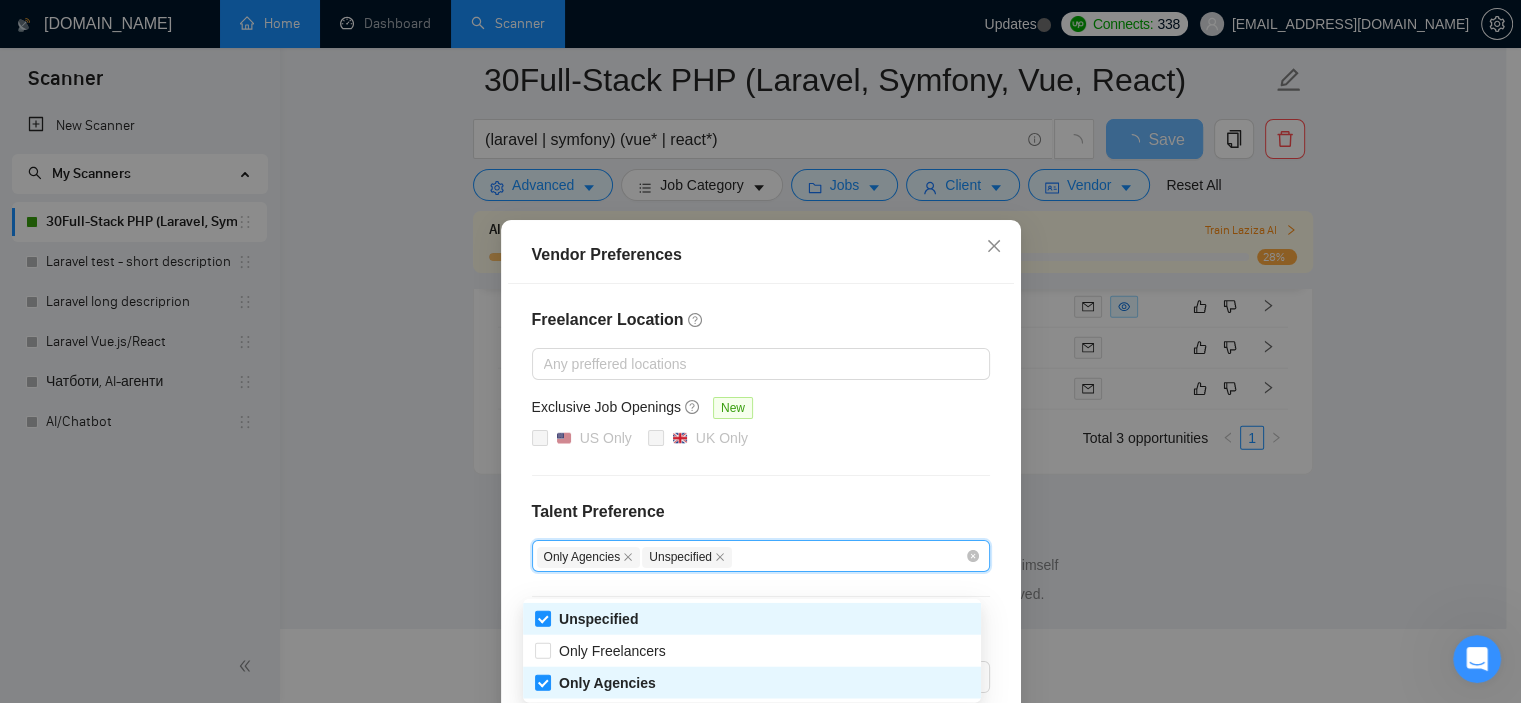 scroll, scrollTop: 4659, scrollLeft: 0, axis: vertical 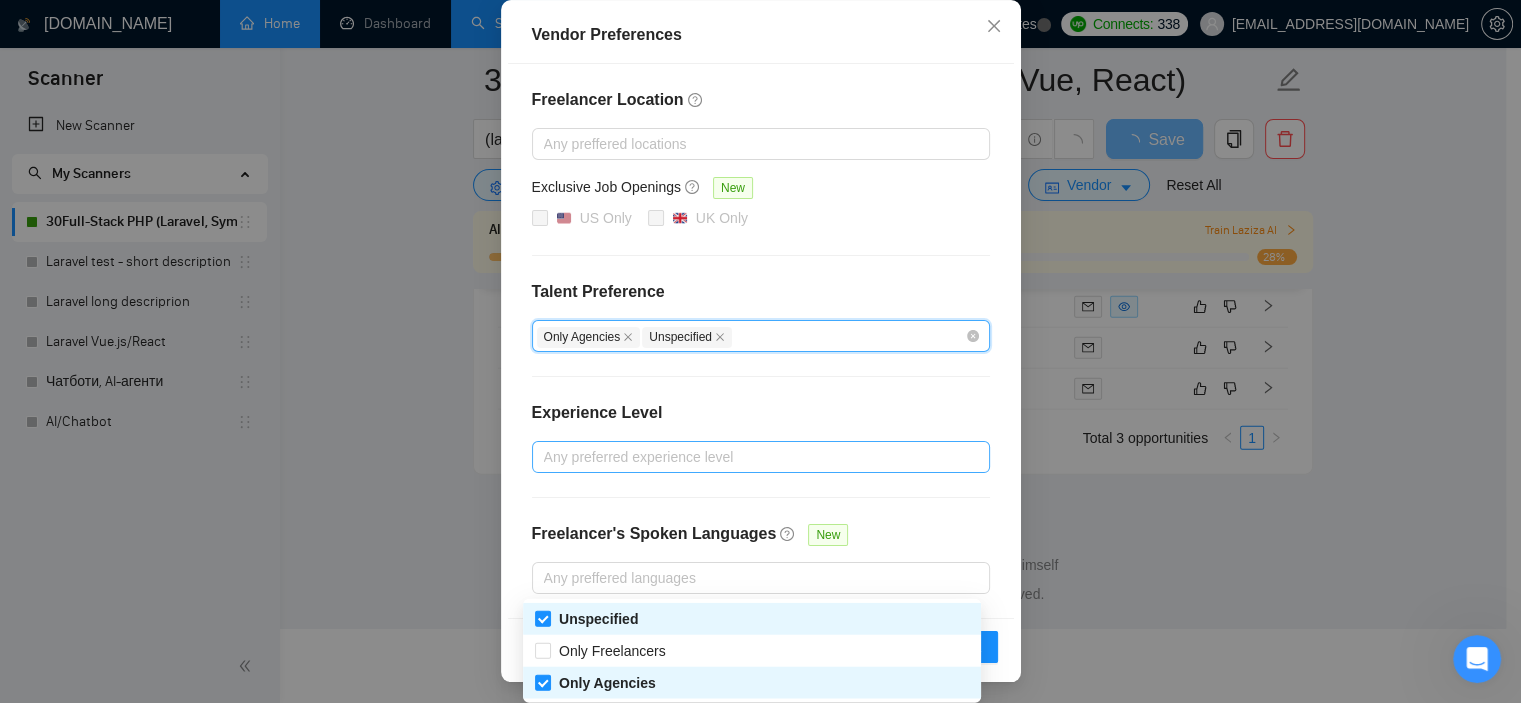 click at bounding box center [751, 457] 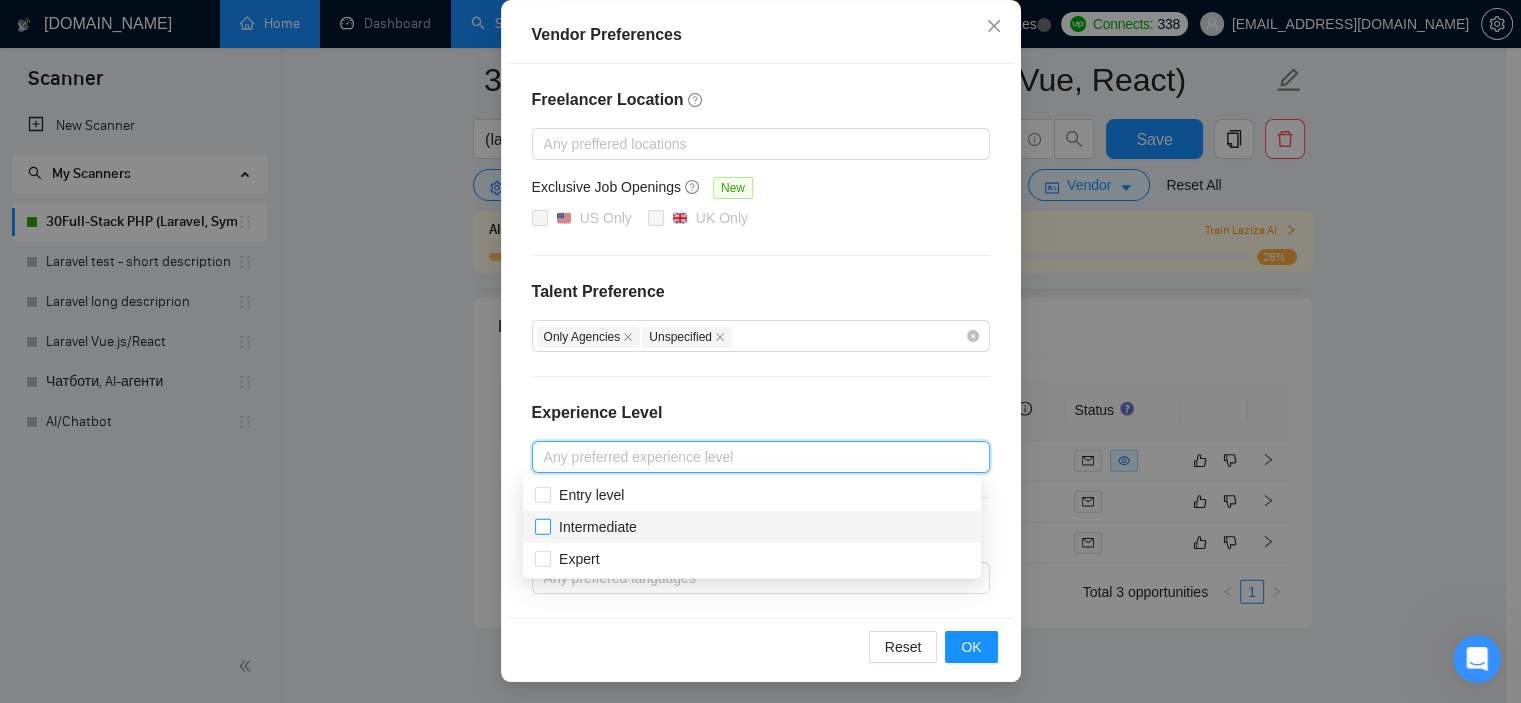 click on "Intermediate" at bounding box center [598, 527] 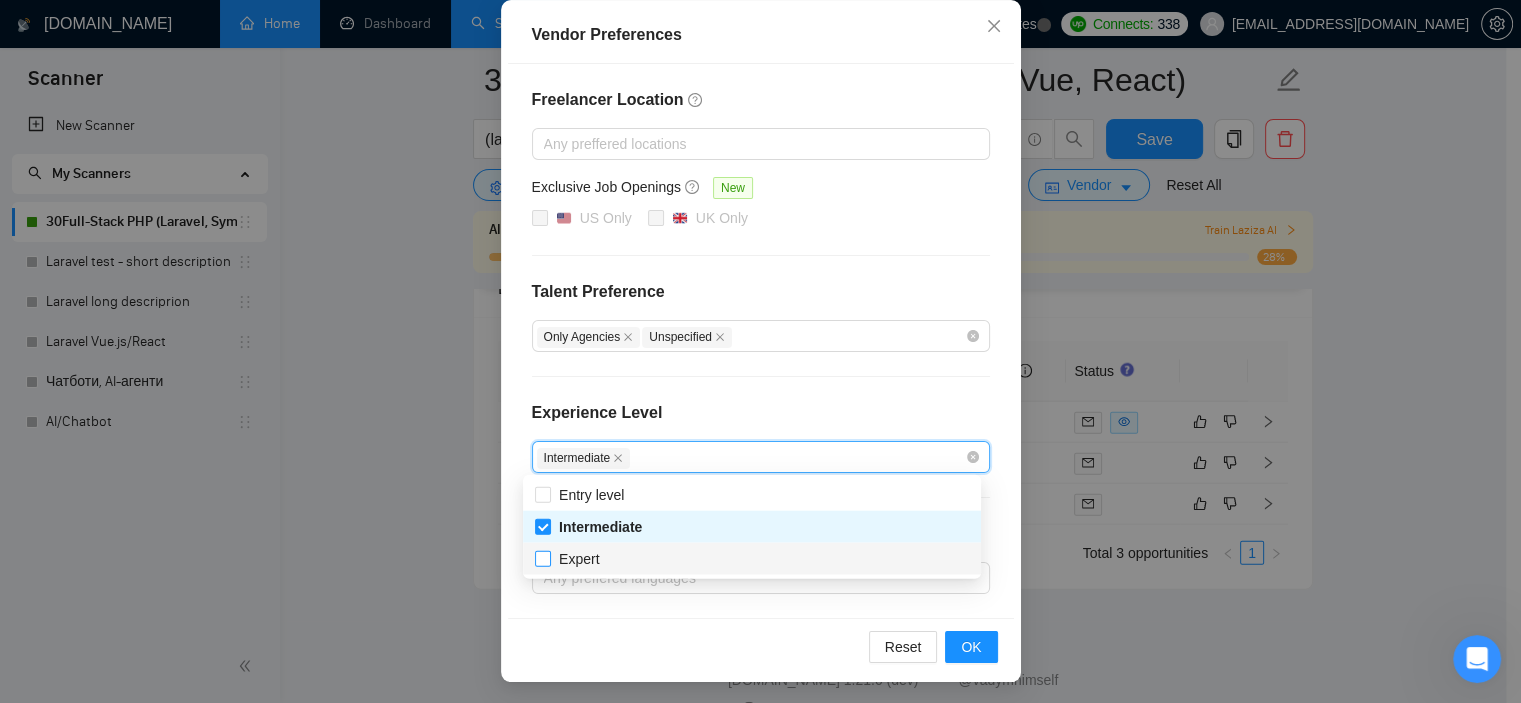 click on "Expert" at bounding box center [579, 559] 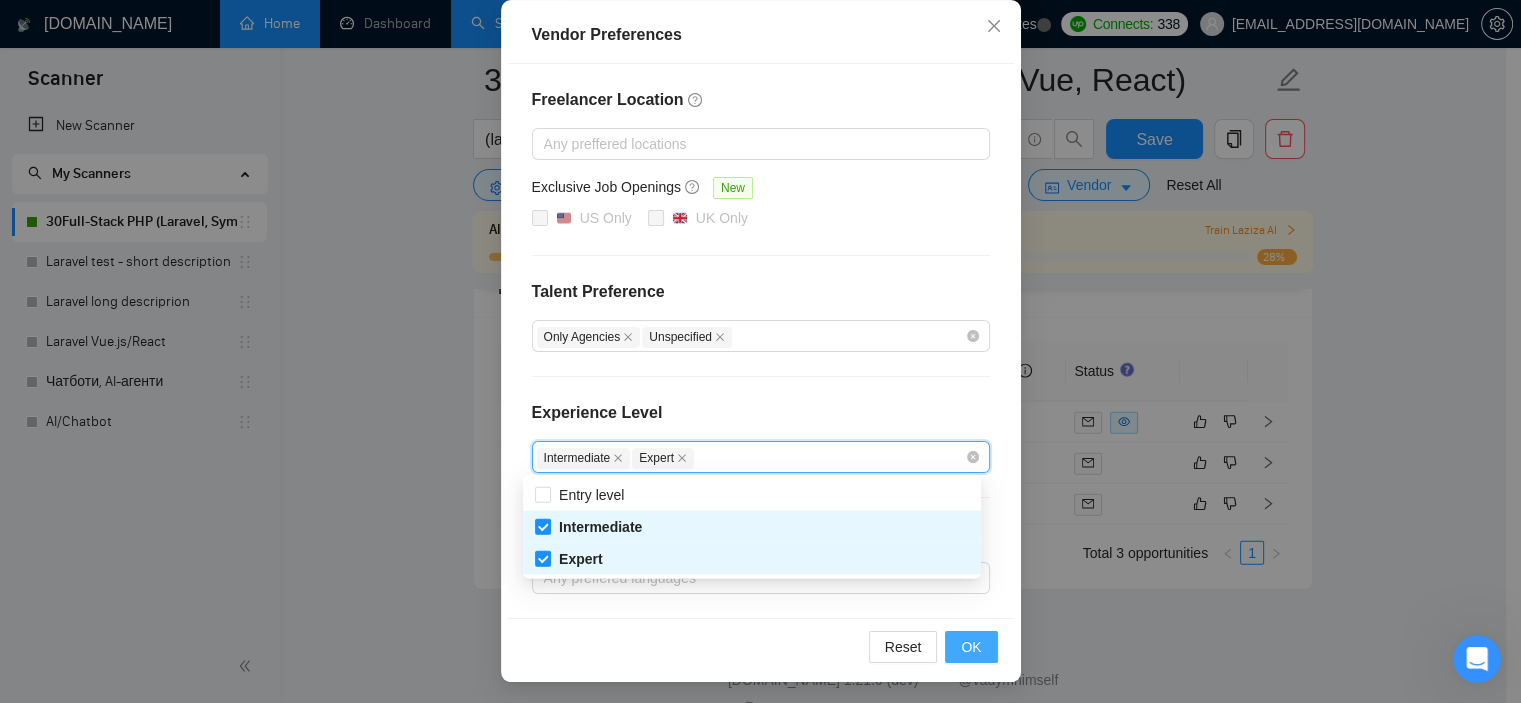 click on "OK" at bounding box center [971, 647] 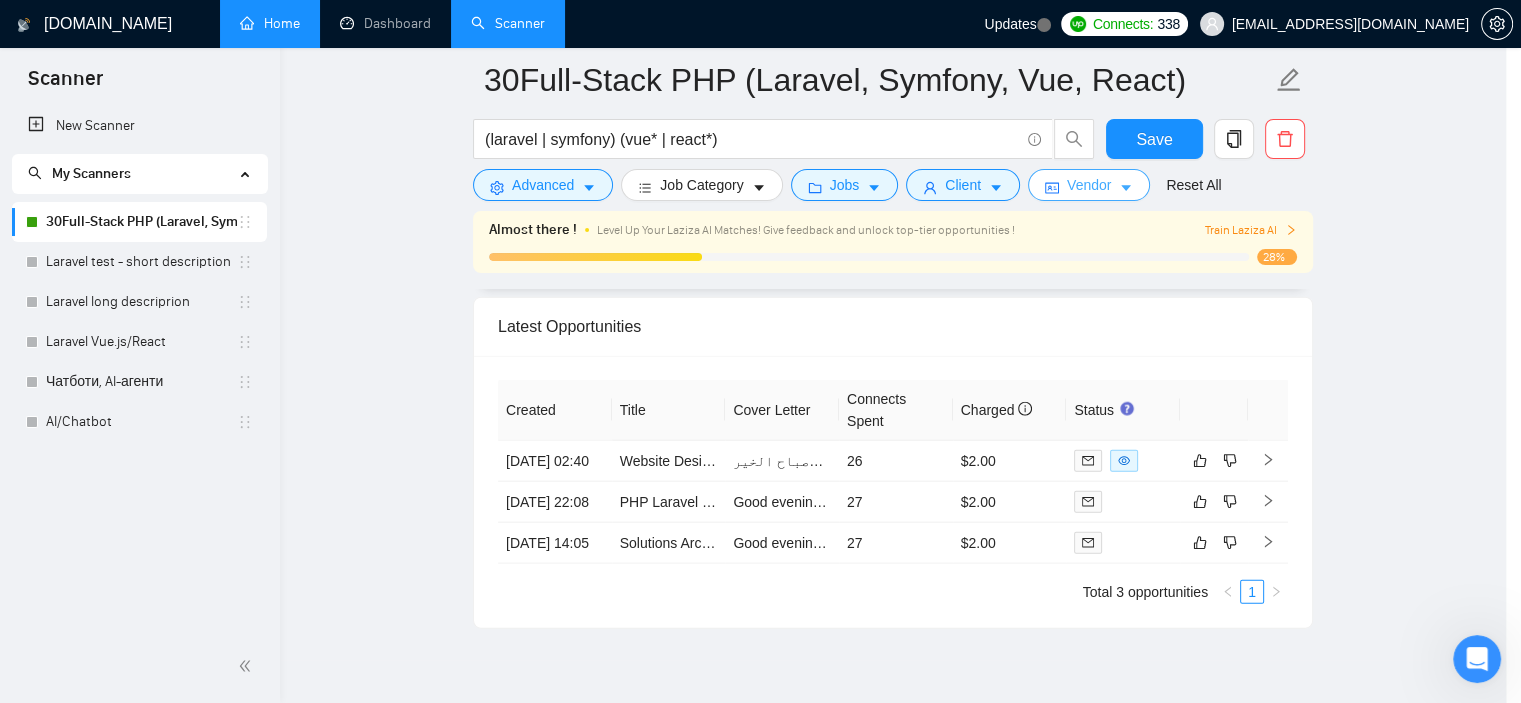 scroll, scrollTop: 4637, scrollLeft: 0, axis: vertical 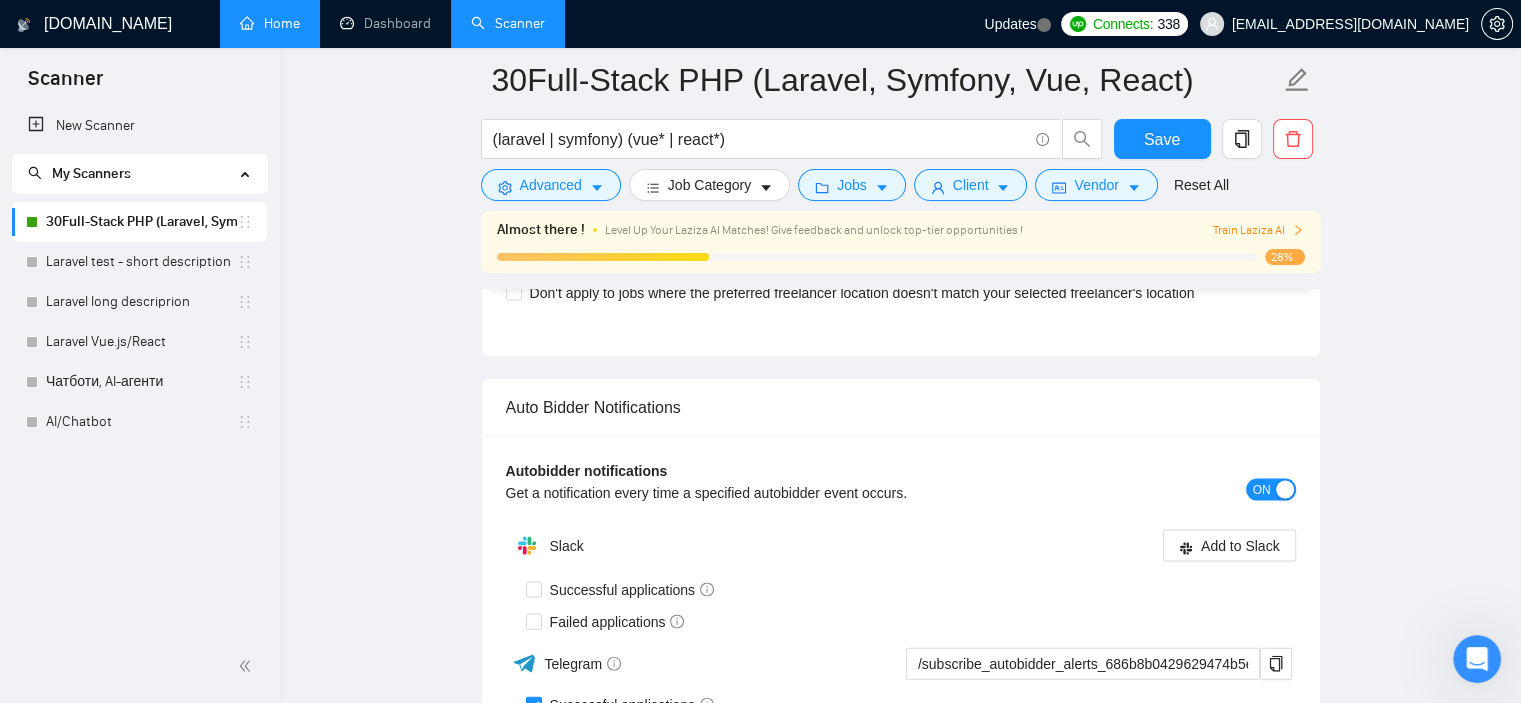 click on "30Full-Stack PHP (Laravel, Symfony, Vue, React) (laravel | symfony) (vue* | react*) Save Advanced   Job Category   Jobs   Client   Vendor   Reset All Almost there ! Level Up Your Laziza AI Matches! Give feedback and unlock top-tier opportunities ! Train Laziza AI 28% Preview Results Insights NEW Alerts Auto Bidder Auto Bidding Enabled Auto Bidding Enabled: ON Auto Bidder Schedule Auto Bidding Type: Automated (recommended) Semi-automated Auto Bidding Schedule: 24/7 Custom Custom Auto Bidder Schedule Repeat every week on Monday Tuesday Wednesday Thursday Friday Saturday Sunday Active Hours ( Europe/Paris ): From: To: ( 24  hours) Europe/Paris Auto Bidding Type Select your bidding algorithm: Choose the algorithm for you bidding. The price per proposal does not include your connects expenditure. Template Bidder Works great for narrow segments and short cover letters that don't change. 0.50  credits / proposal Sardor AI 🤖 Personalise your cover letter with ai [placeholders] 1.00  credits / proposal Experimental" at bounding box center (900, -1440) 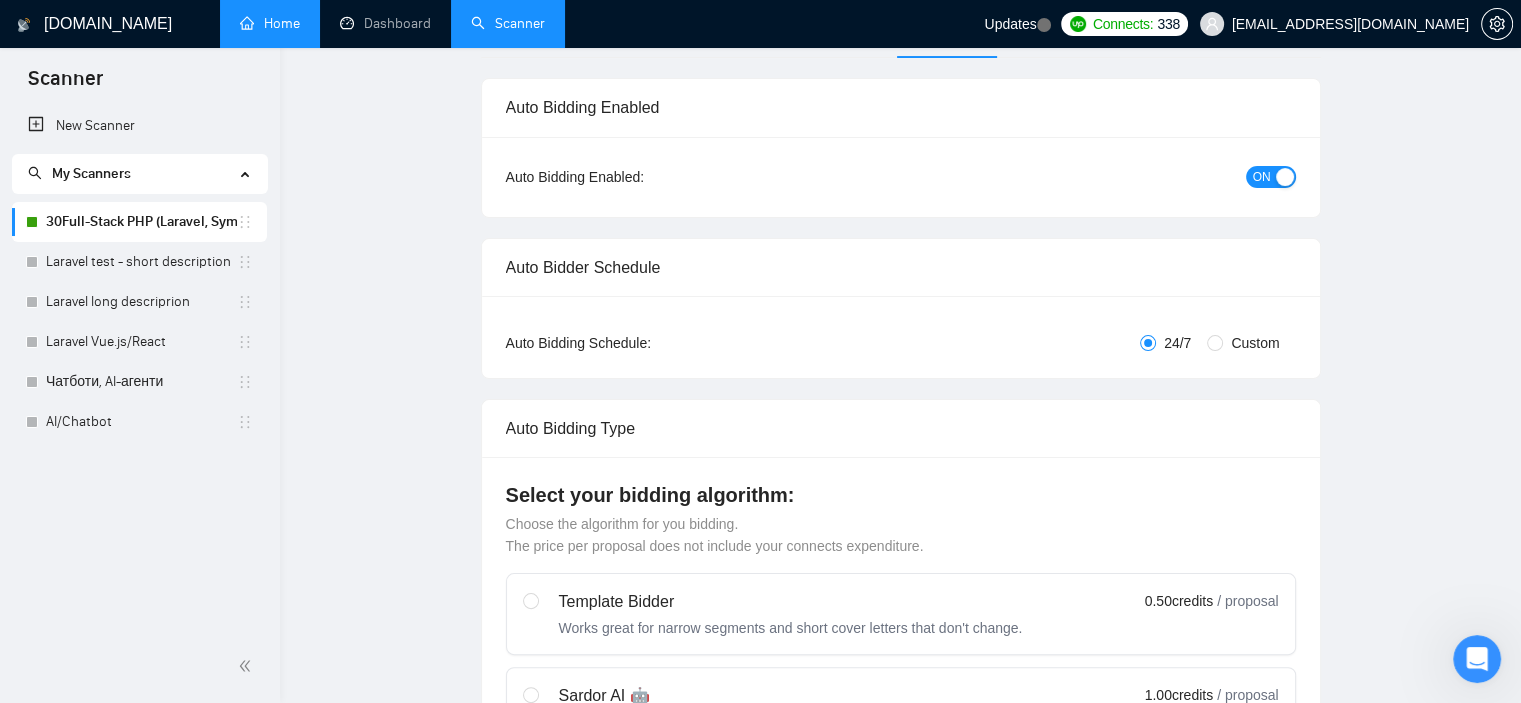 scroll, scrollTop: 0, scrollLeft: 0, axis: both 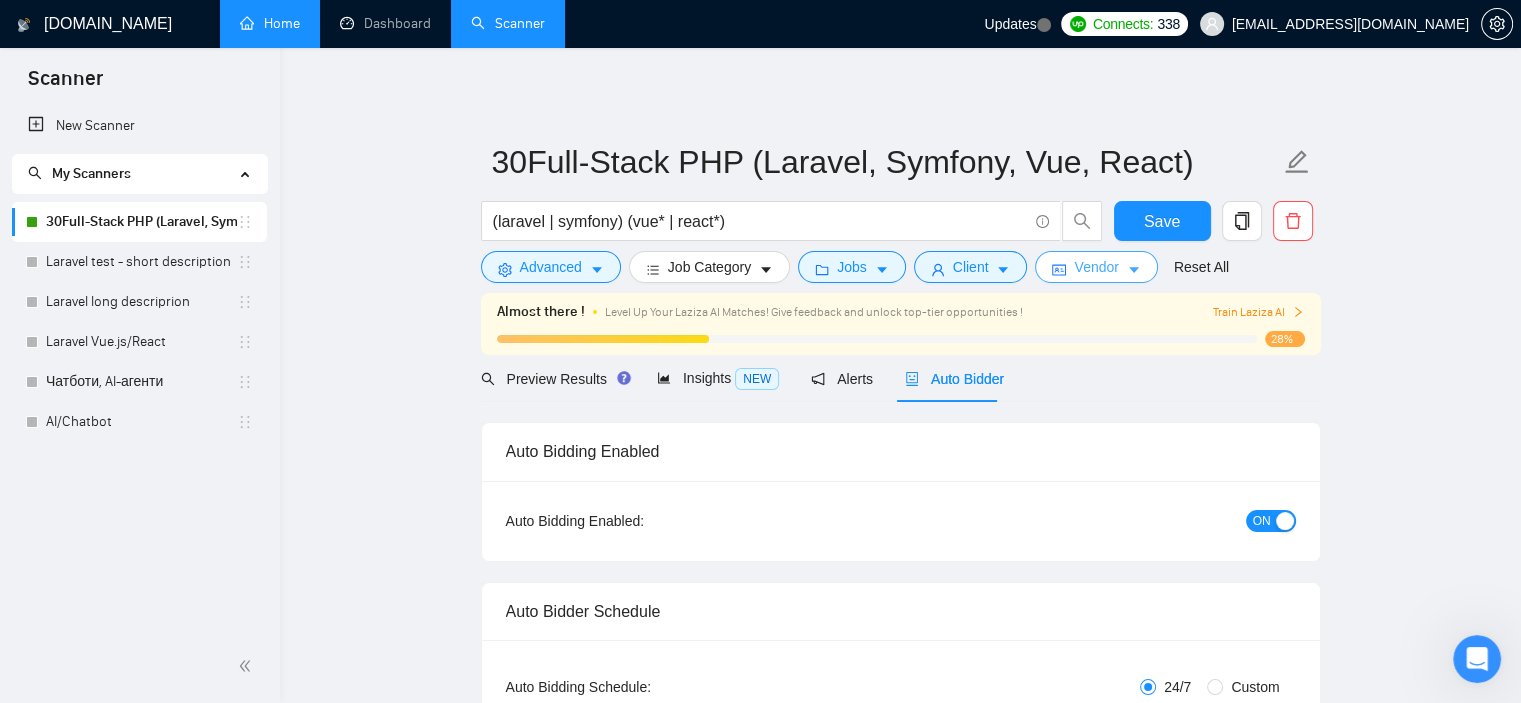 click on "Vendor" at bounding box center (1096, 267) 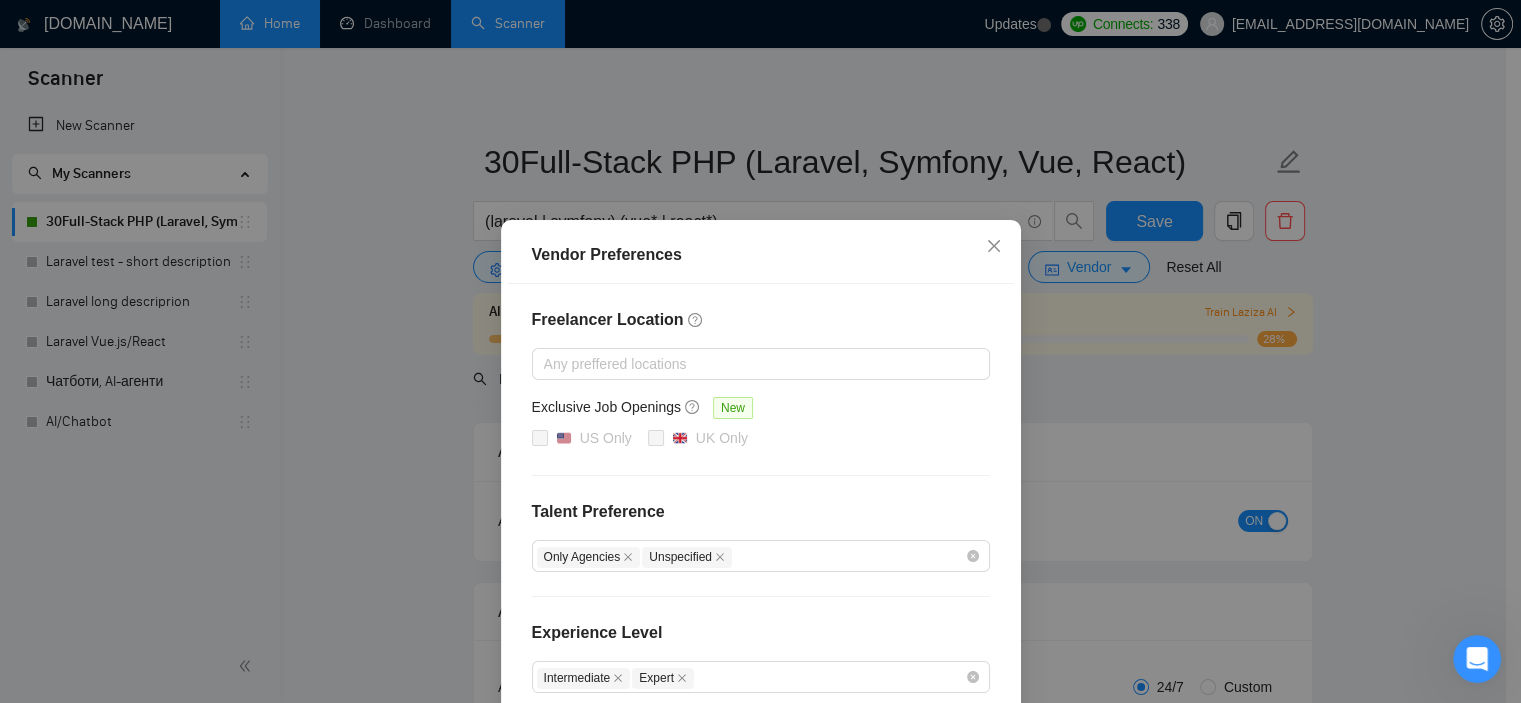 click on "Vendor Preferences Freelancer Location     Any preffered locations Exclusive Job Openings New US Only UK Only Talent Preference Only Agencies Unspecified   Experience Level Intermediate Expert   Freelancer's Spoken Languages New   Any preffered languages Reset OK" at bounding box center [760, 351] 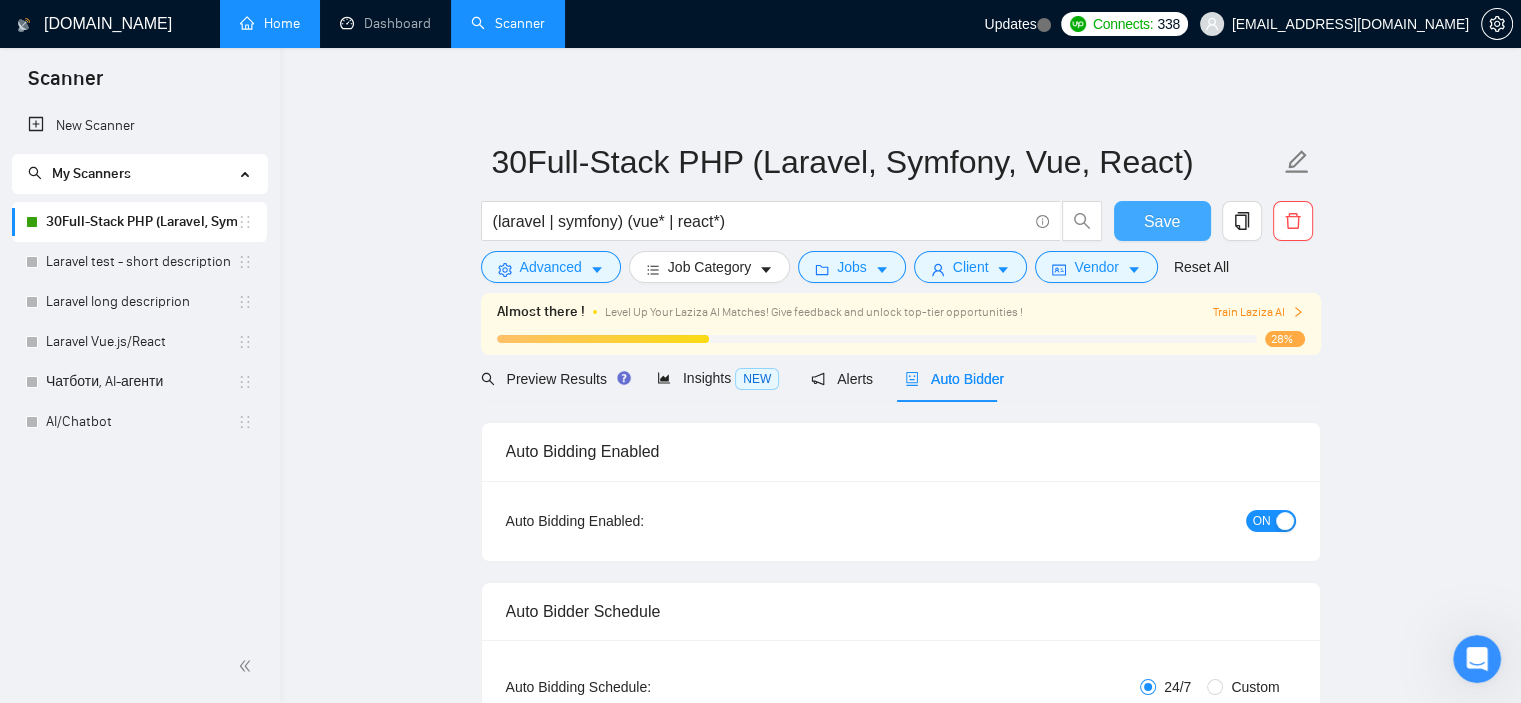 click on "Save" at bounding box center (1162, 221) 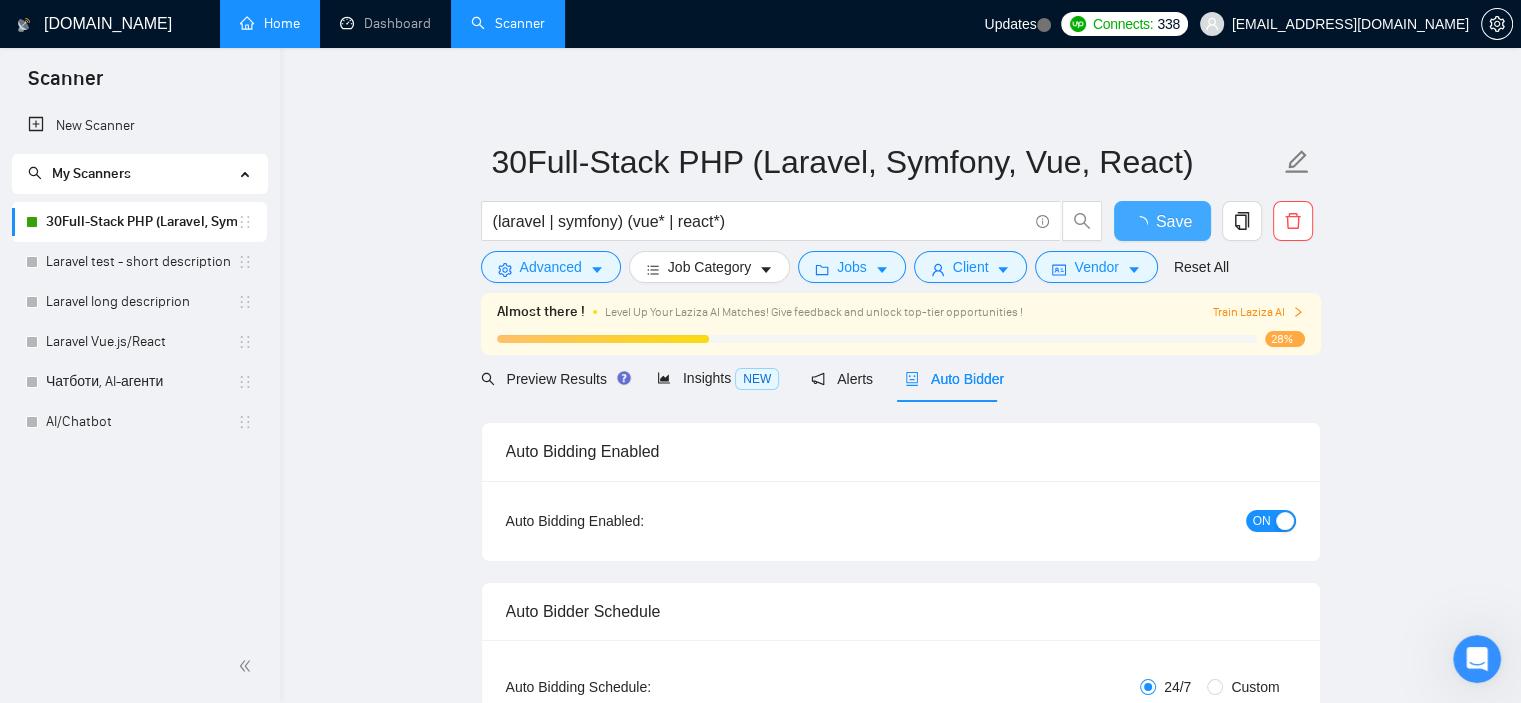 type 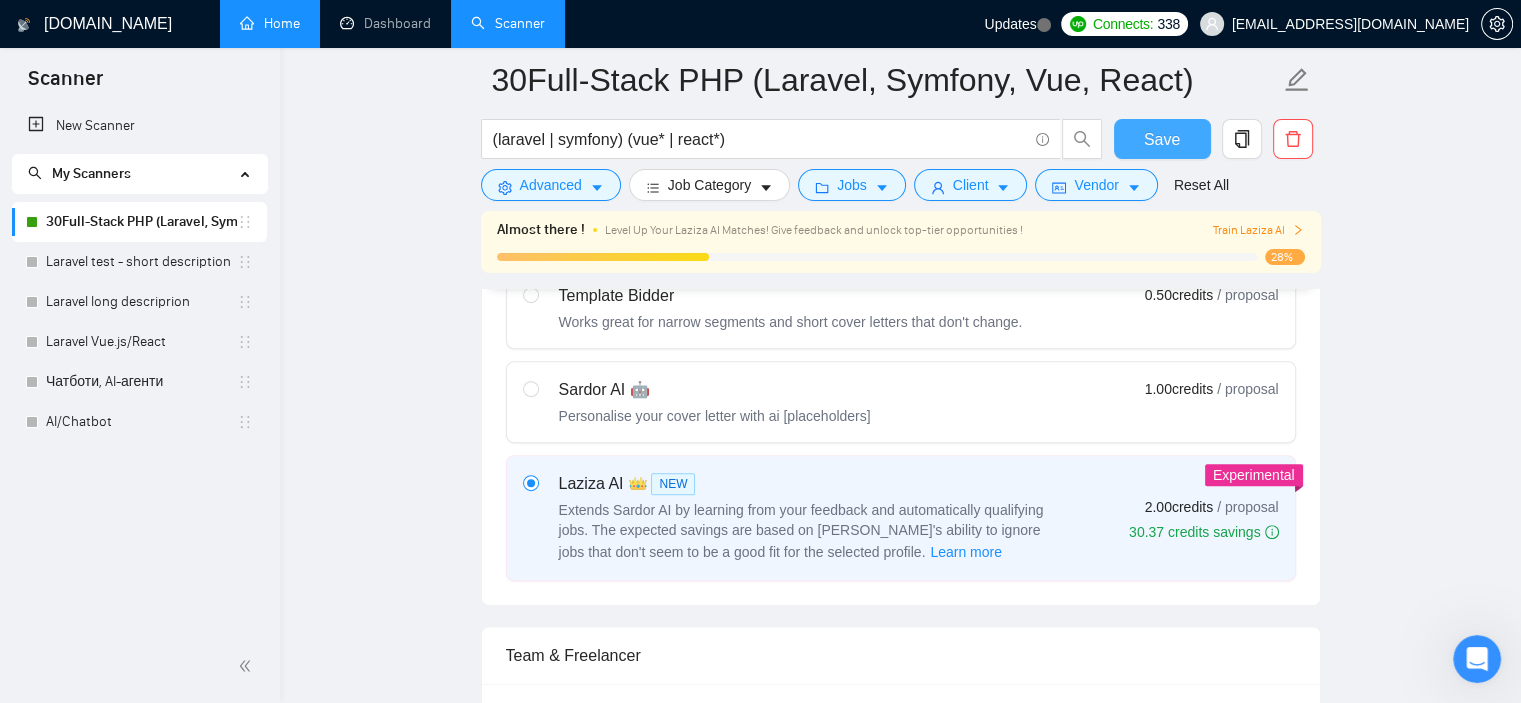 scroll, scrollTop: 1000, scrollLeft: 0, axis: vertical 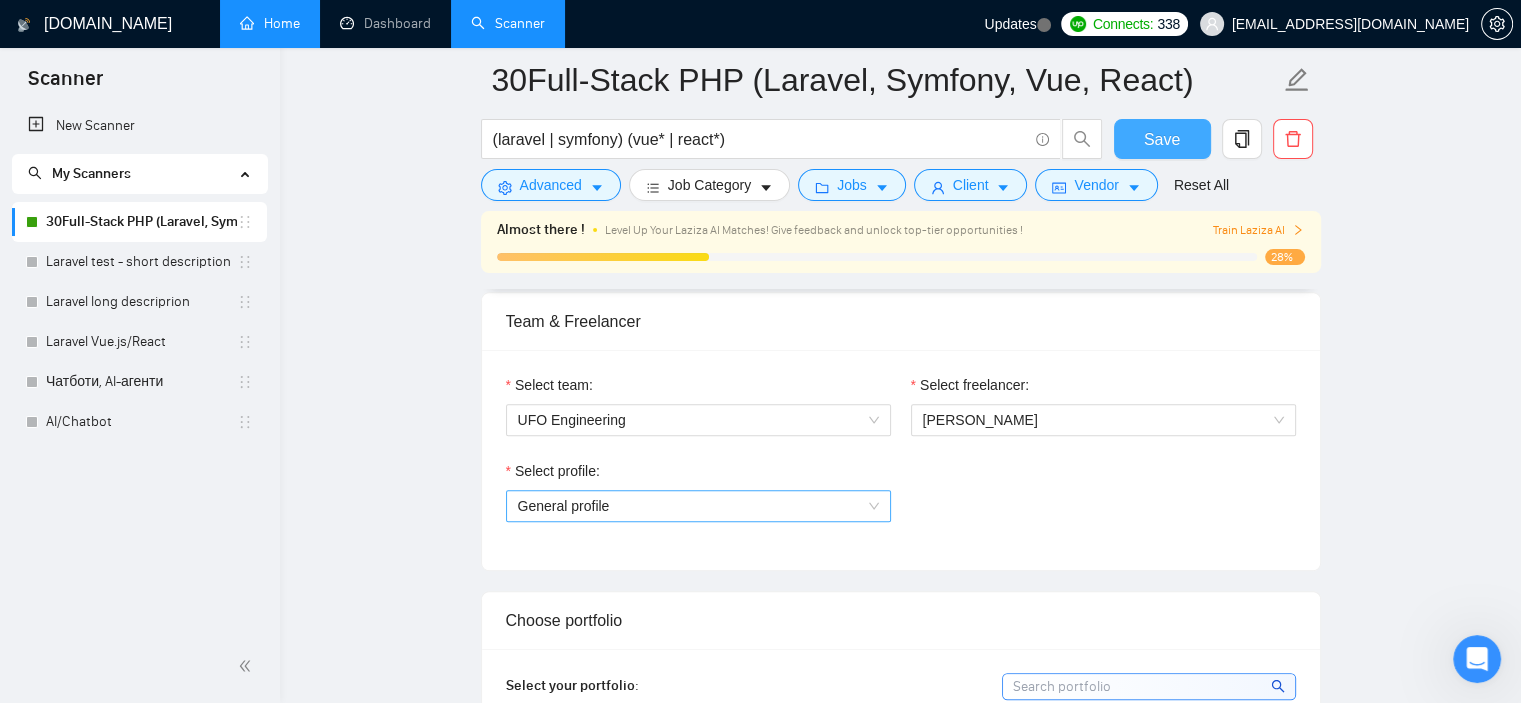 click on "General profile" at bounding box center (698, 506) 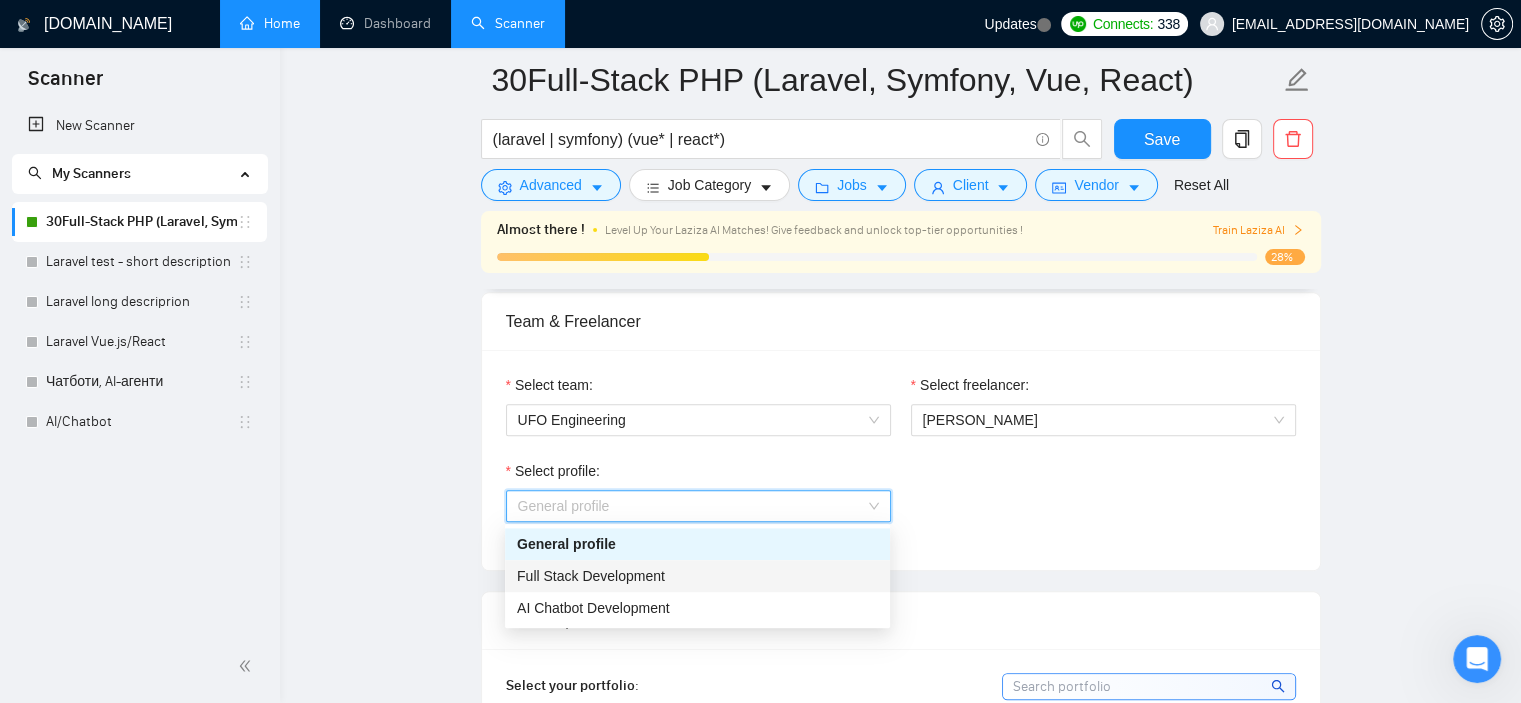 click on "Full Stack Development" at bounding box center (591, 576) 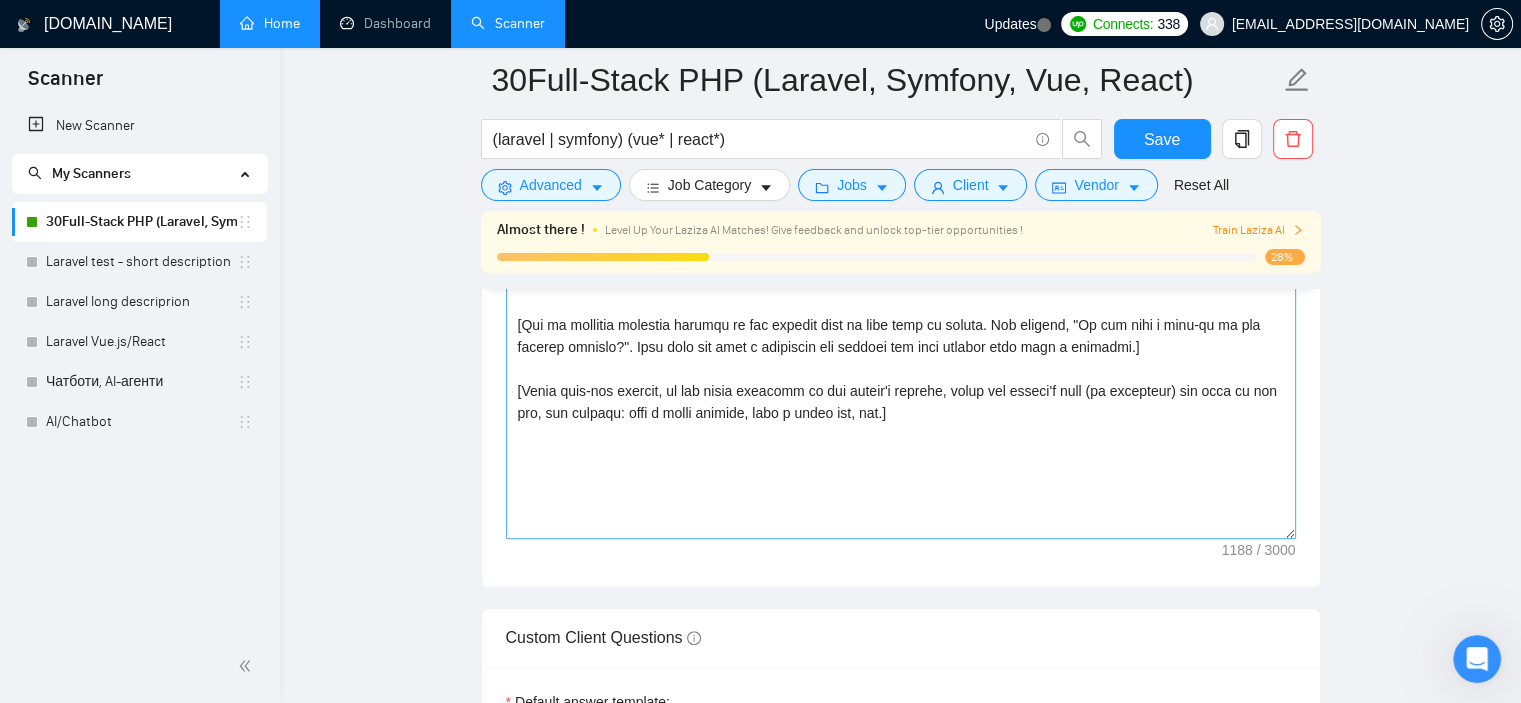 scroll, scrollTop: 1333, scrollLeft: 0, axis: vertical 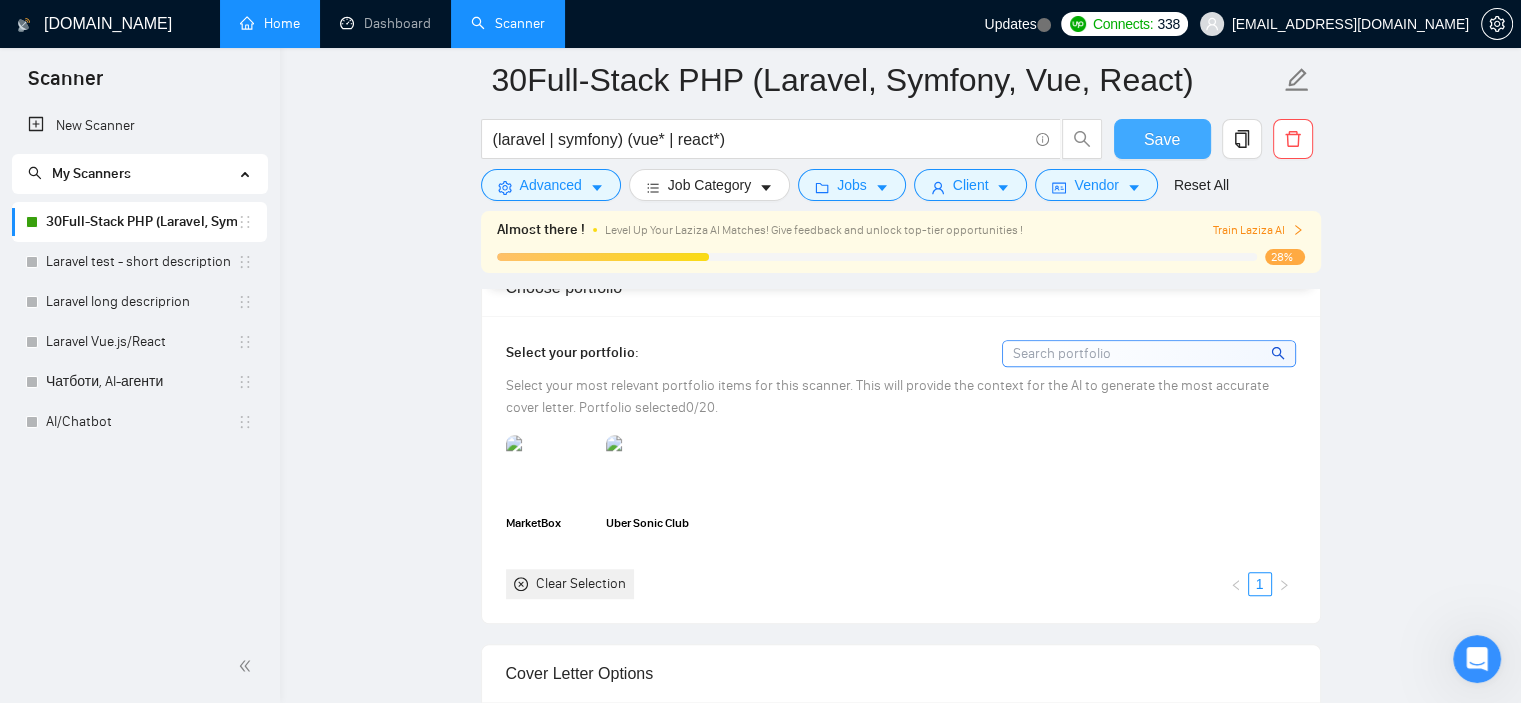 click on "Save" at bounding box center [1162, 139] 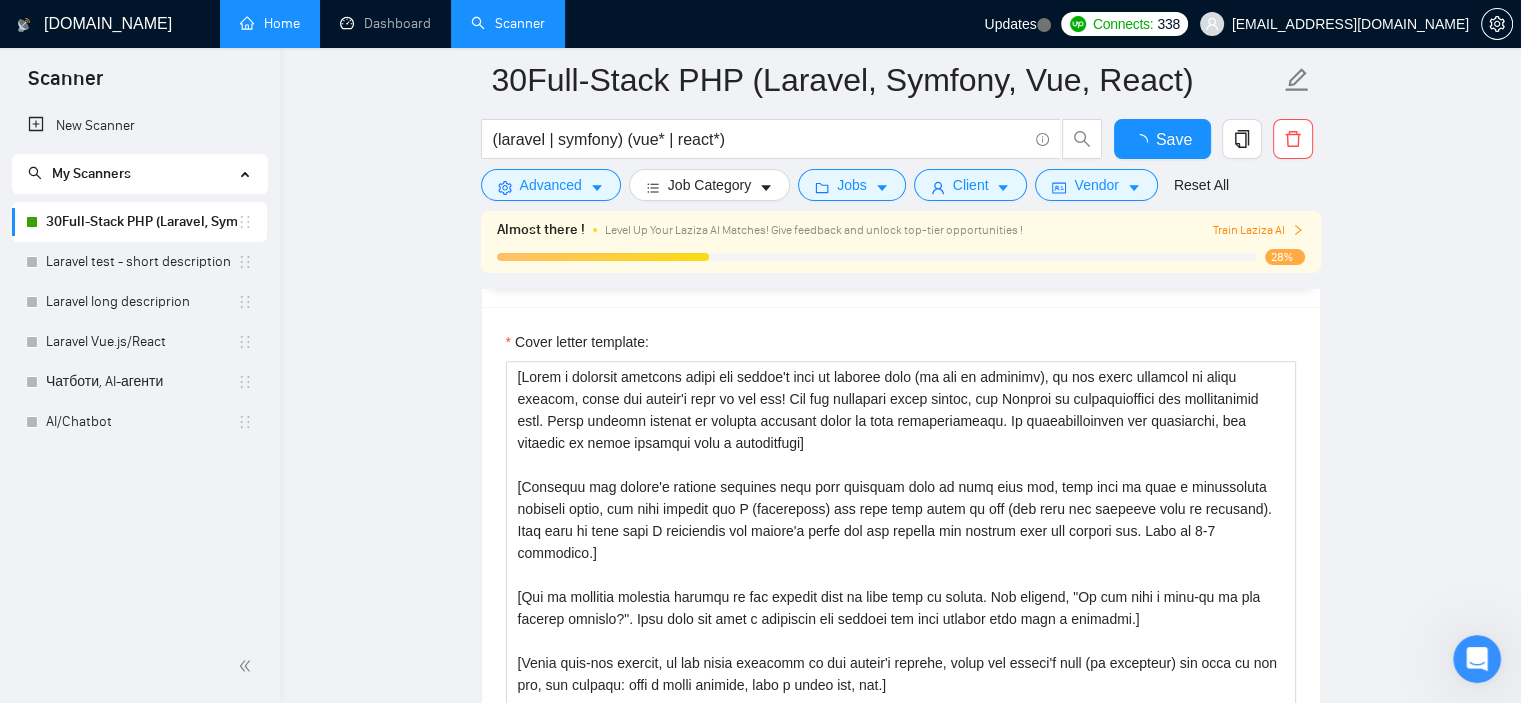 type 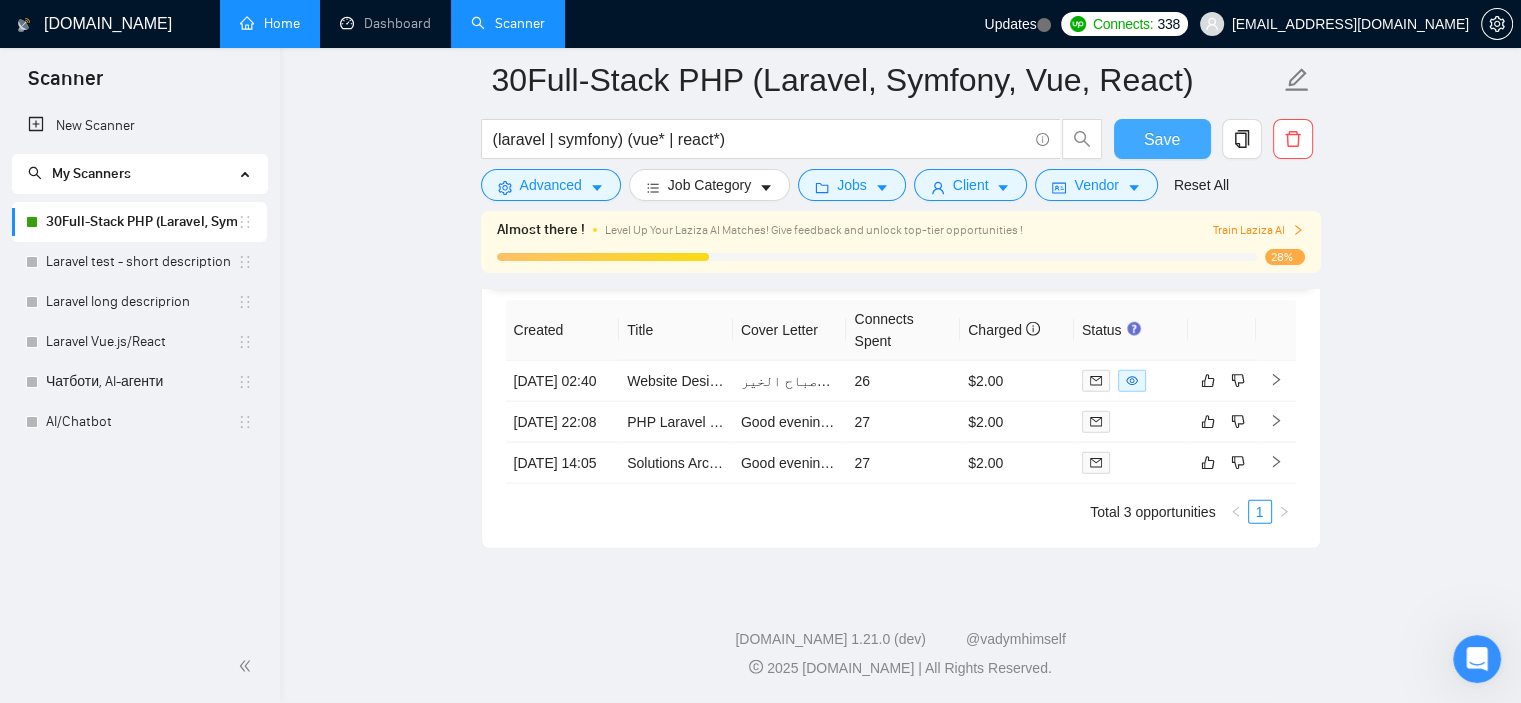 scroll, scrollTop: 4791, scrollLeft: 0, axis: vertical 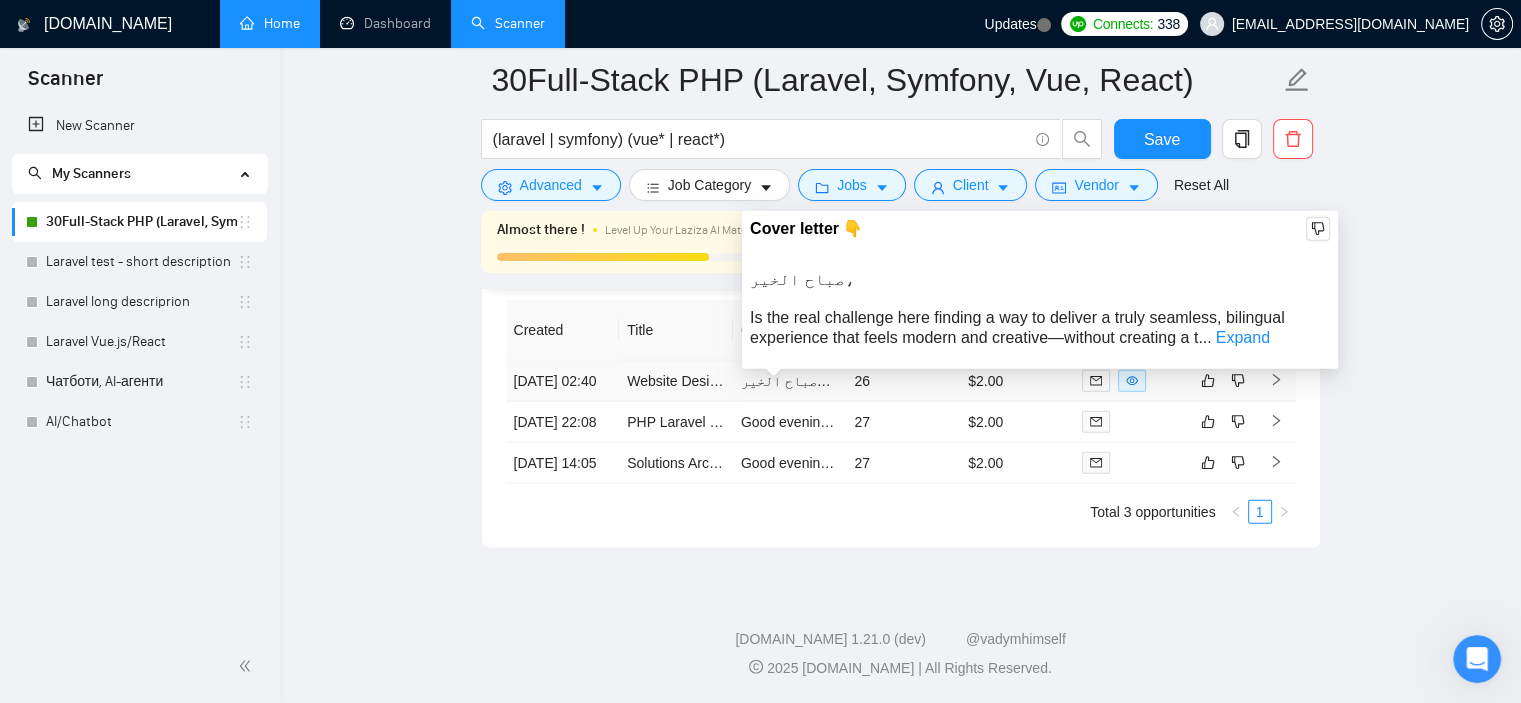 click on "صباح الخير،
Is the real challenge here finding a way to deliver a truly seamless, bilingual experience that feels modern and creative—without creating a technical maintenance headache down the road? I can help you design and build a website that not only looks great and works smoothly in both Arabic and English, but also keeps things simple for your team to manage and scale in the future. My approach focuses on practical solutions for content flow, CRM integration, and user experience, so you get a site that works for your business—not just for launch, but for the long term.
Do you already have a preferred approach for the multilingual setup, or are you open to recommendations?
أتمنى لك يوماً سعيداً!undefined" at bounding box center [2982, 381] 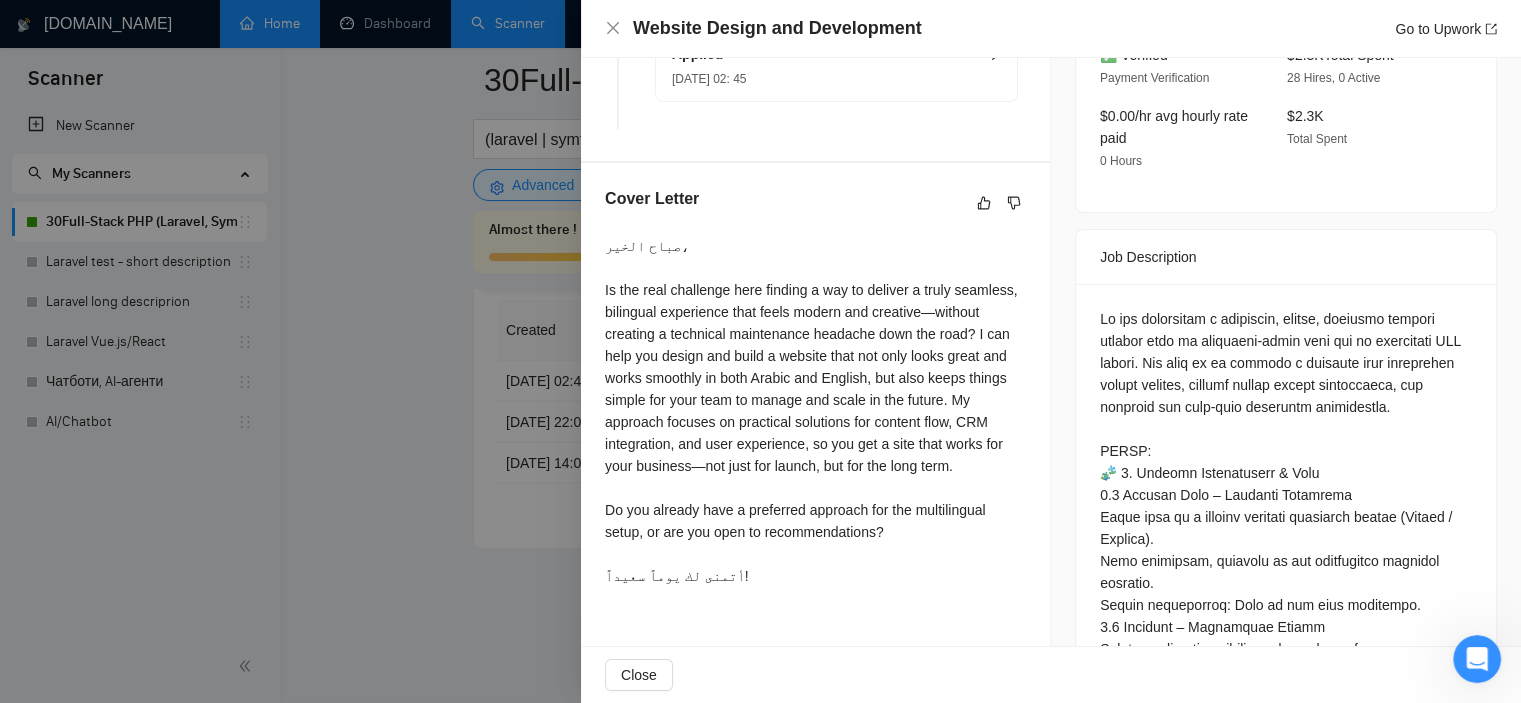 scroll, scrollTop: 666, scrollLeft: 0, axis: vertical 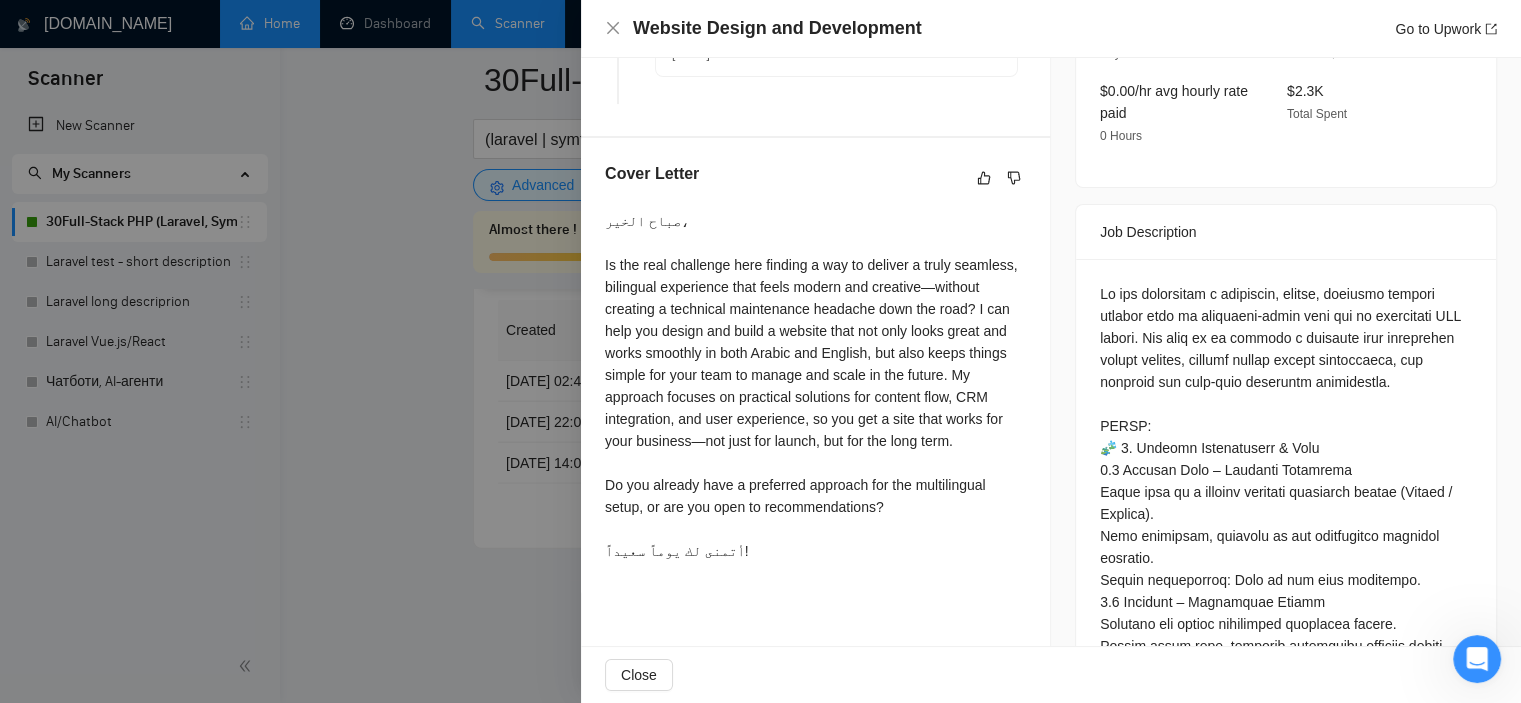 click at bounding box center (760, 351) 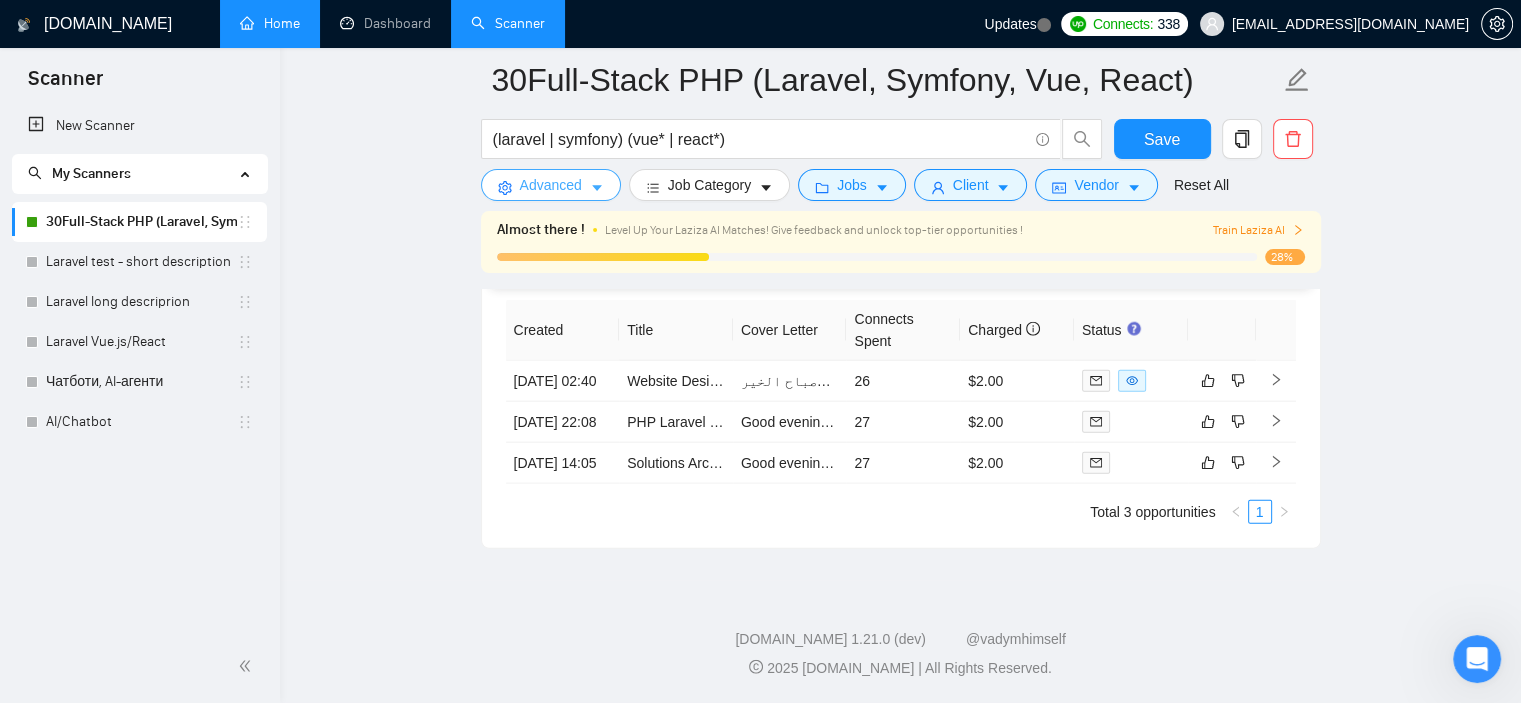 click on "Advanced" at bounding box center (551, 185) 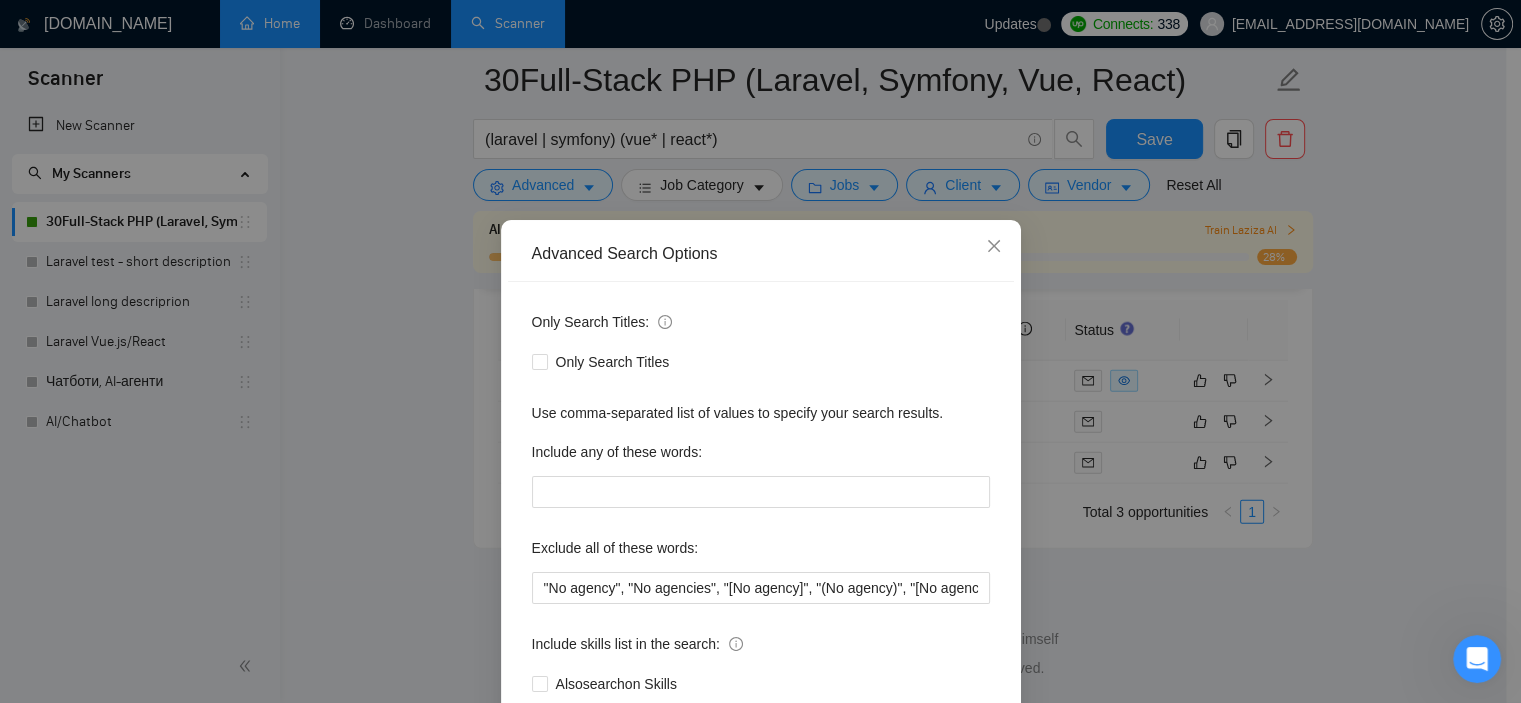 click on "Advanced Search Options Only Search Titles:   Only Search Titles Use comma-separated list of values to specify your search results. Include any of these words: Exclude all of these words: "No agency", "No agencies", "[No agency]", "(No agency)", "[No agencies]", "(No agencies)", "[No agency", "No agency]", "(No agency", "No agency)", "[No agencies", "No agencies]", "(No agencies", "No agencies)", "No-agency", "no-agencies", "no-agency -", "no agencies -", "no agency/", "no agencies/", "no-agency/", "no agencies/", "no agency.", "no agencies.", "no-agency.", "no agencies.", "no agency,", "no agencies,", "no-agency,", "no agencies,", "Freelancer only", "Freelancers only", "freelancer-only", "freelancers-only", "Individual only", "Individuals only", "Individual-only", "Individuals-only", "Independent only", "Independent-only" Include skills list in the search:   Also  search  on Skills Reset OK" at bounding box center (760, 351) 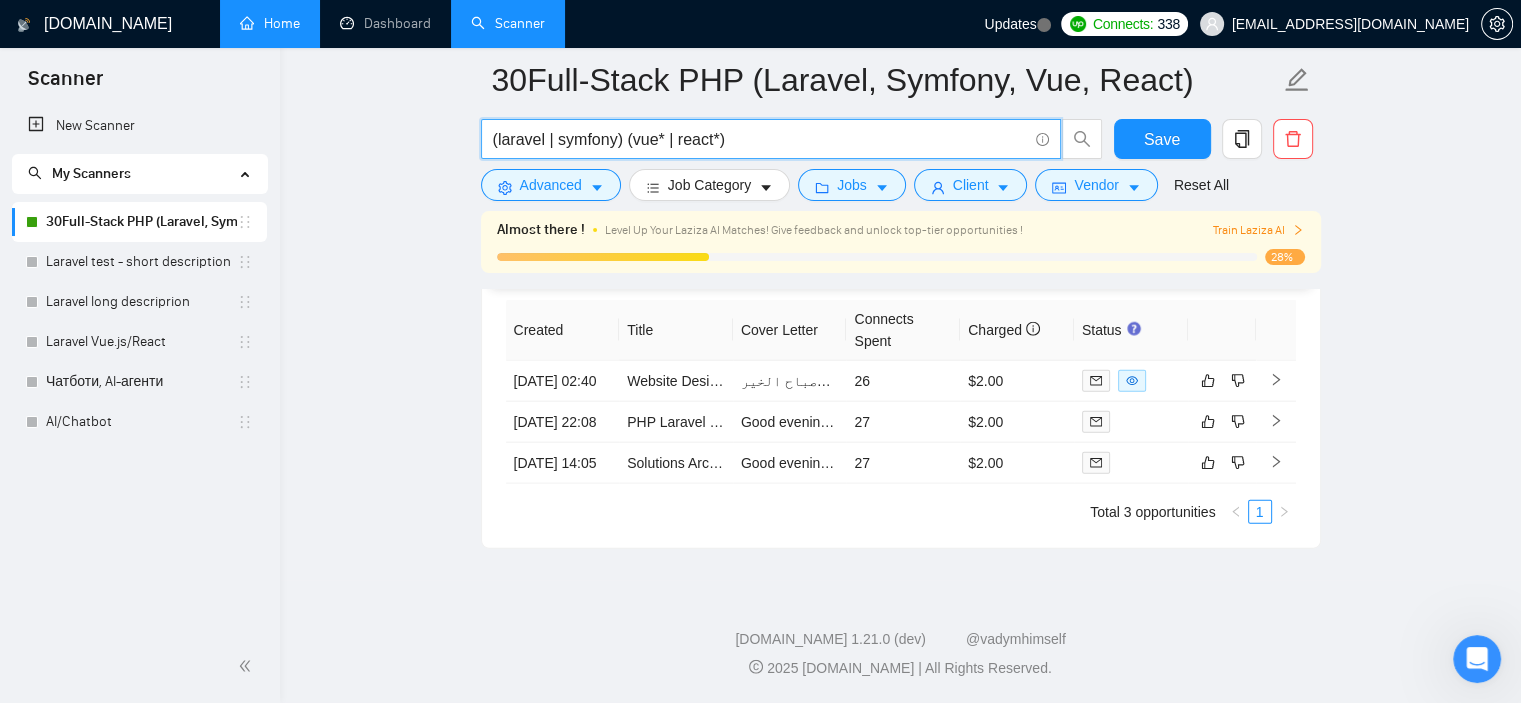 click on "(laravel | symfony) (vue* | react*)" at bounding box center [760, 139] 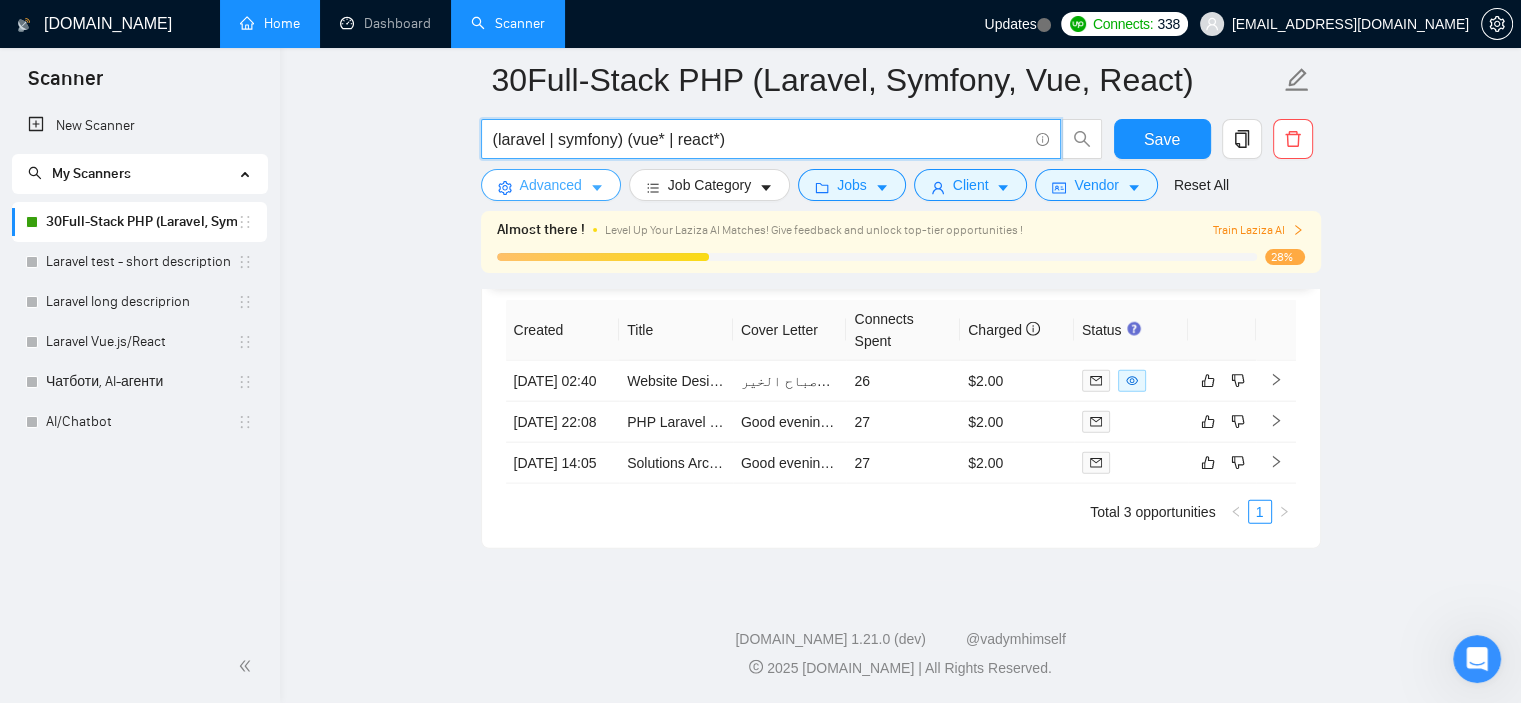 click on "Advanced" at bounding box center [551, 185] 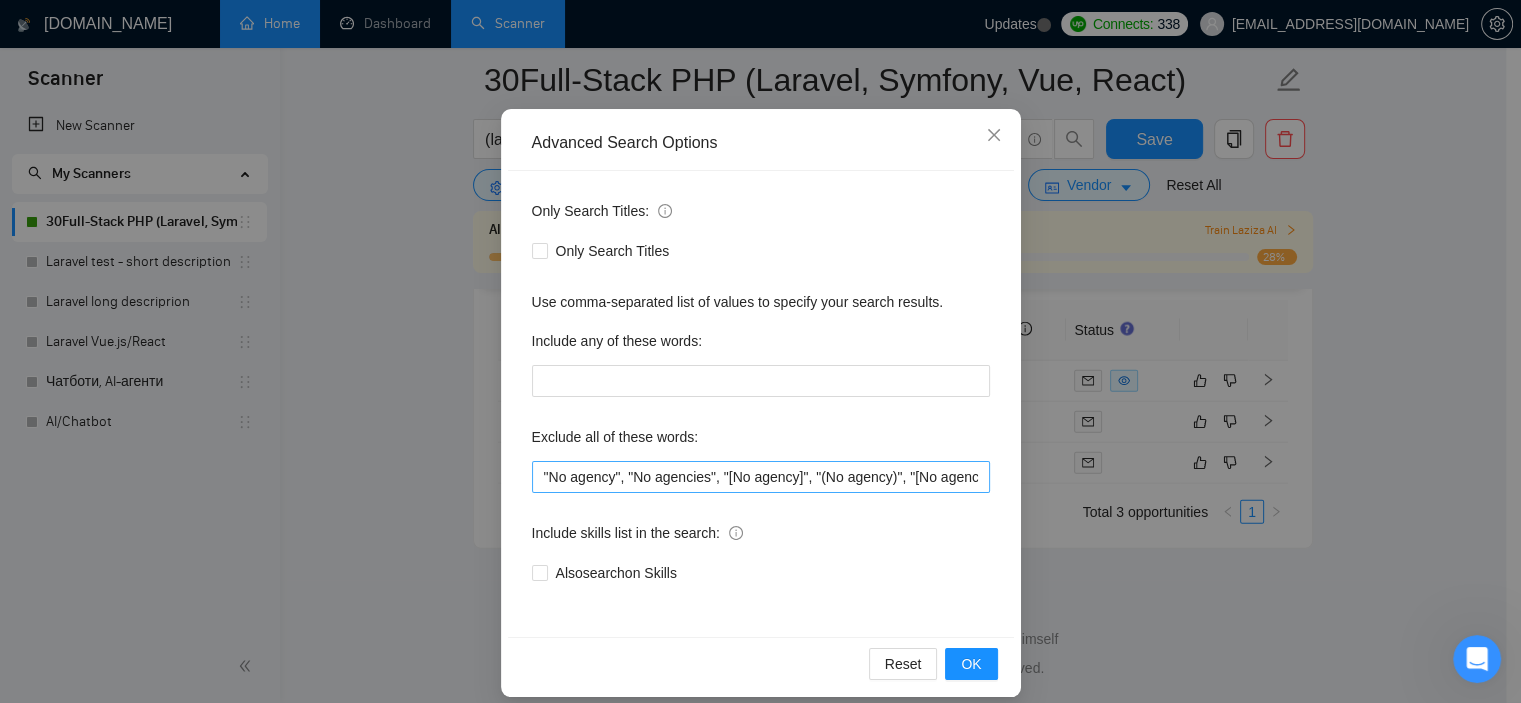 scroll, scrollTop: 112, scrollLeft: 0, axis: vertical 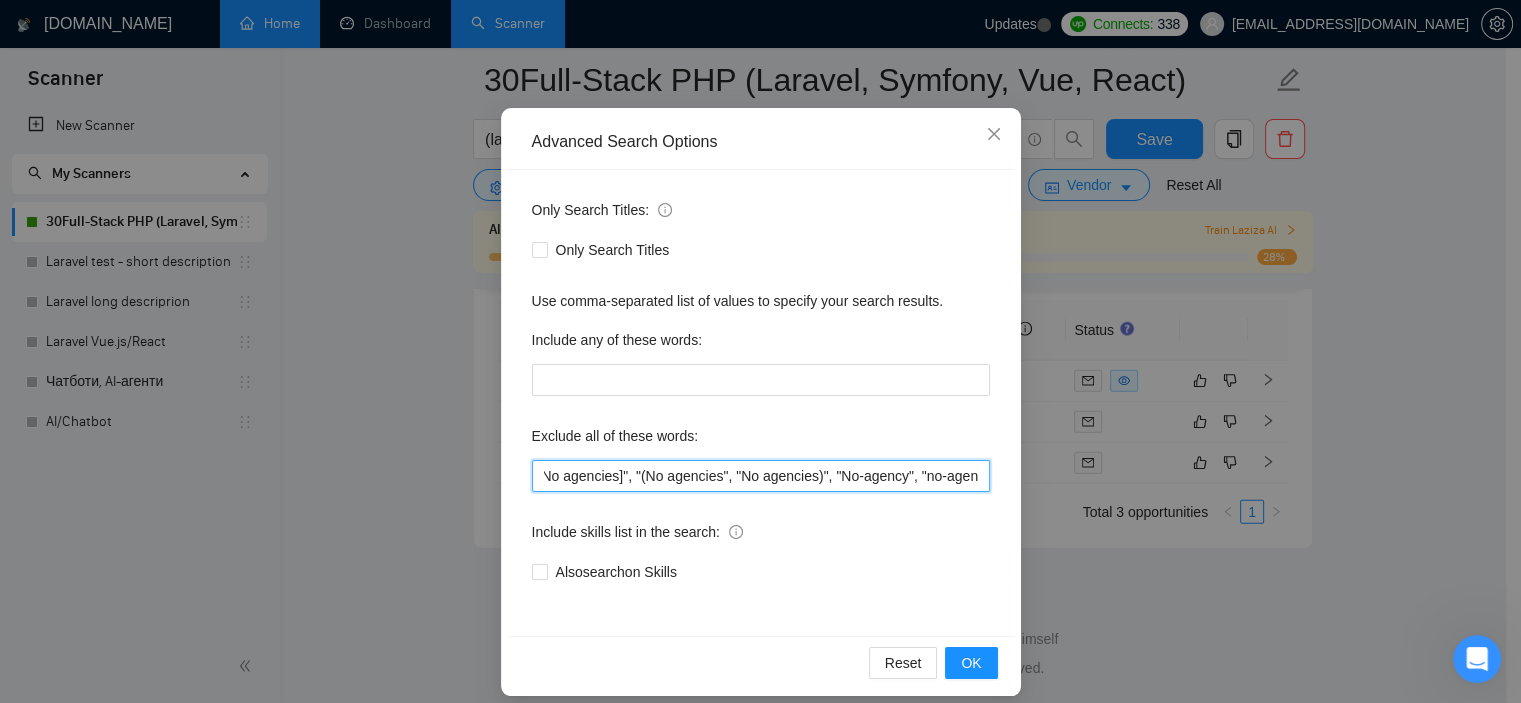 drag, startPoint x: 863, startPoint y: 479, endPoint x: 990, endPoint y: 478, distance: 127.00394 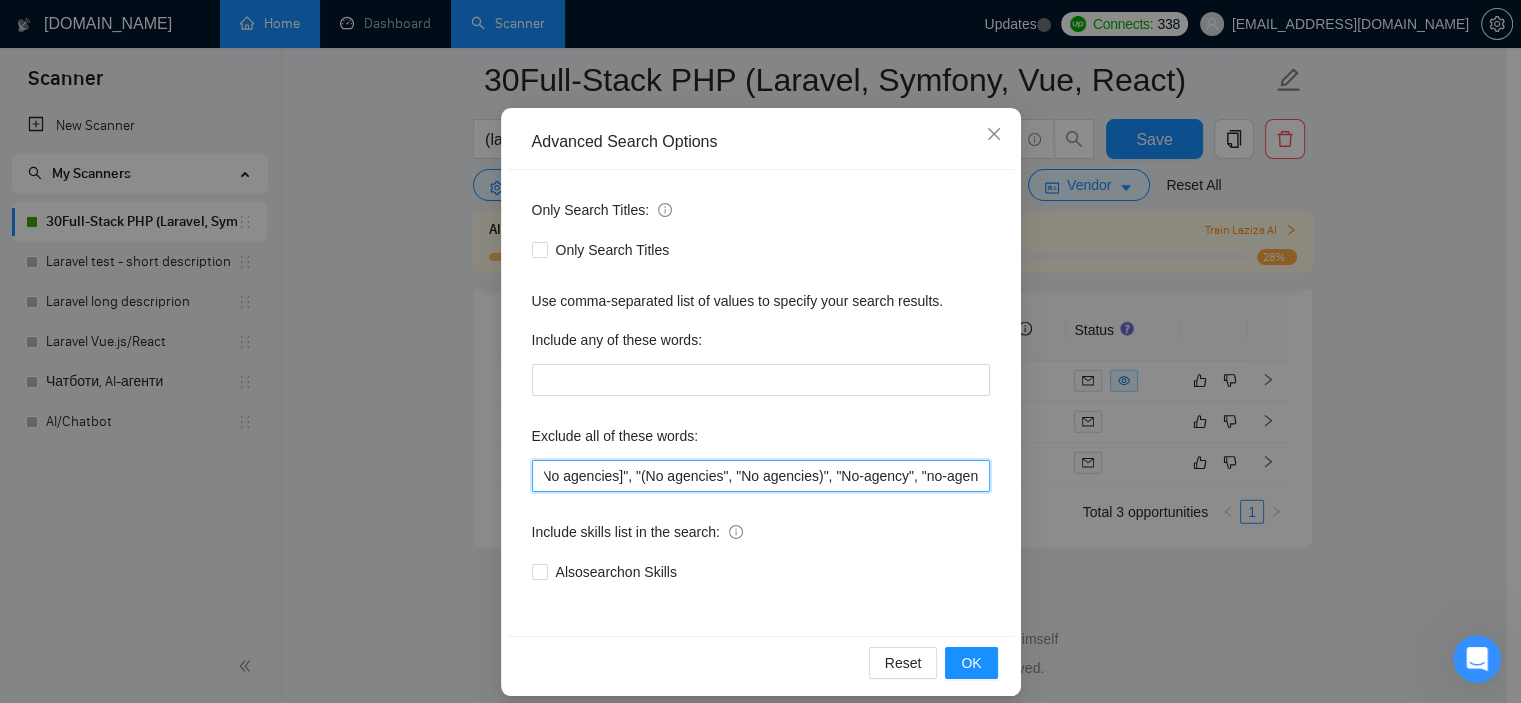 click on ""No agency", "No agencies", "[No agency]", "(No agency)", "[No agencies]", "(No agencies)", "[No agency", "No agency]", "(No agency", "No agency)", "[No agencies", "No agencies]", "(No agencies", "No agencies)", "No-agency", "no-agencies", "no-agency -", "no agencies -", "no agency/", "no agencies/", "no-agency/", "no agencies/", "no agency.", "no agencies.", "no-agency.", "no agencies.", "no agency,", "no agencies,", "no-agency,", "no agencies,", "Freelancer only", "Freelancers only", "freelancer-only", "freelancers-only", "Individual only", "Individuals only", "Individual-only", "Individuals-only", "Independent only", "Independent-only"" at bounding box center [761, 476] 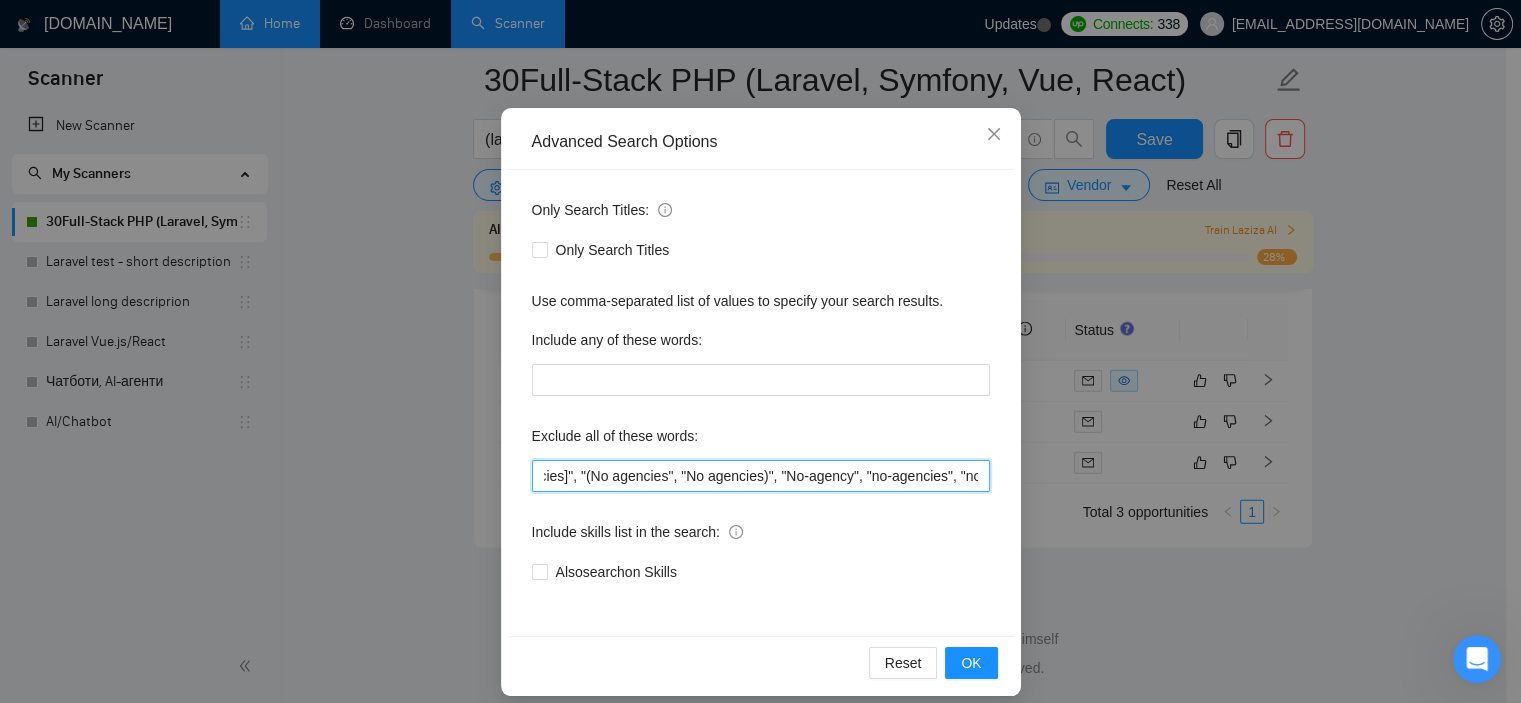 drag, startPoint x: 915, startPoint y: 476, endPoint x: 965, endPoint y: 477, distance: 50.01 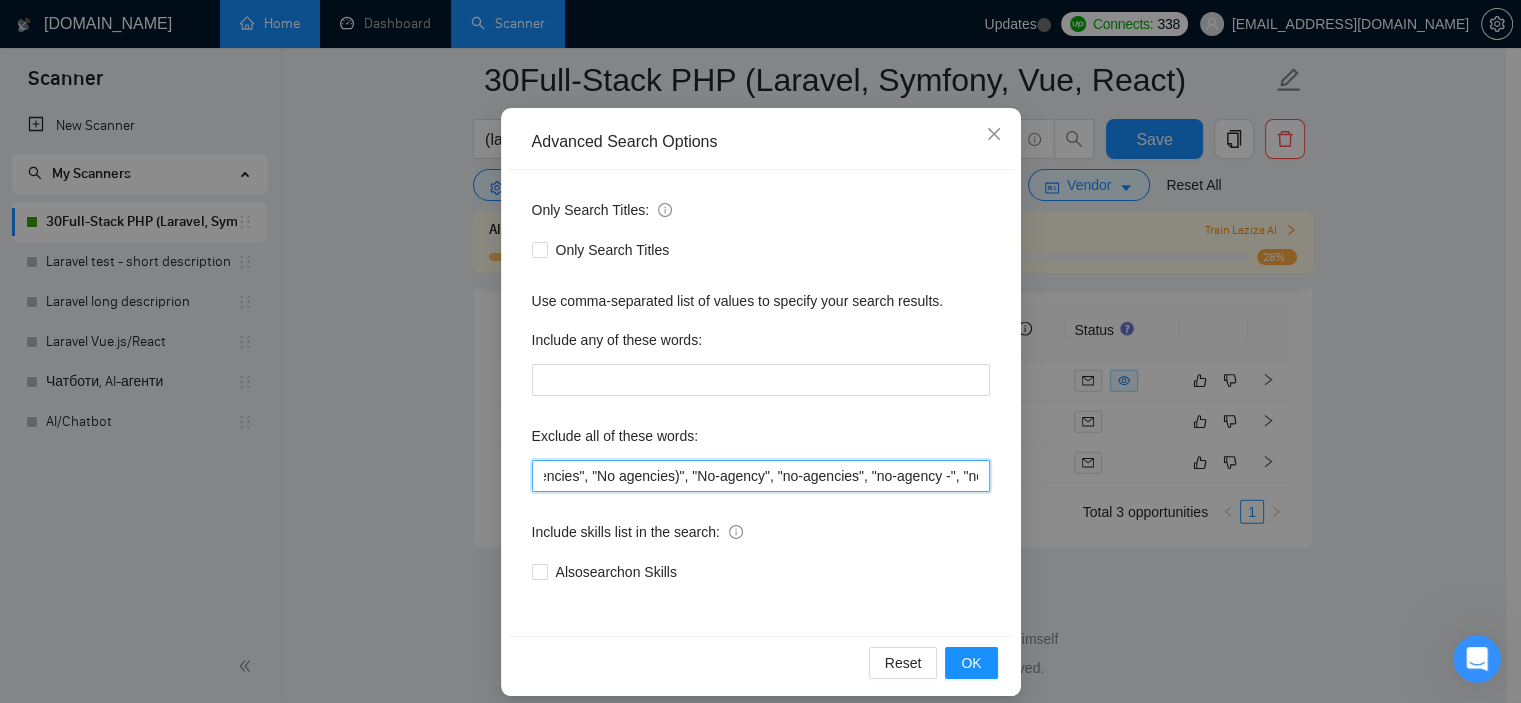 click on ""No agency", "No agencies", "[No agency]", "(No agency)", "[No agencies]", "(No agencies)", "[No agency", "No agency]", "(No agency", "No agency)", "[No agencies", "No agencies]", "(No agencies", "No agencies)", "No-agency", "no-agencies", "no-agency -", "no agencies -", "no agency/", "no agencies/", "no-agency/", "no agencies/", "no agency.", "no agencies.", "no-agency.", "no agencies.", "no agency,", "no agencies,", "no-agency,", "no agencies,", "Freelancer only", "Freelancers only", "freelancer-only", "freelancers-only", "Individual only", "Individuals only", "Individual-only", "Individuals-only", "Independent only", "Independent-only"" at bounding box center (761, 476) 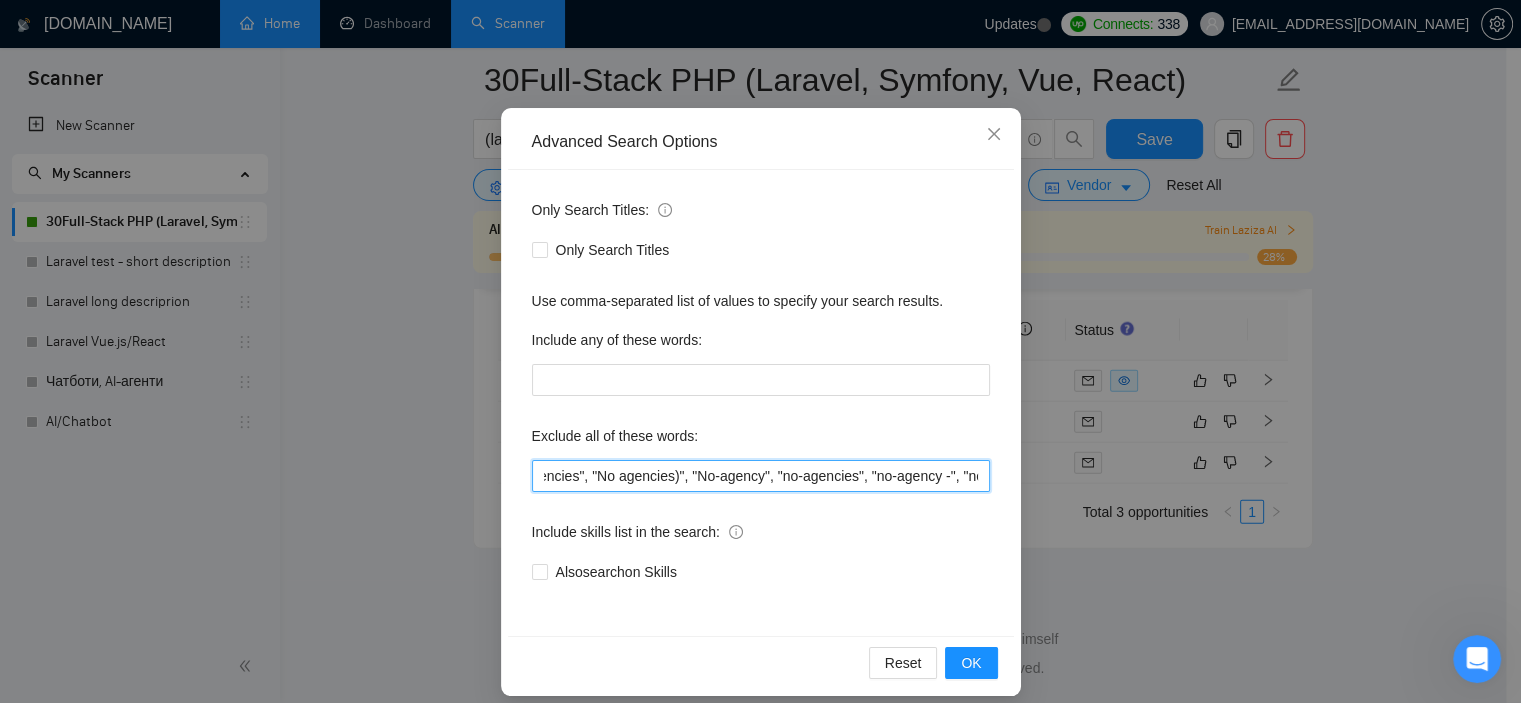 scroll, scrollTop: 0, scrollLeft: 0, axis: both 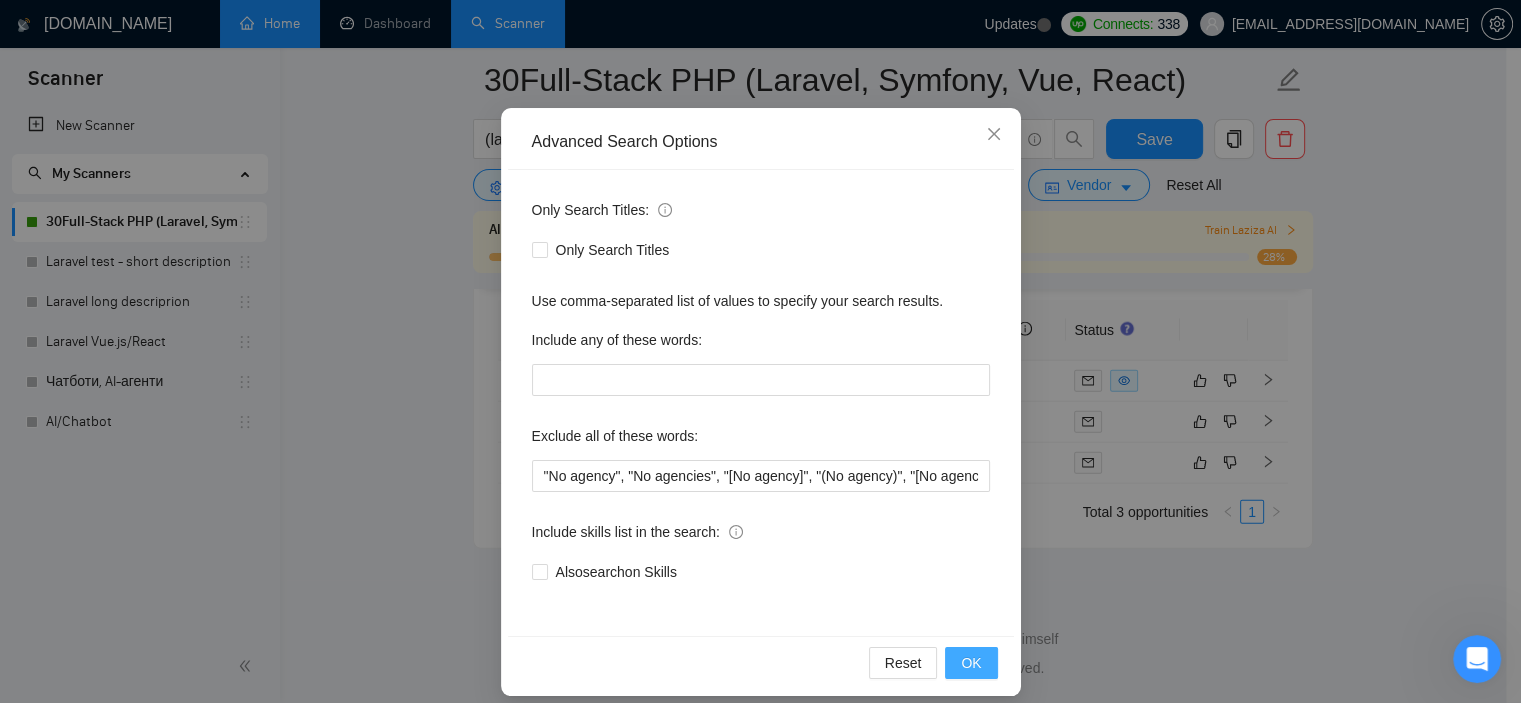 click on "OK" at bounding box center (971, 663) 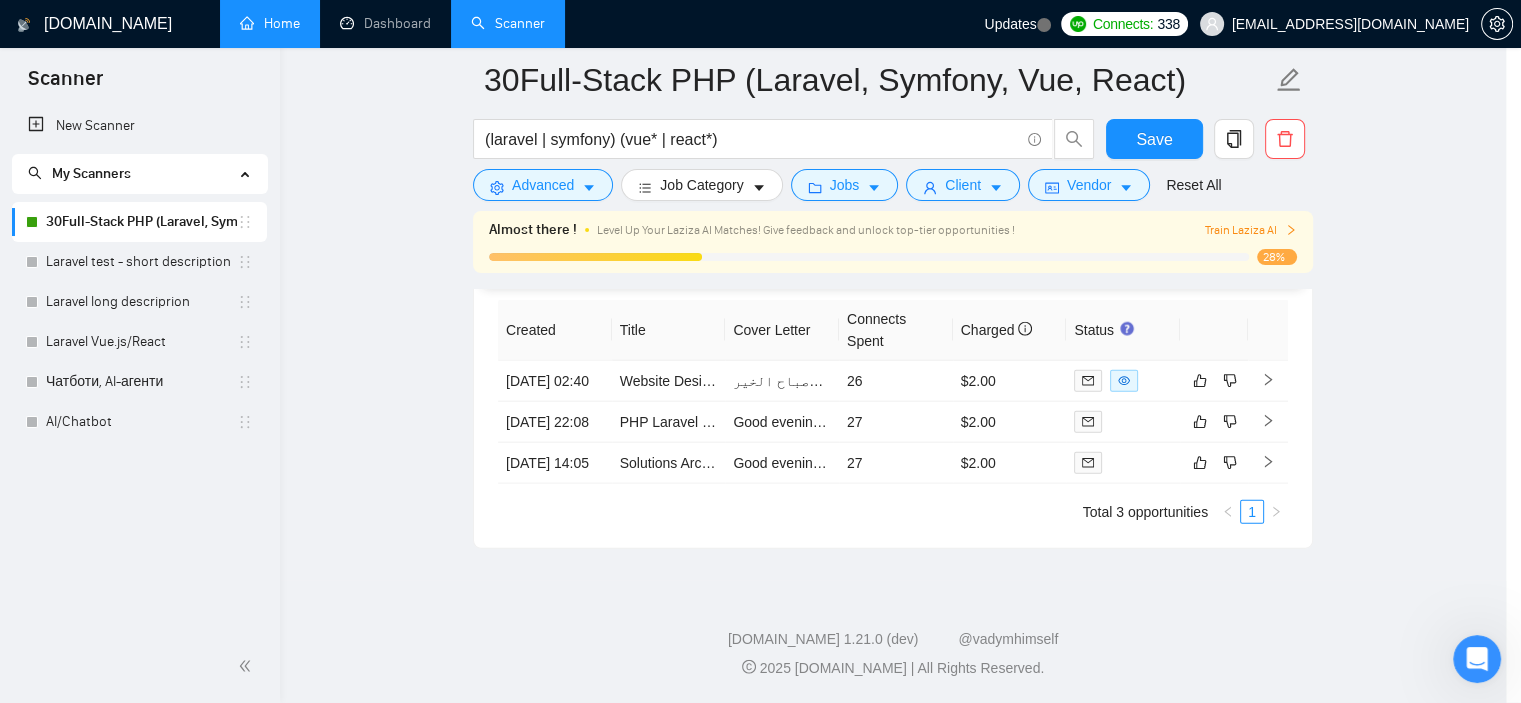 scroll, scrollTop: 28, scrollLeft: 0, axis: vertical 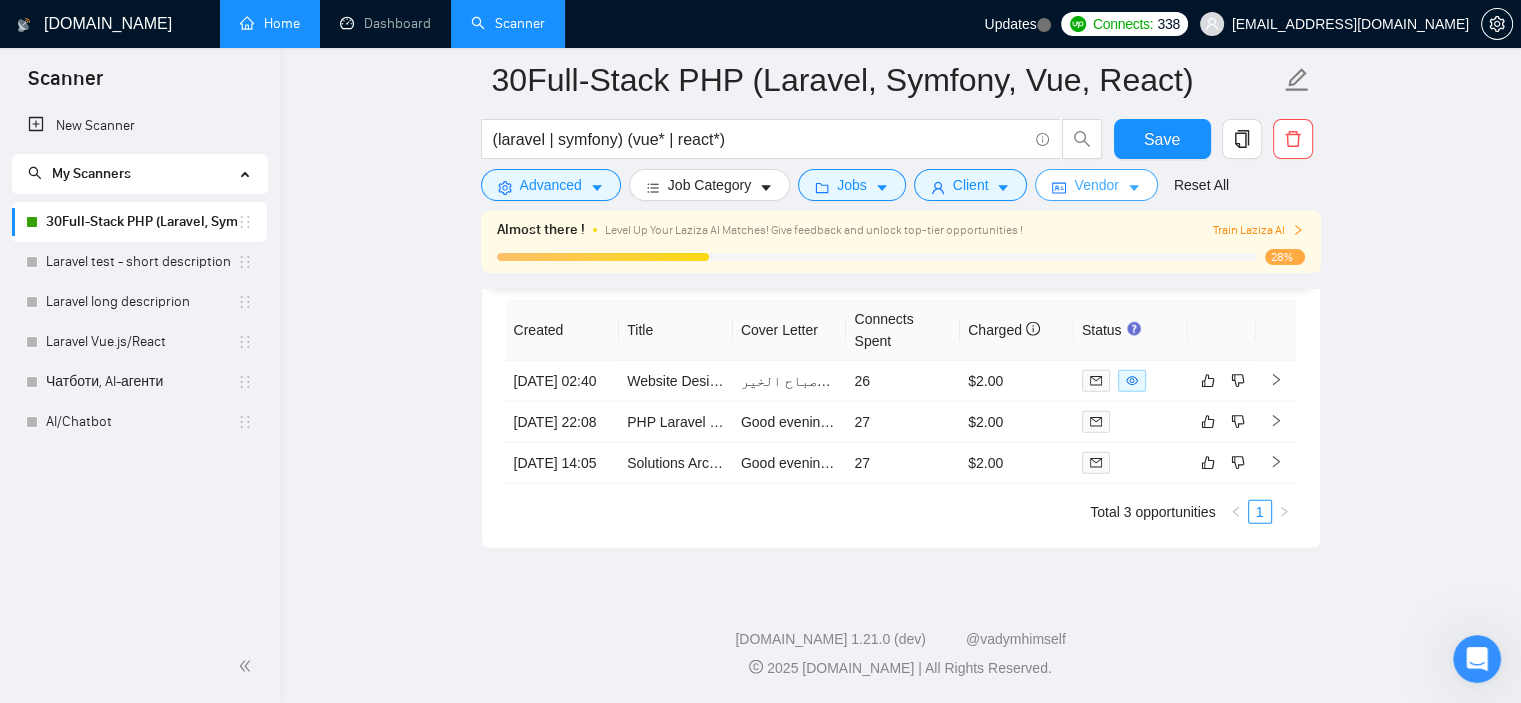 click on "Vendor" at bounding box center [1096, 185] 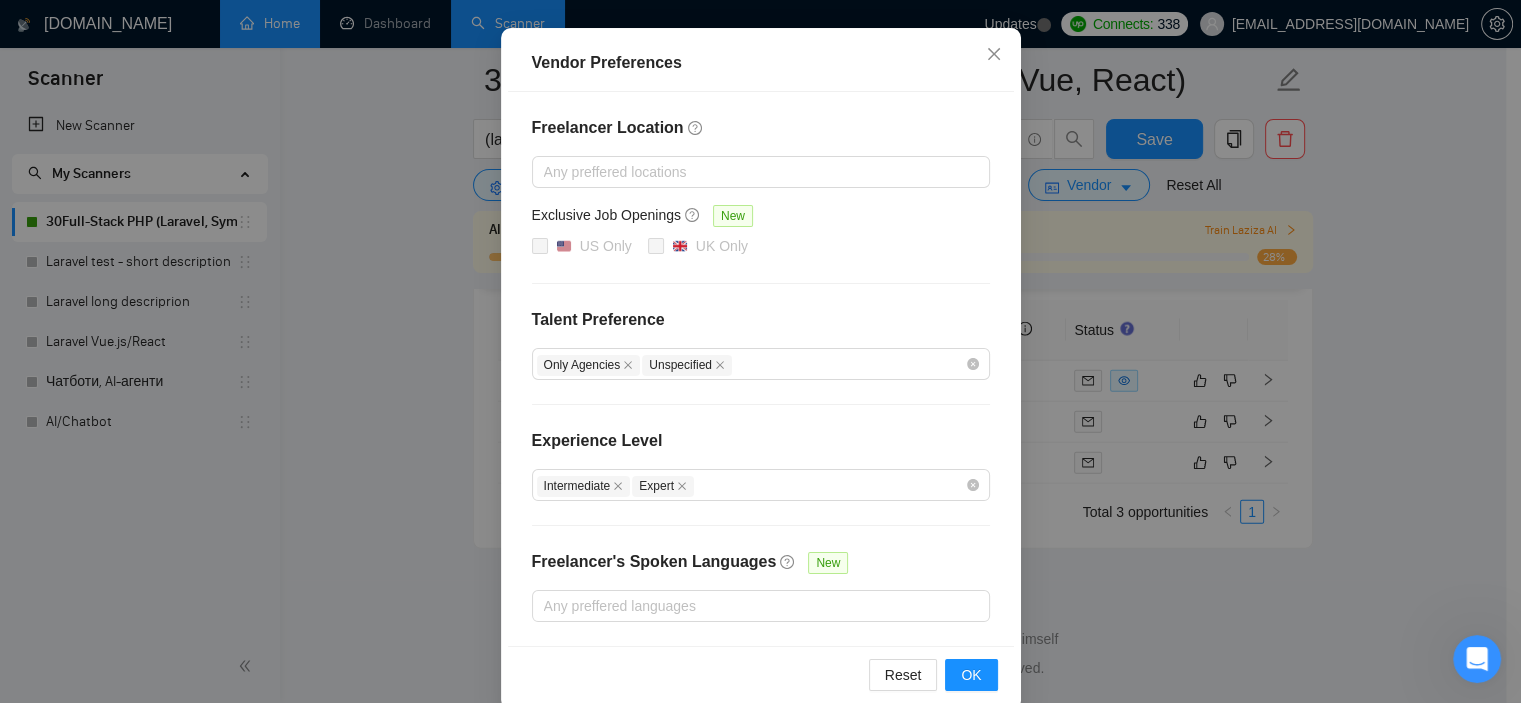 scroll, scrollTop: 220, scrollLeft: 0, axis: vertical 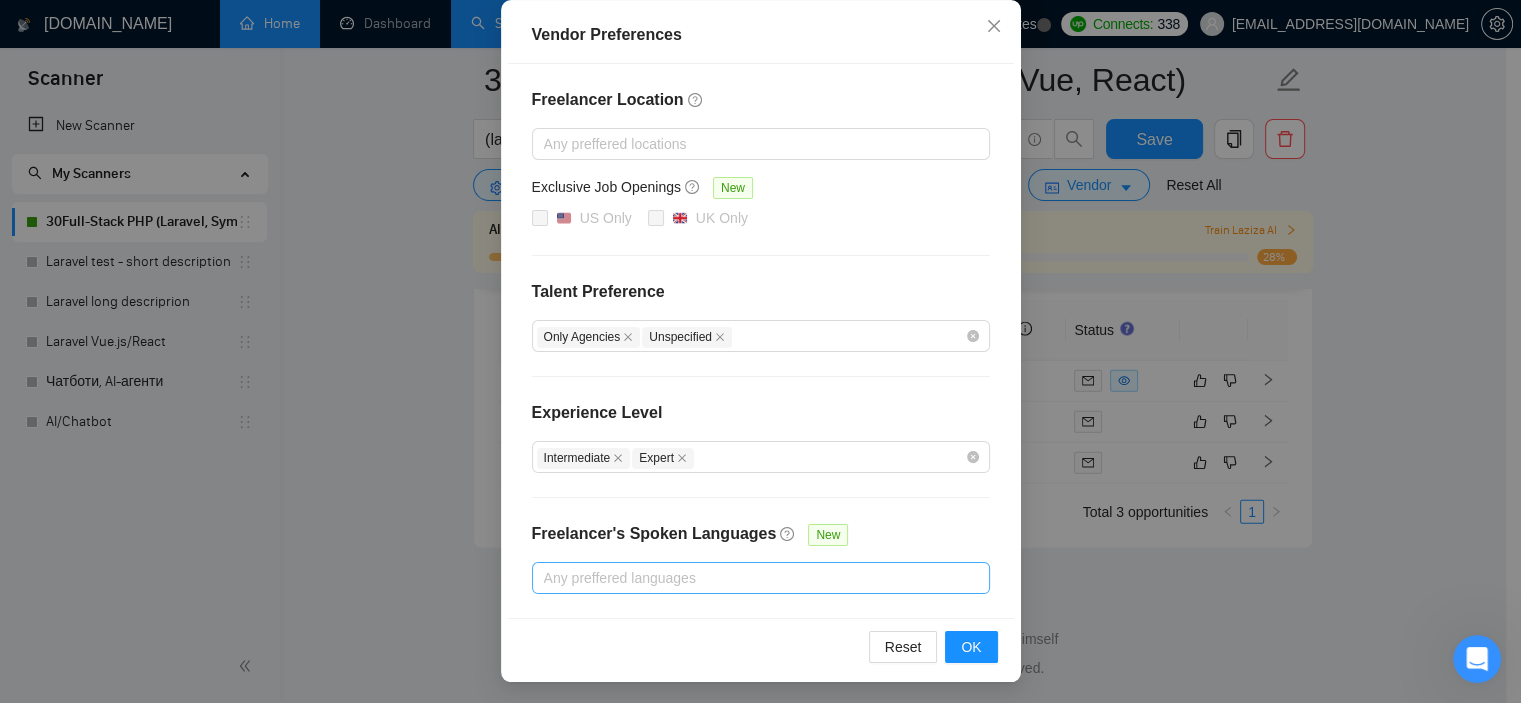 click at bounding box center [751, 578] 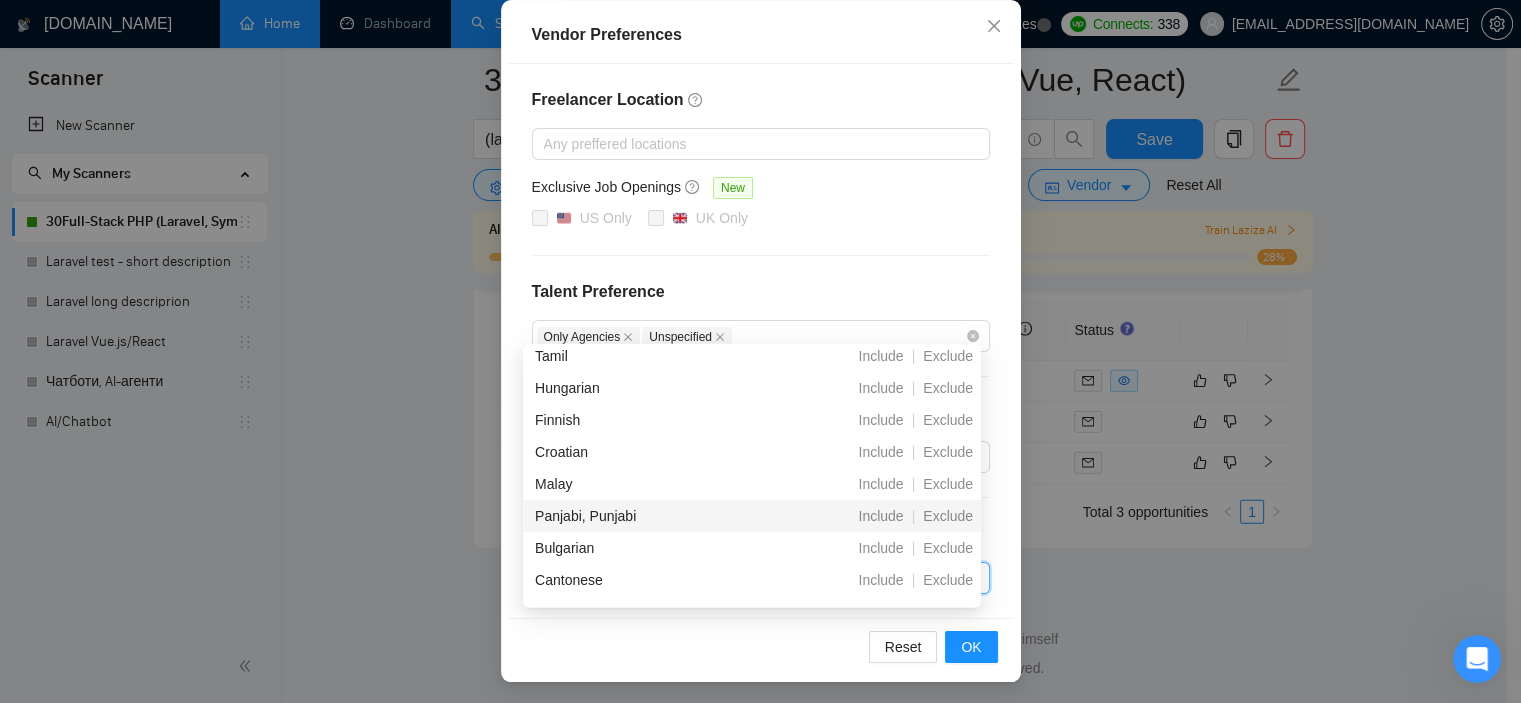 scroll, scrollTop: 1668, scrollLeft: 0, axis: vertical 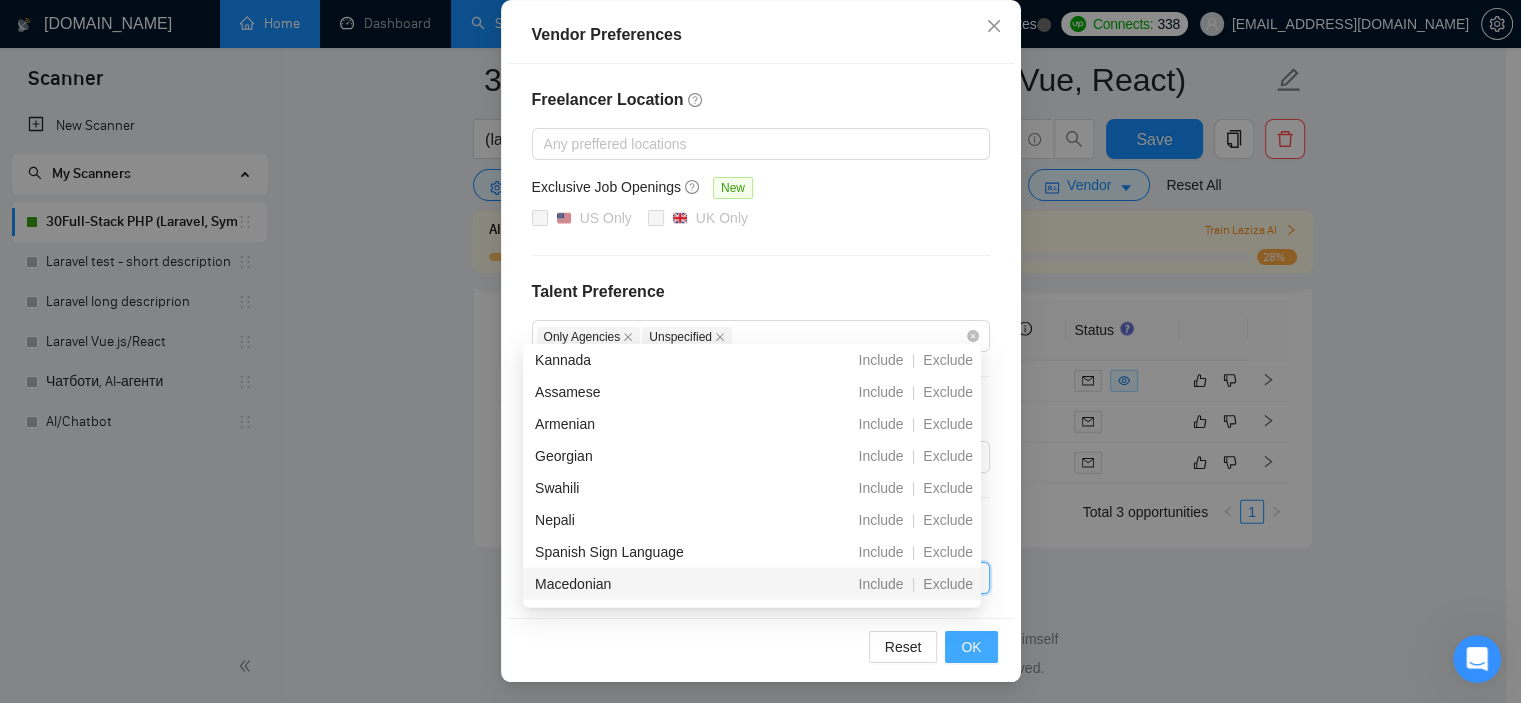 click on "OK" at bounding box center (971, 647) 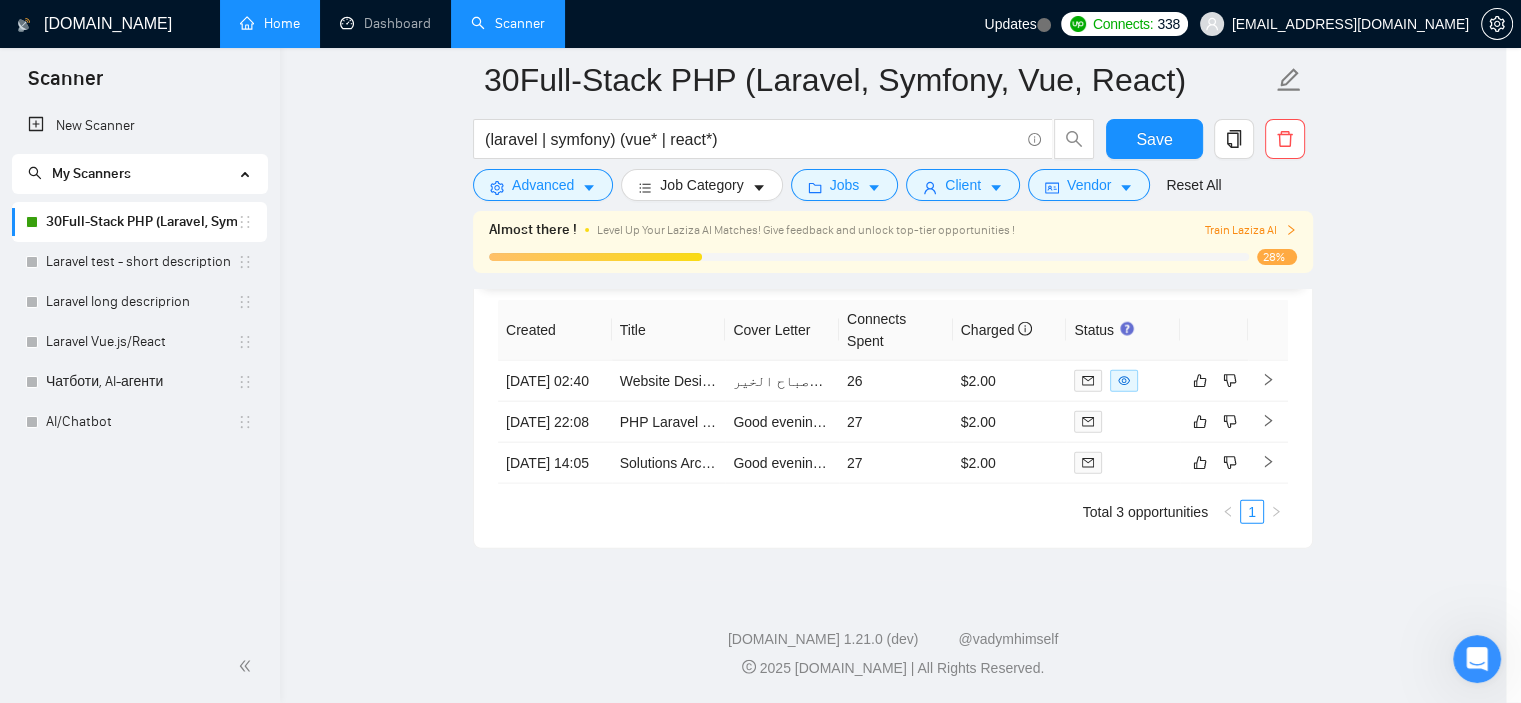 scroll, scrollTop: 120, scrollLeft: 0, axis: vertical 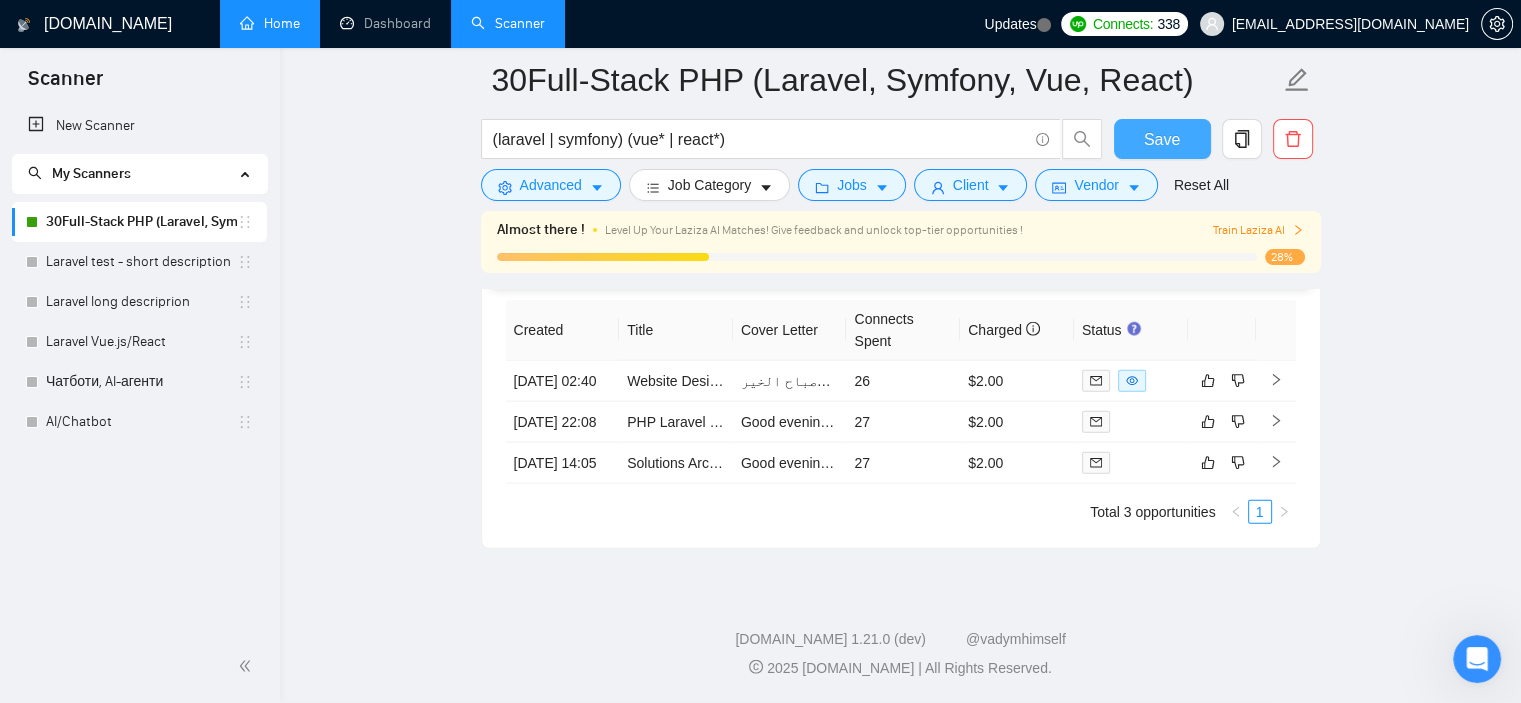 click on "Save" at bounding box center (1162, 139) 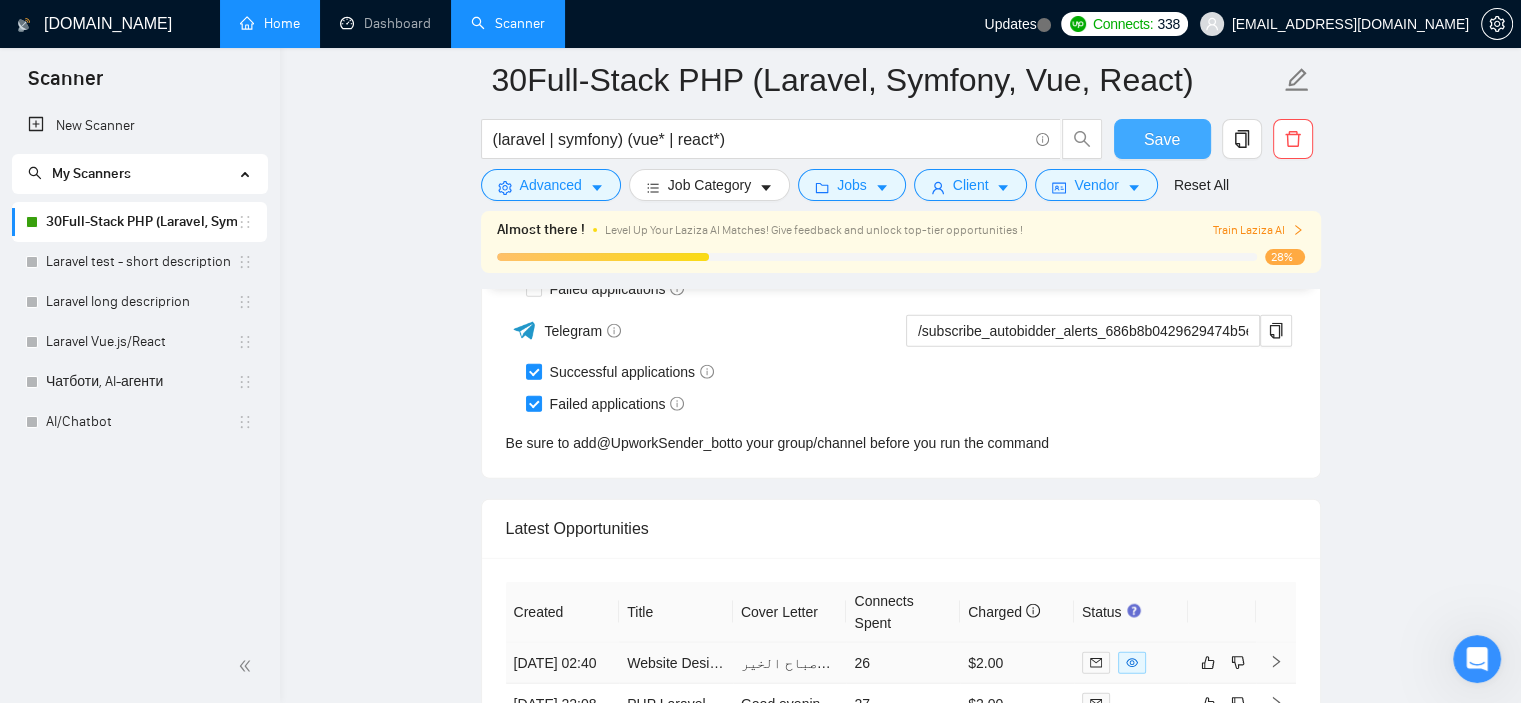 scroll, scrollTop: 4791, scrollLeft: 0, axis: vertical 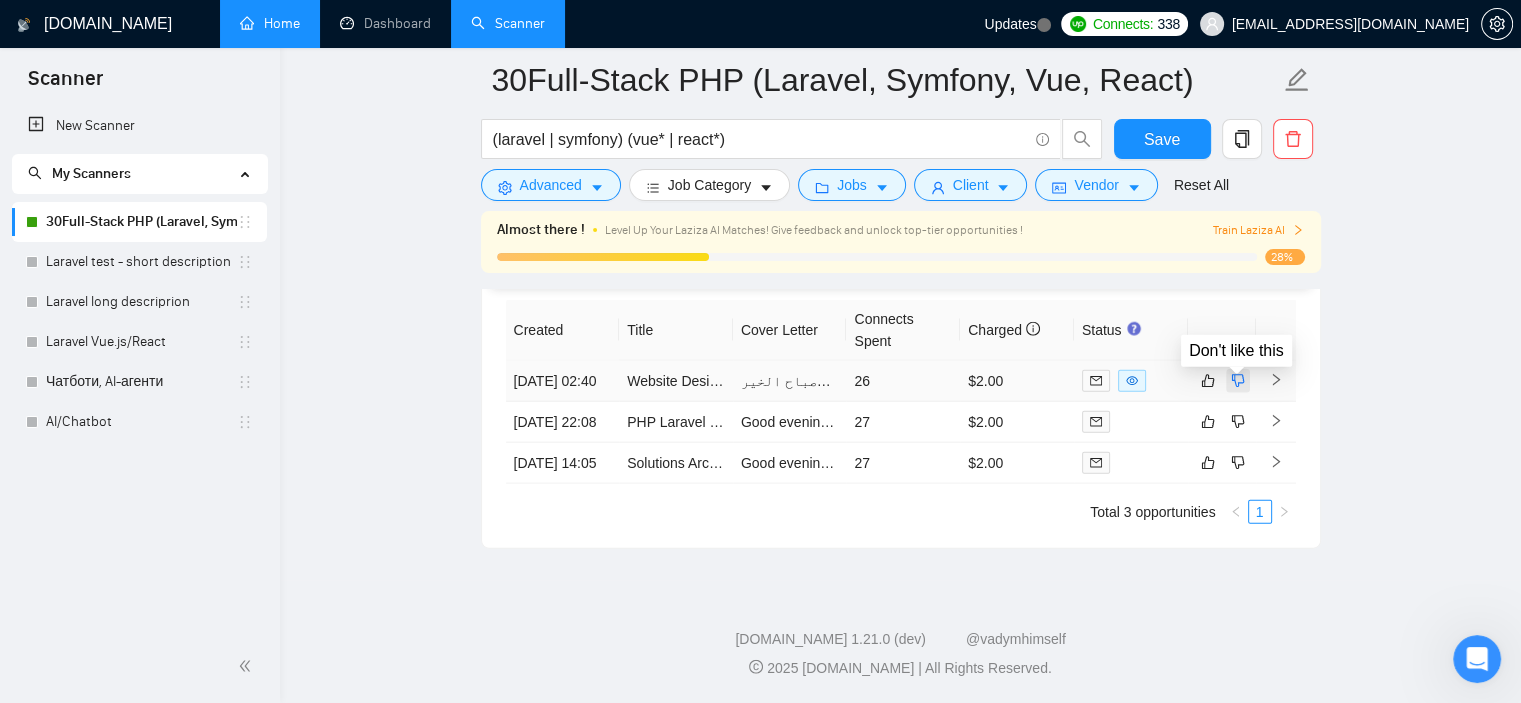 click 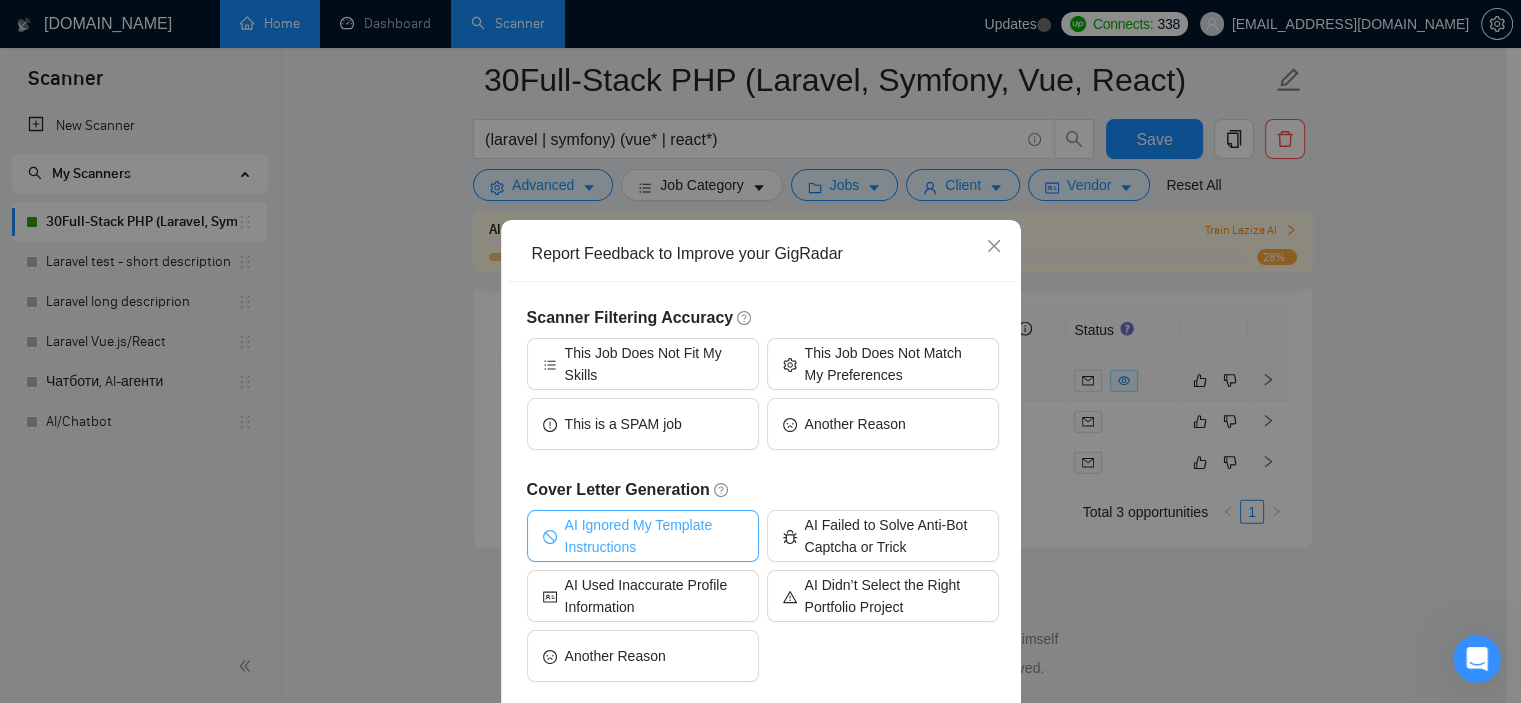 scroll, scrollTop: 4457, scrollLeft: 0, axis: vertical 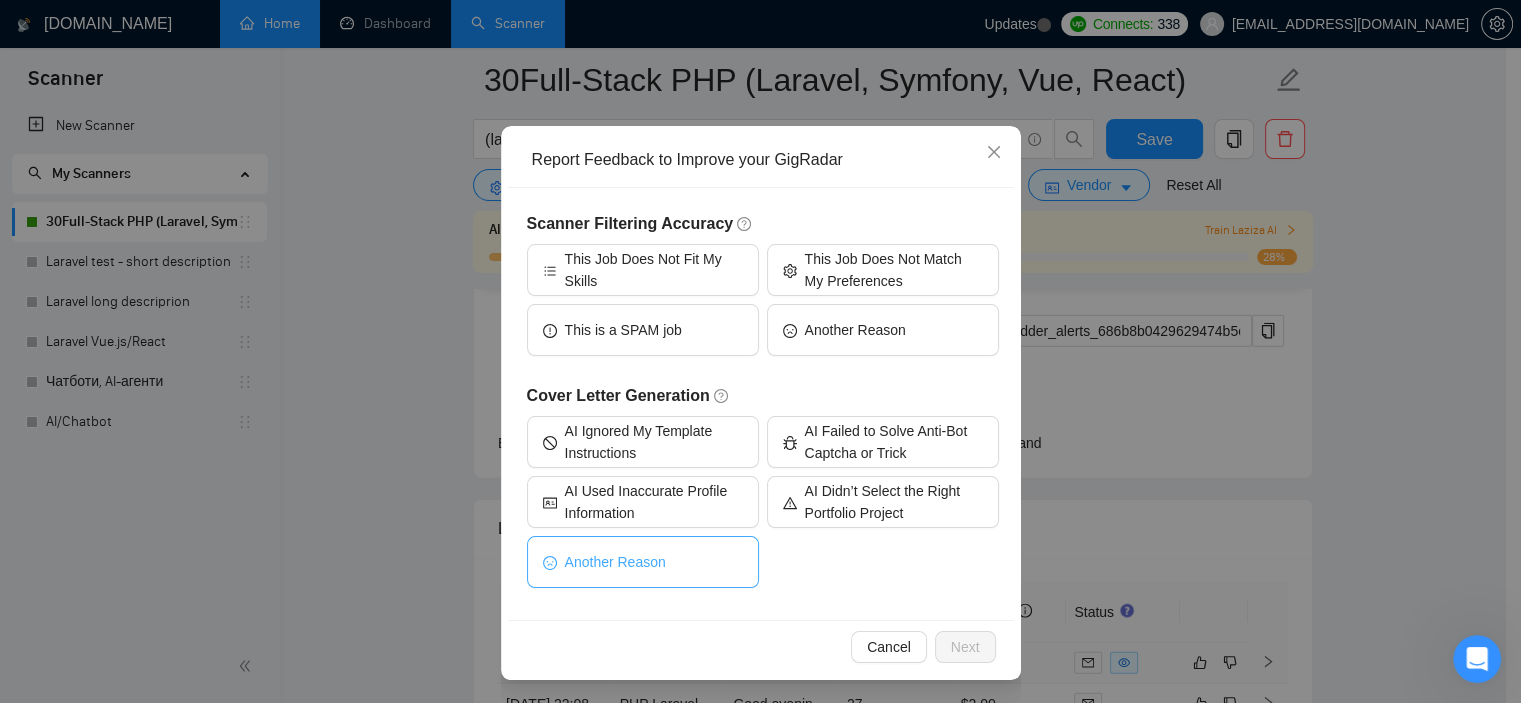 click on "Another Reason" at bounding box center [643, 562] 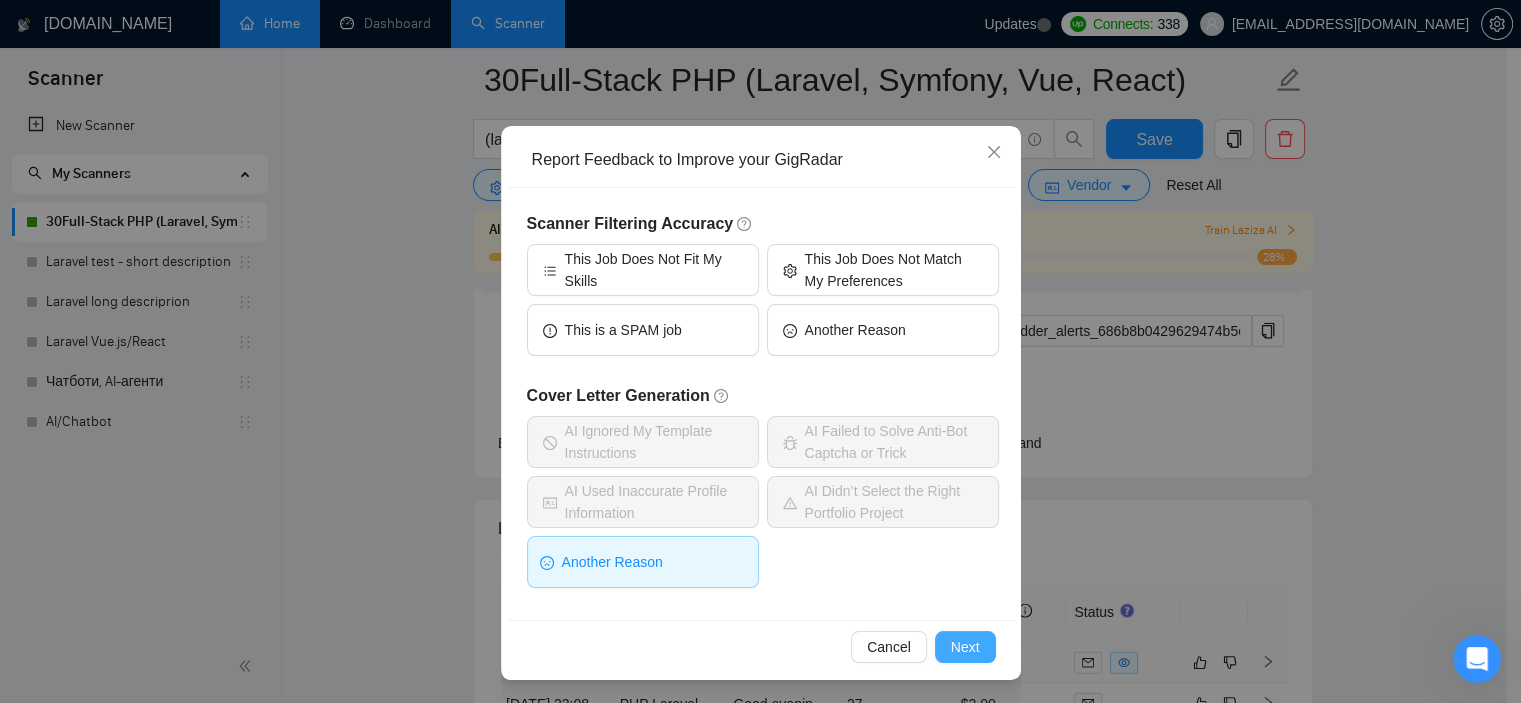 click on "Next" at bounding box center (965, 647) 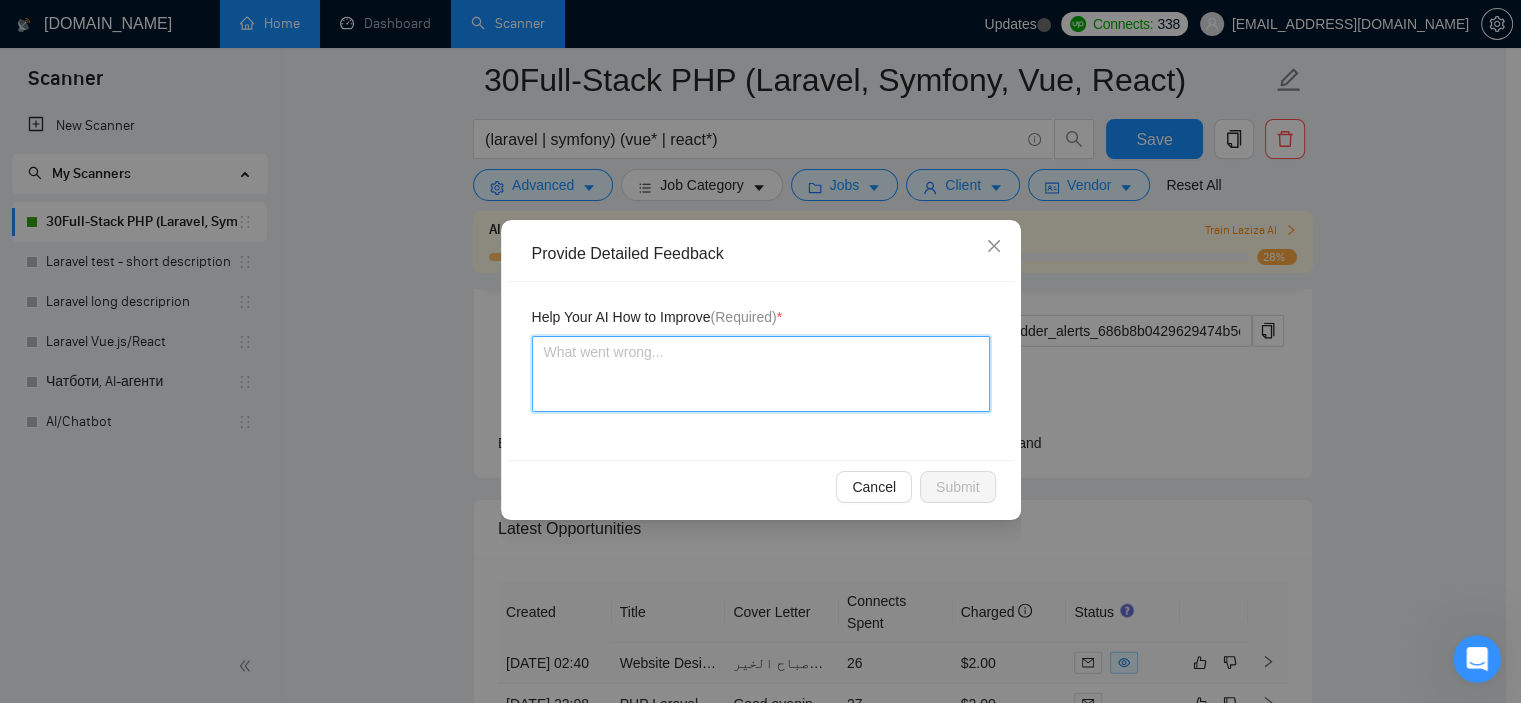click at bounding box center [761, 374] 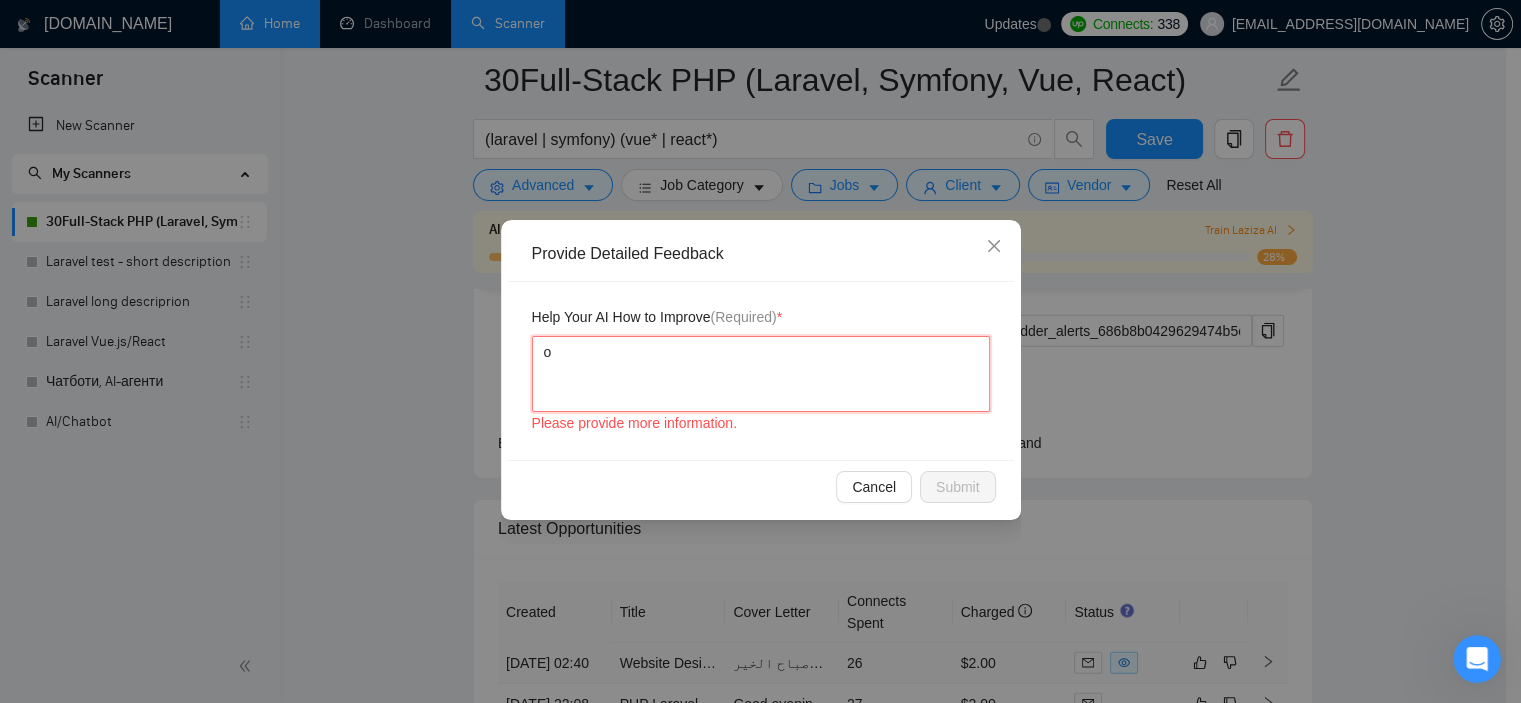 type 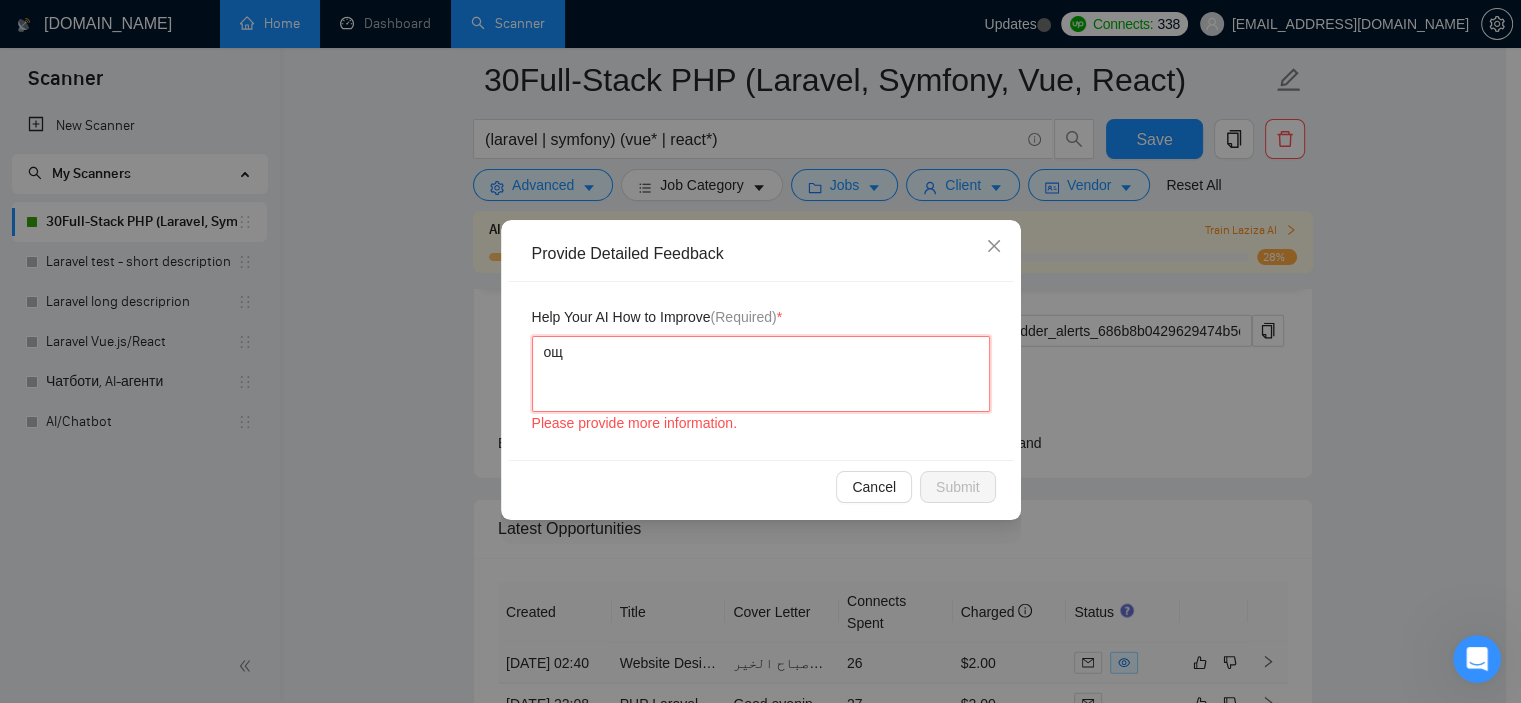 type 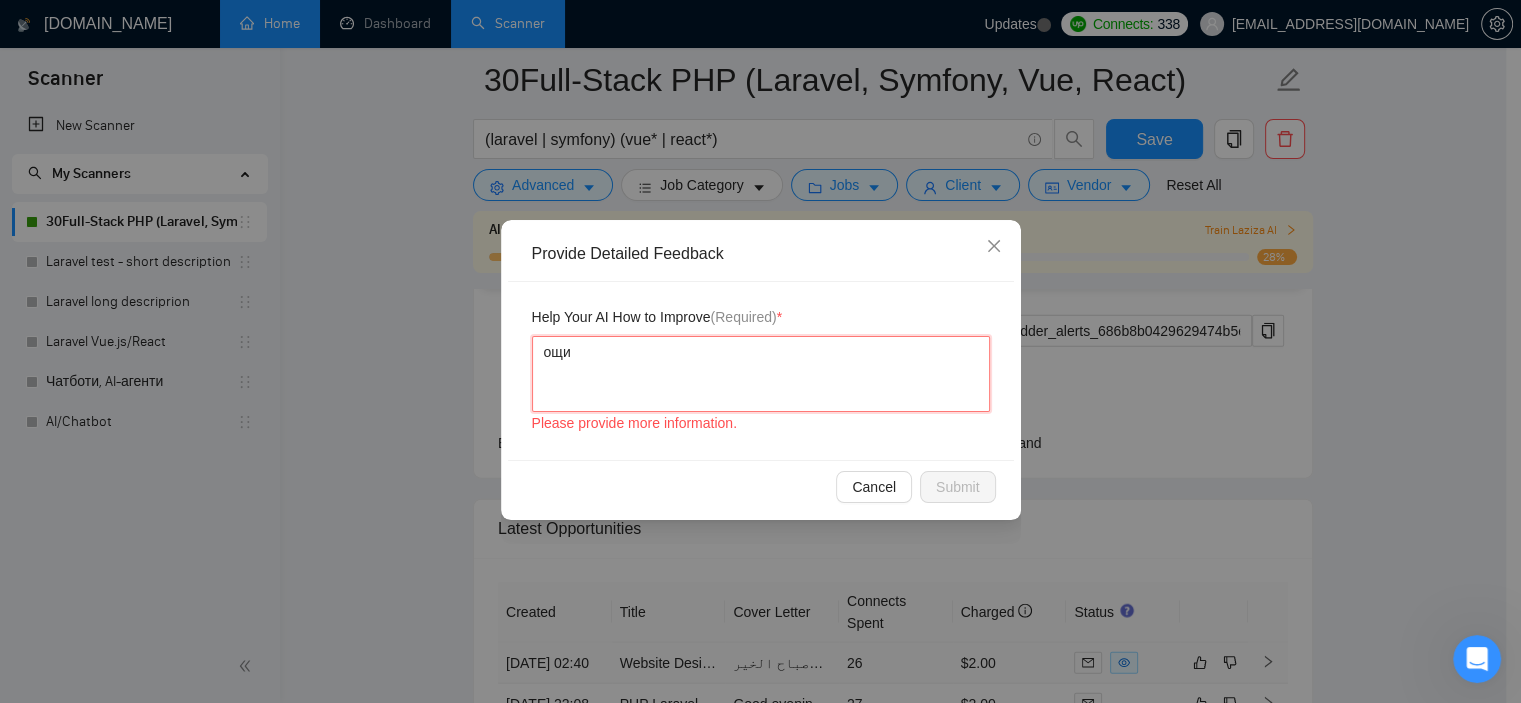 type 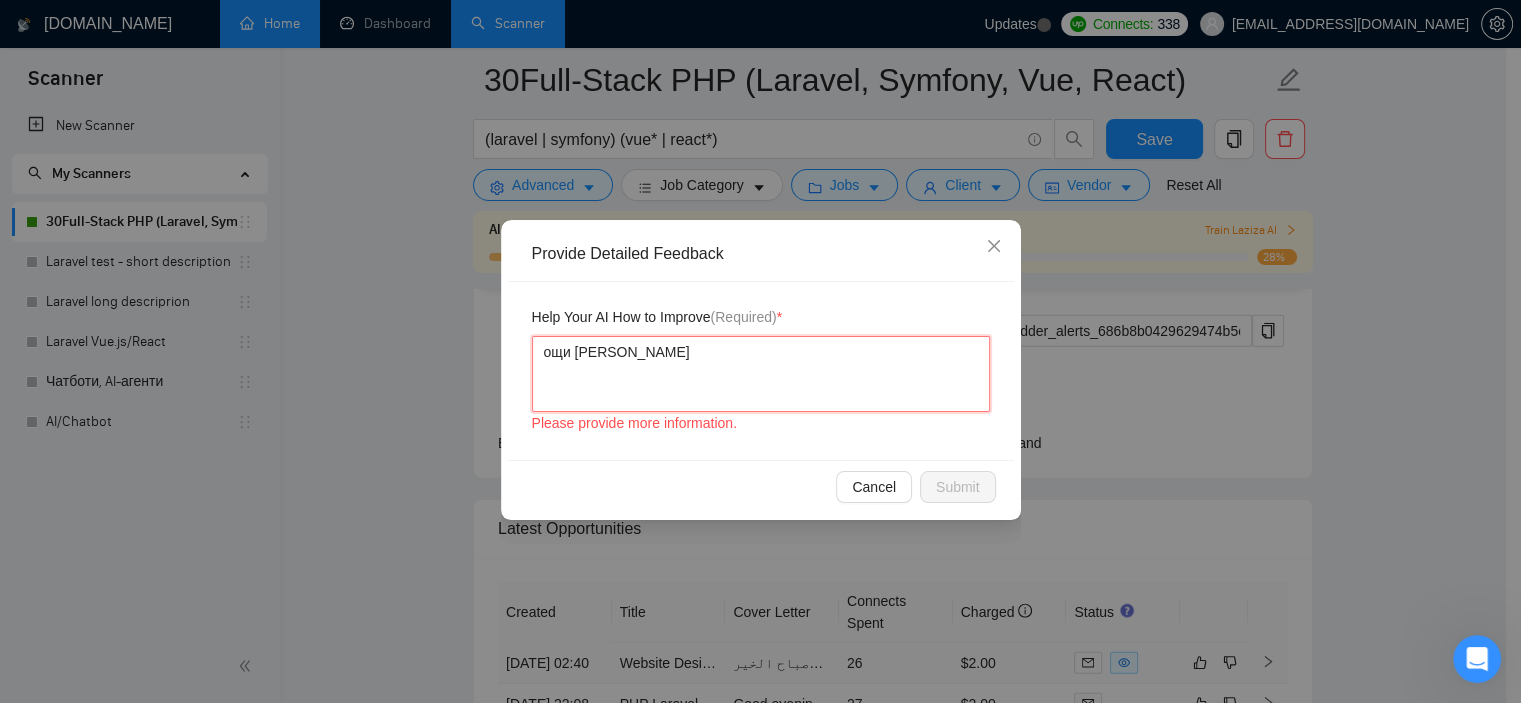type 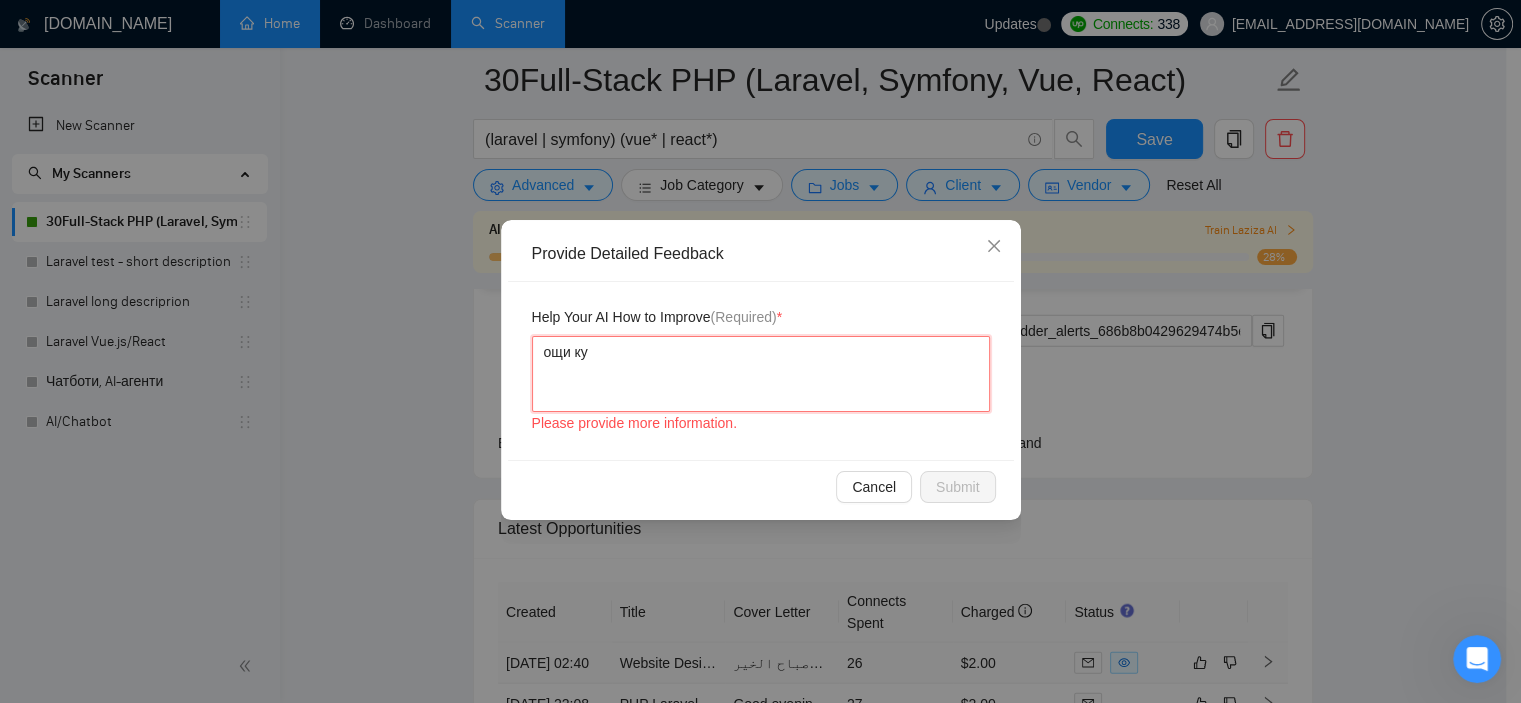 type 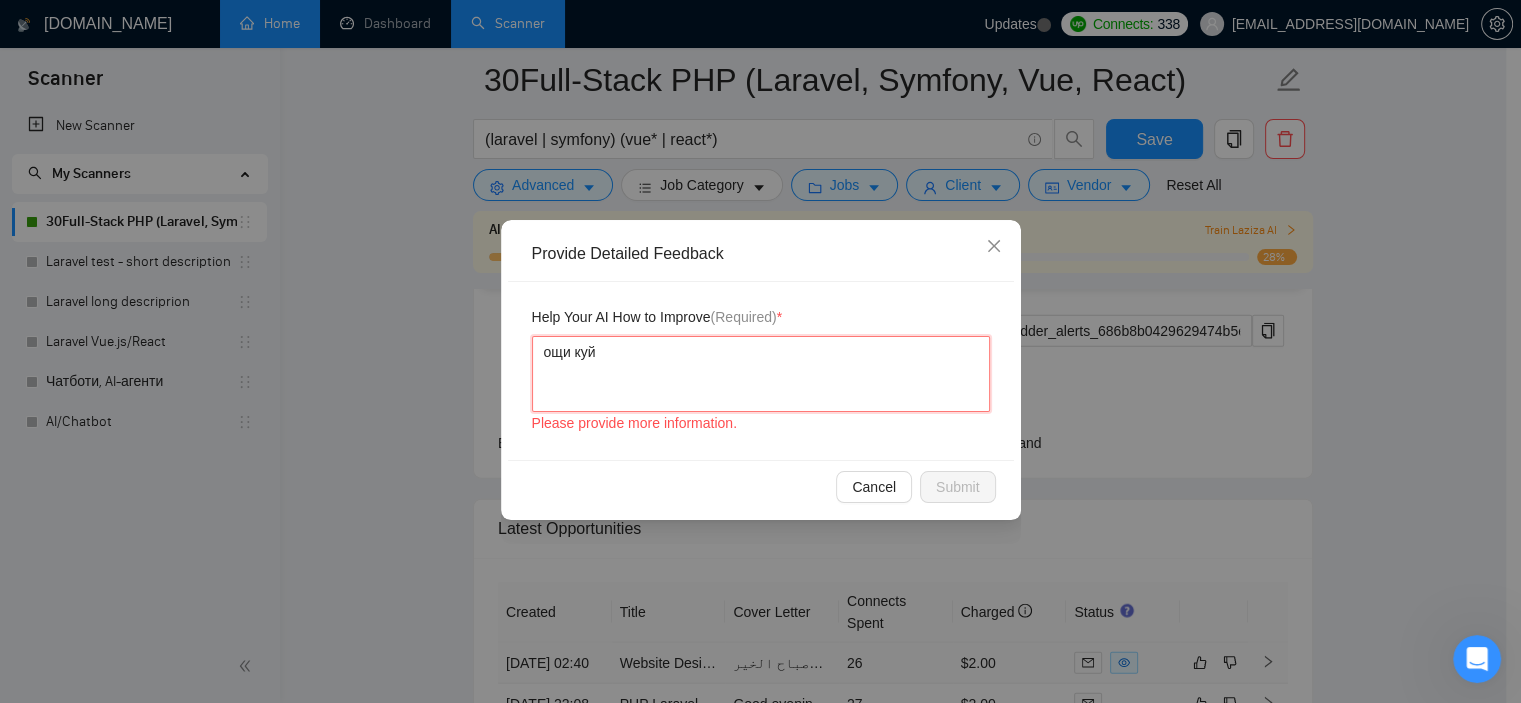 type 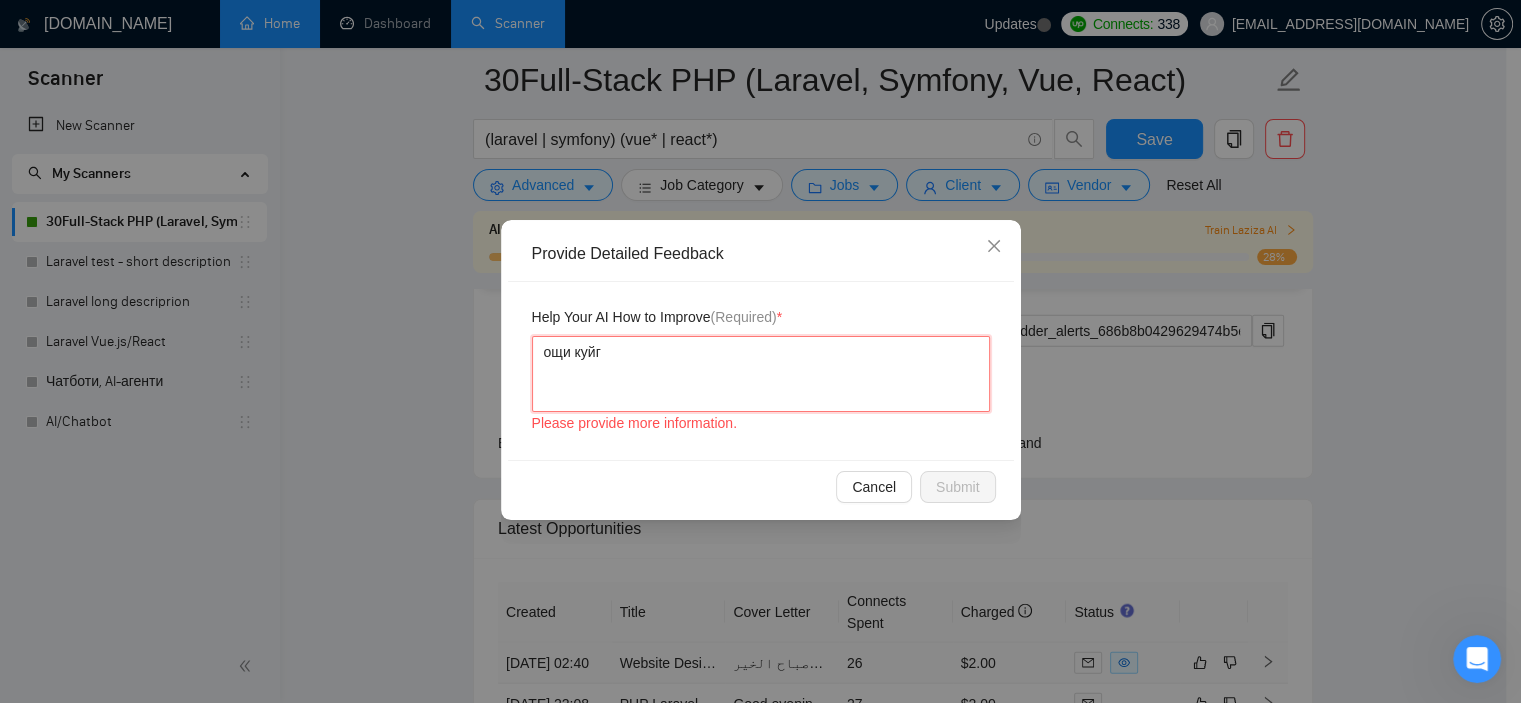 type 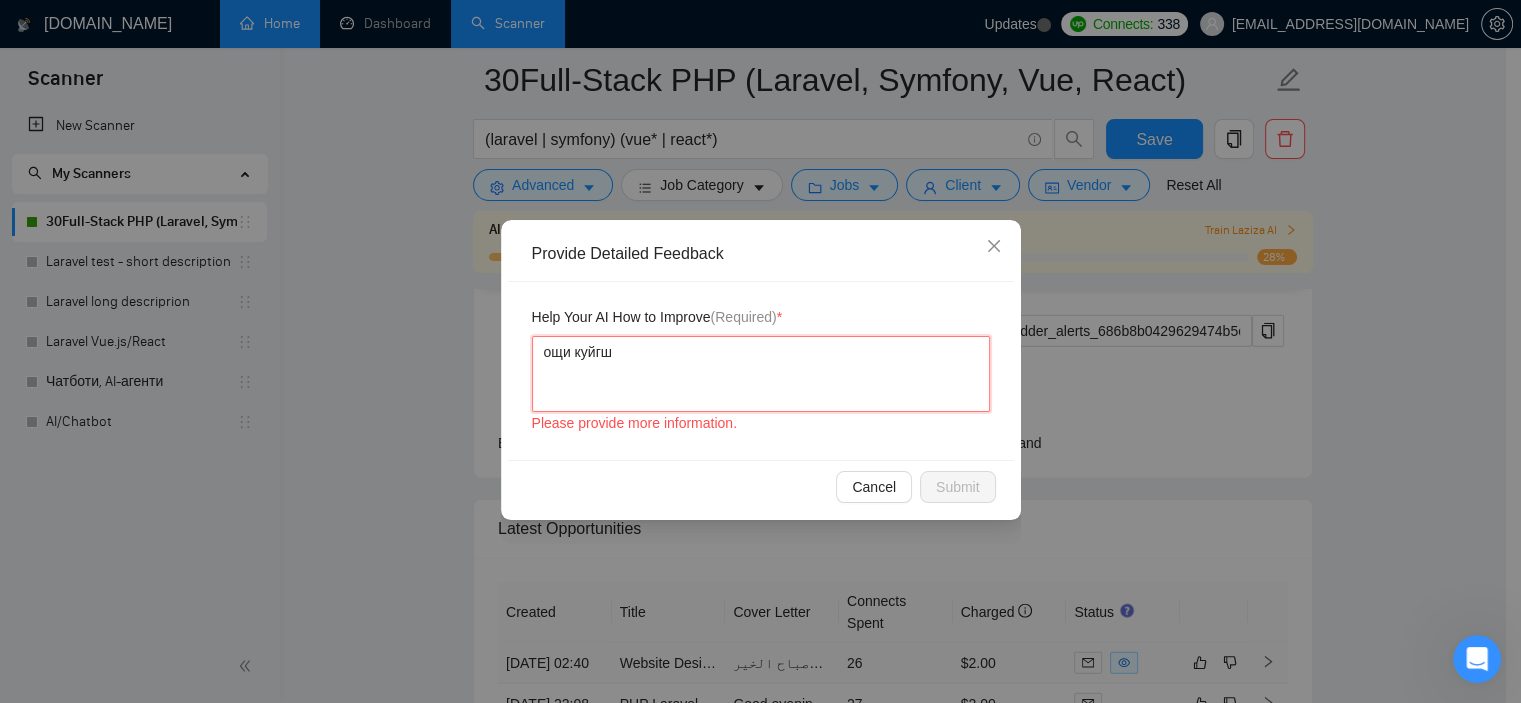 type 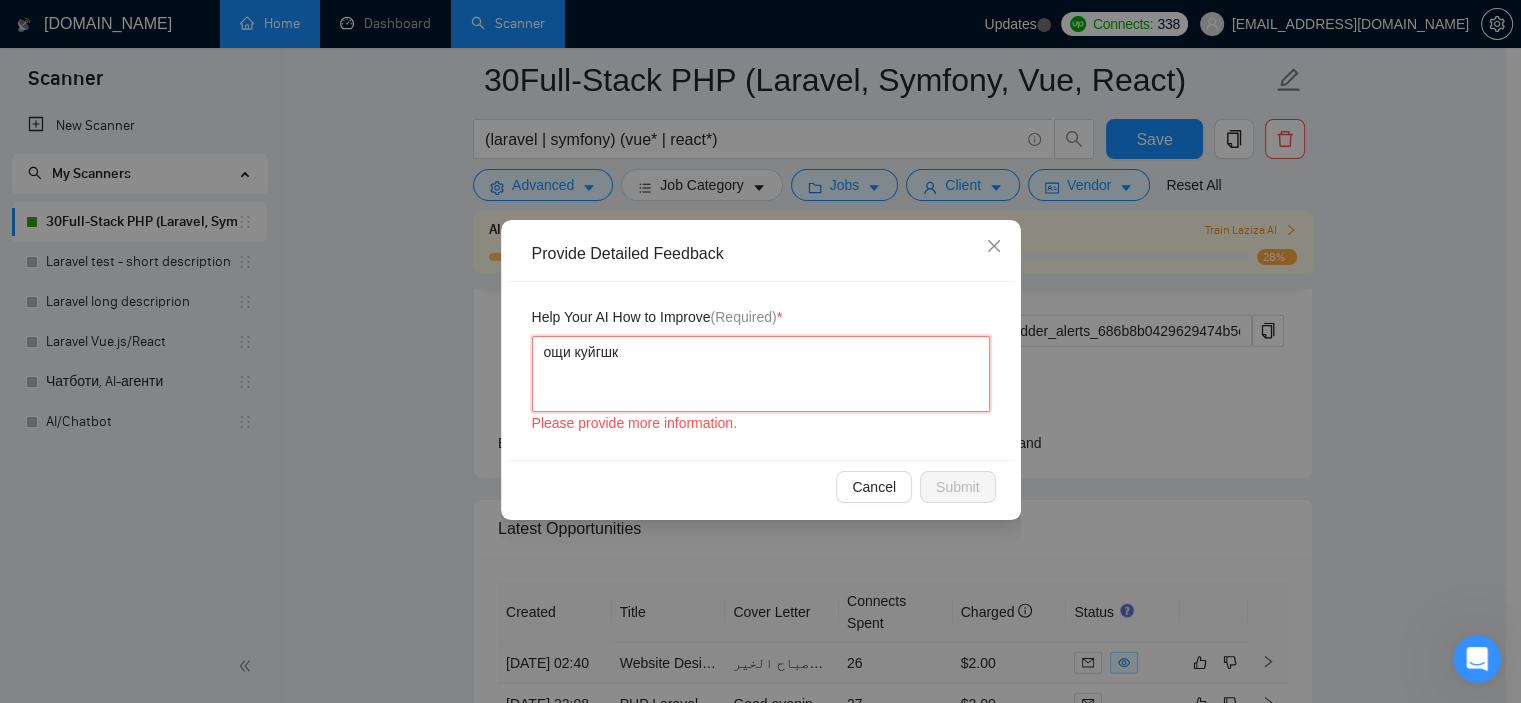 type 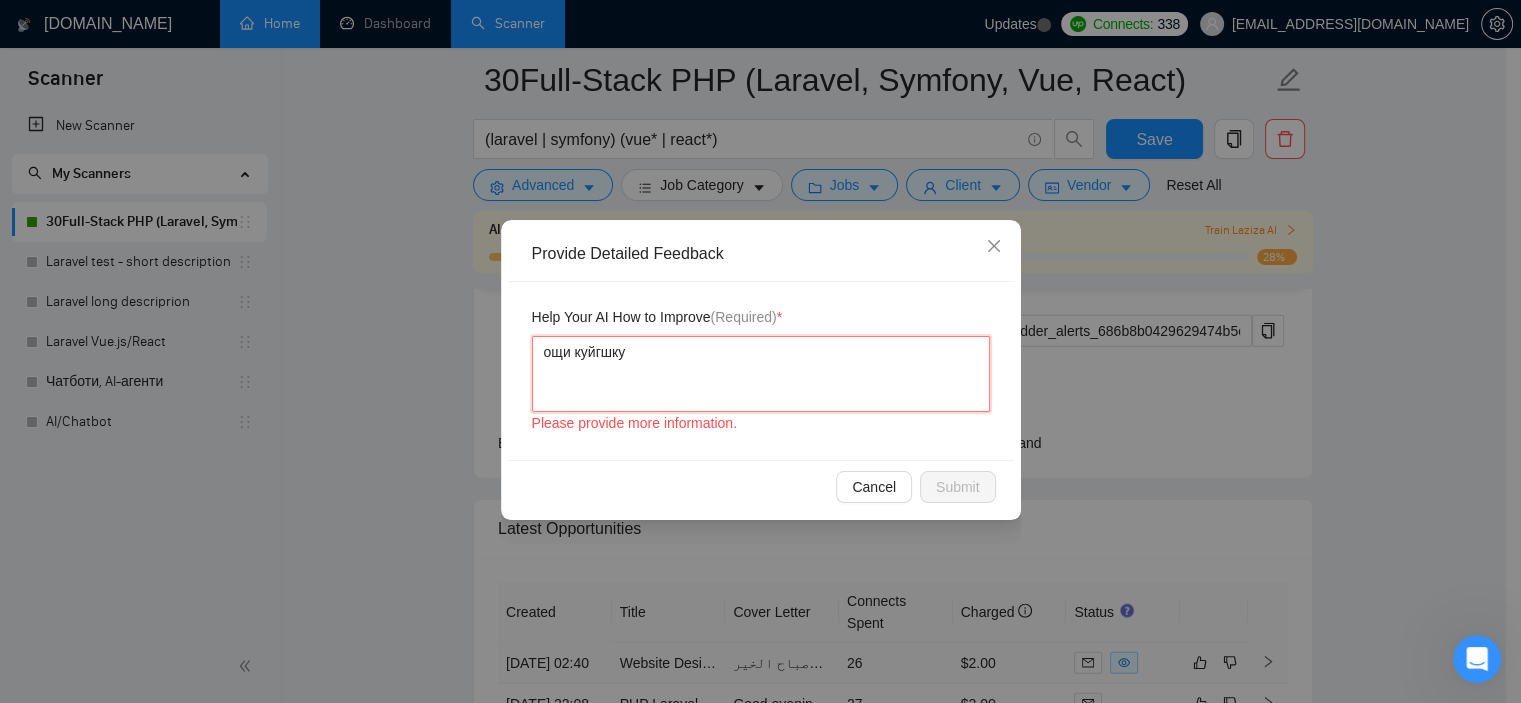 type 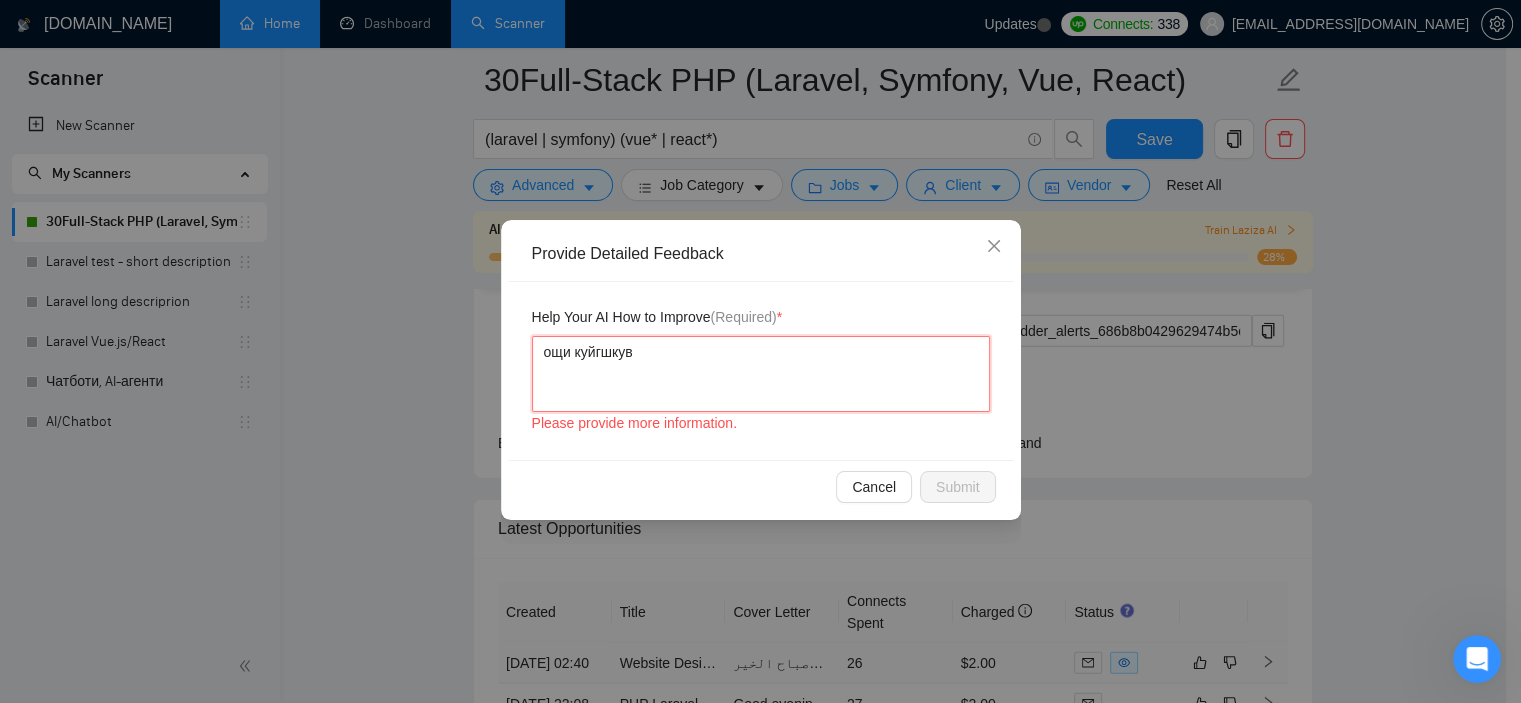 type 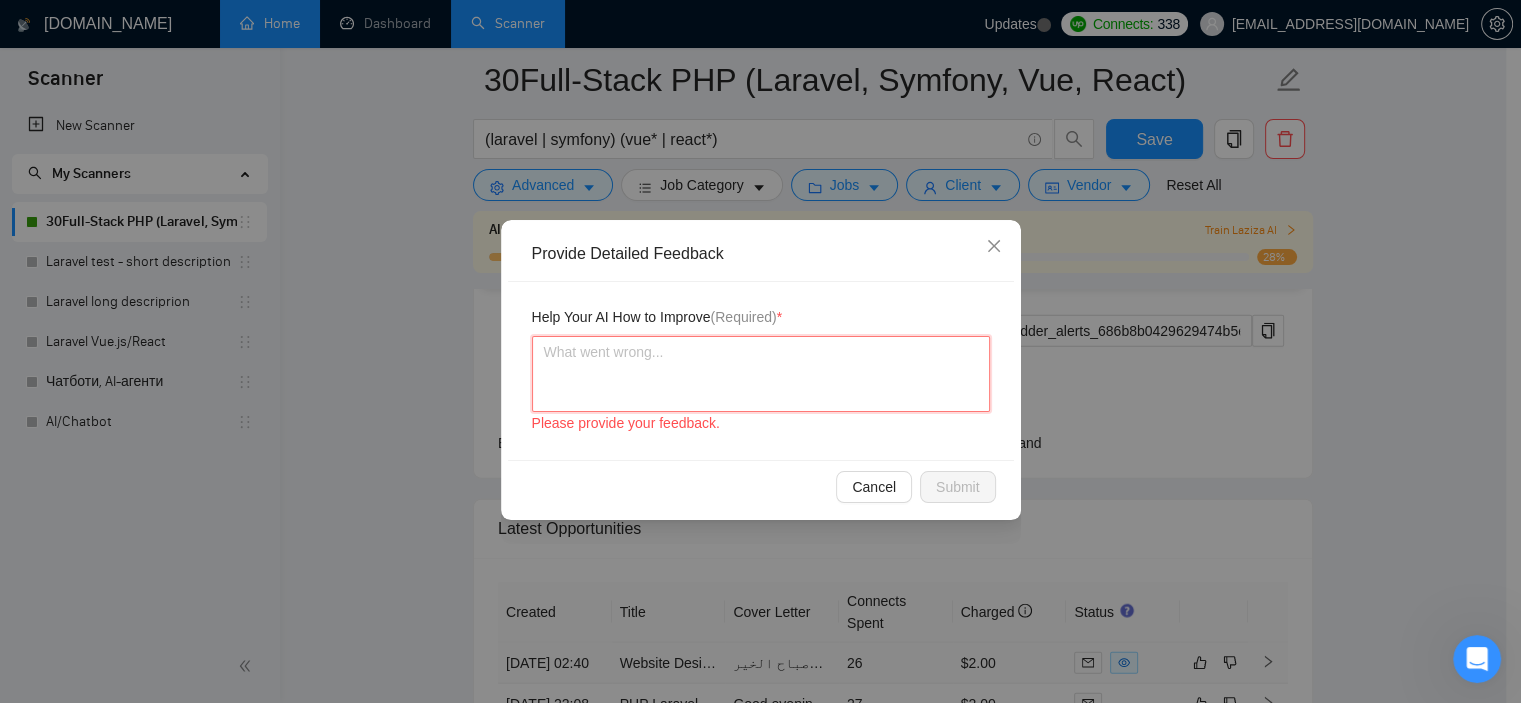 type 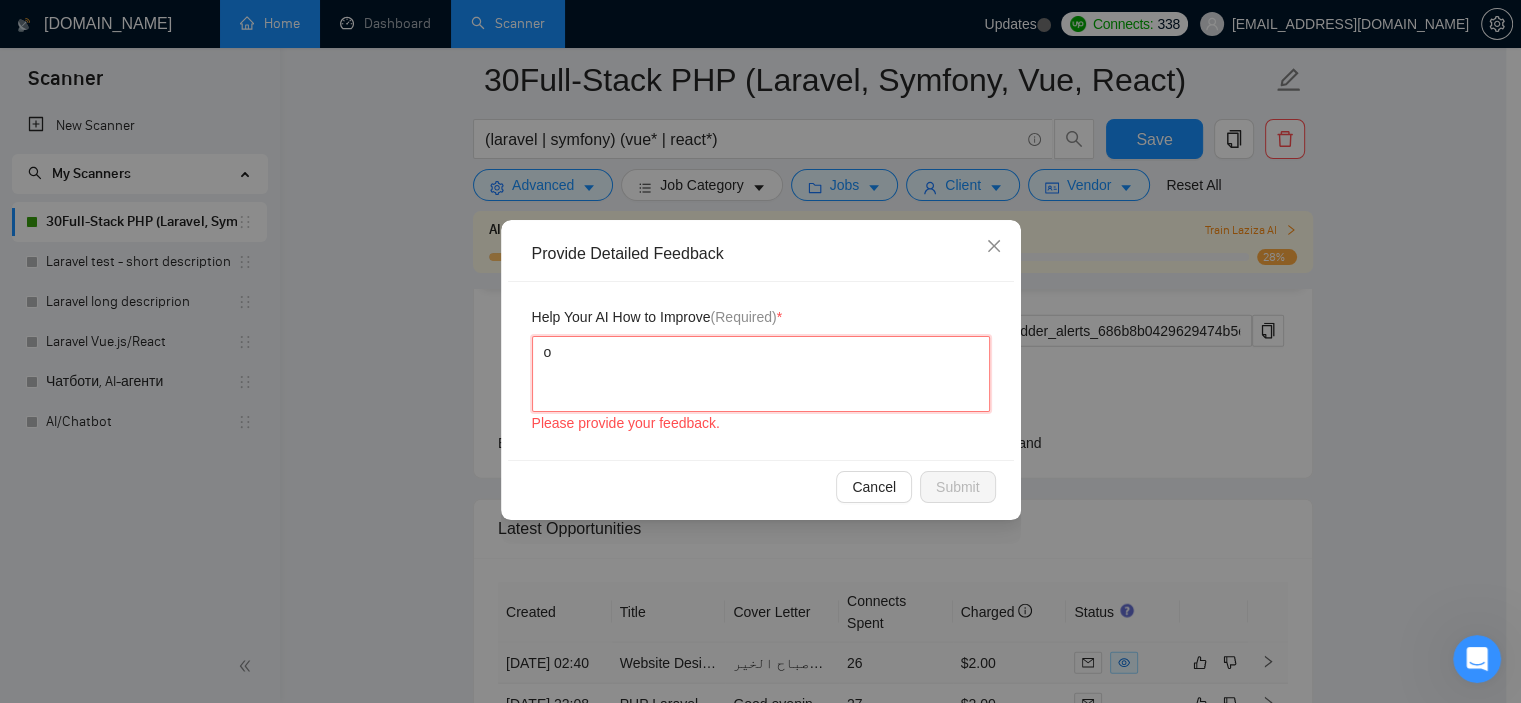 type 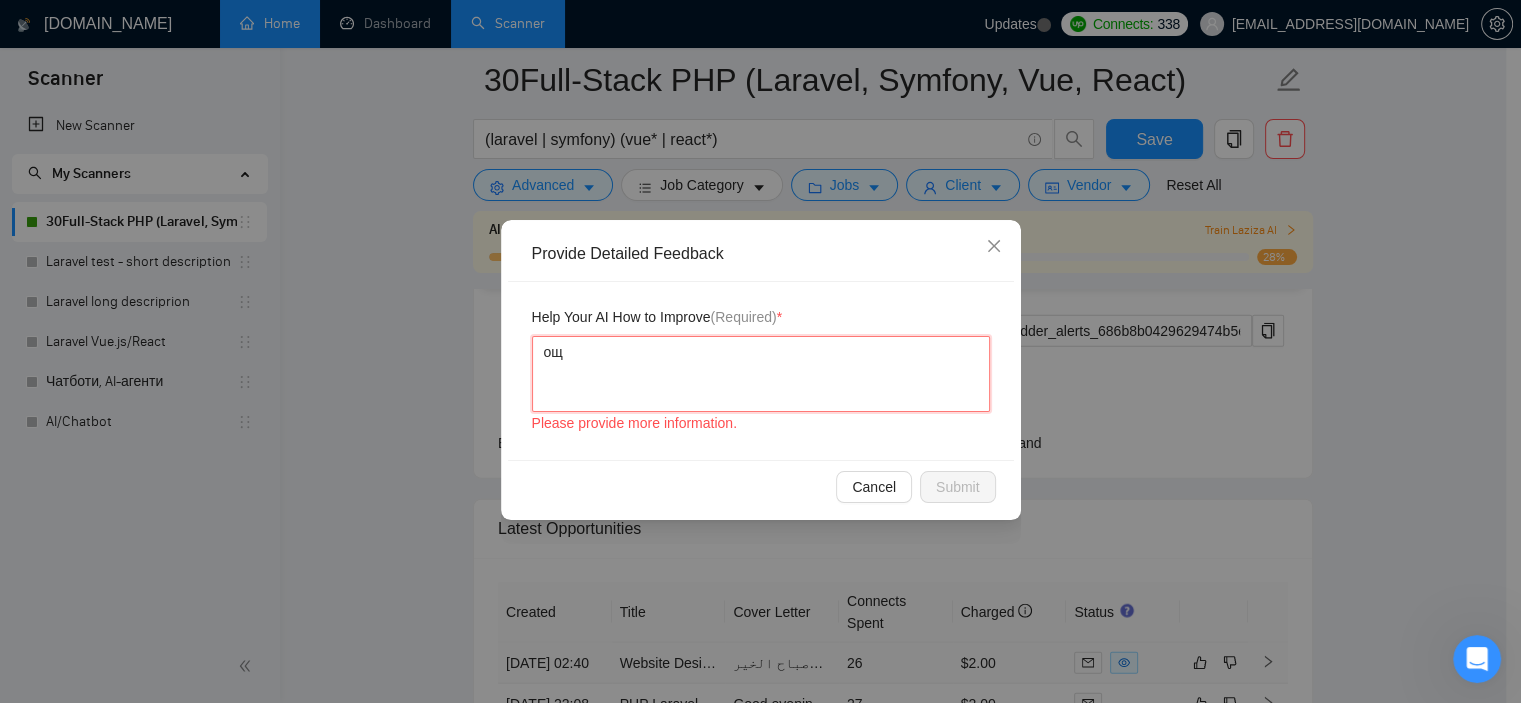 type 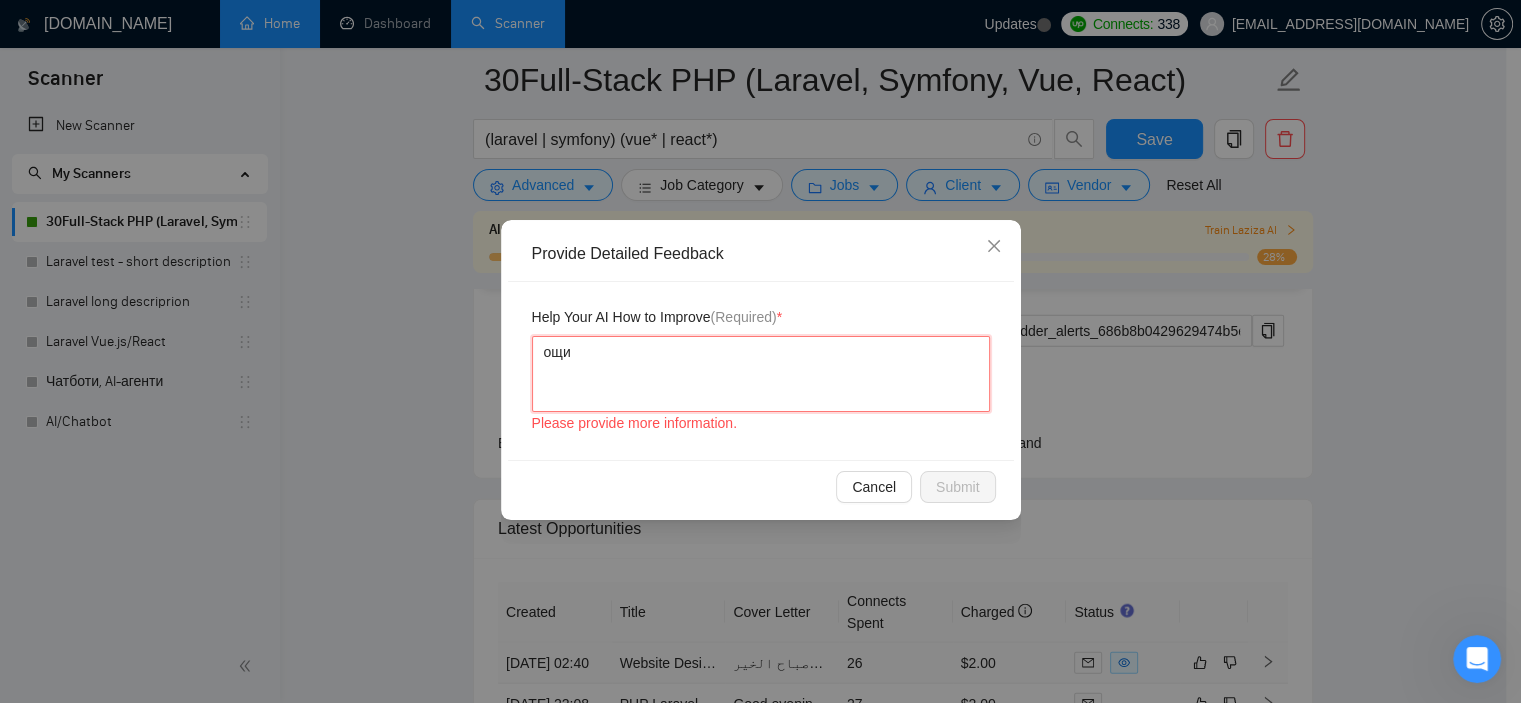 type 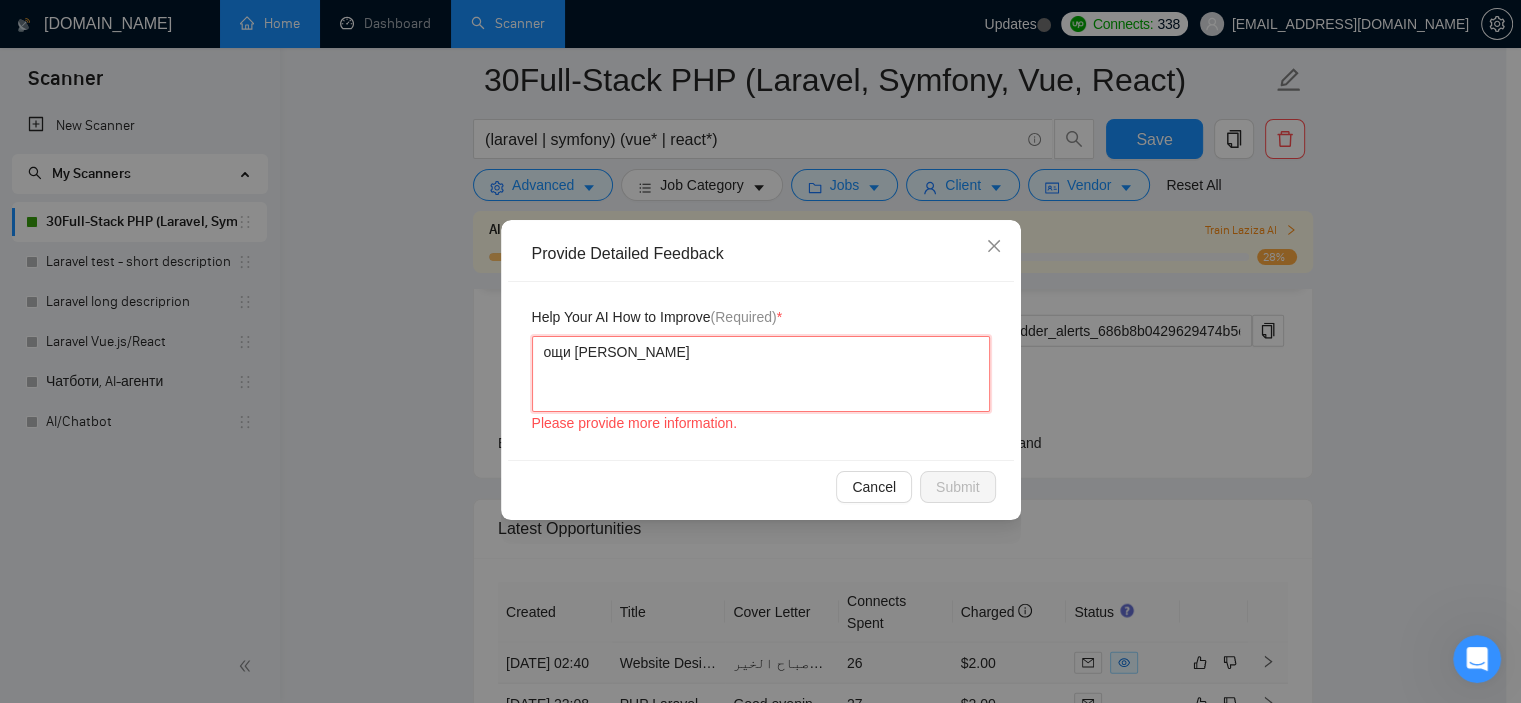 type 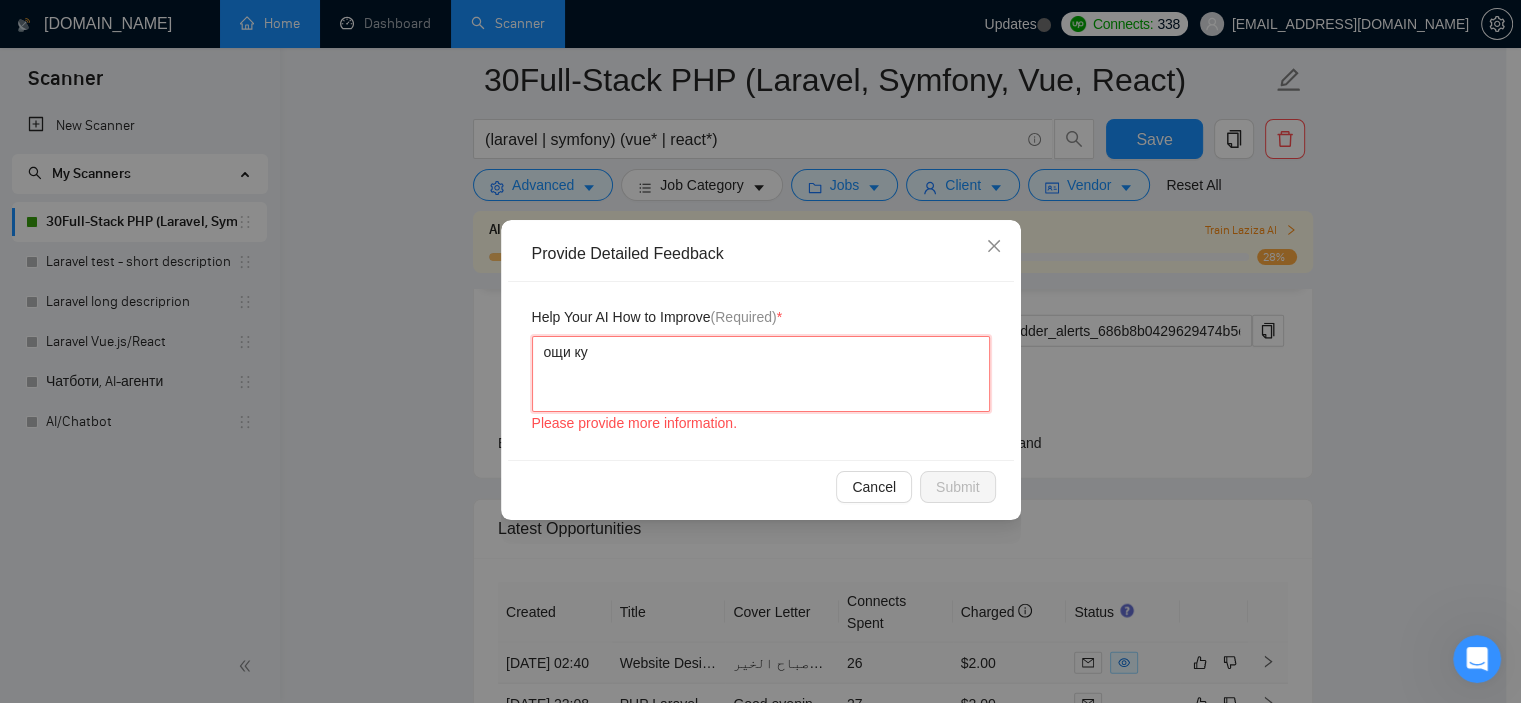 type 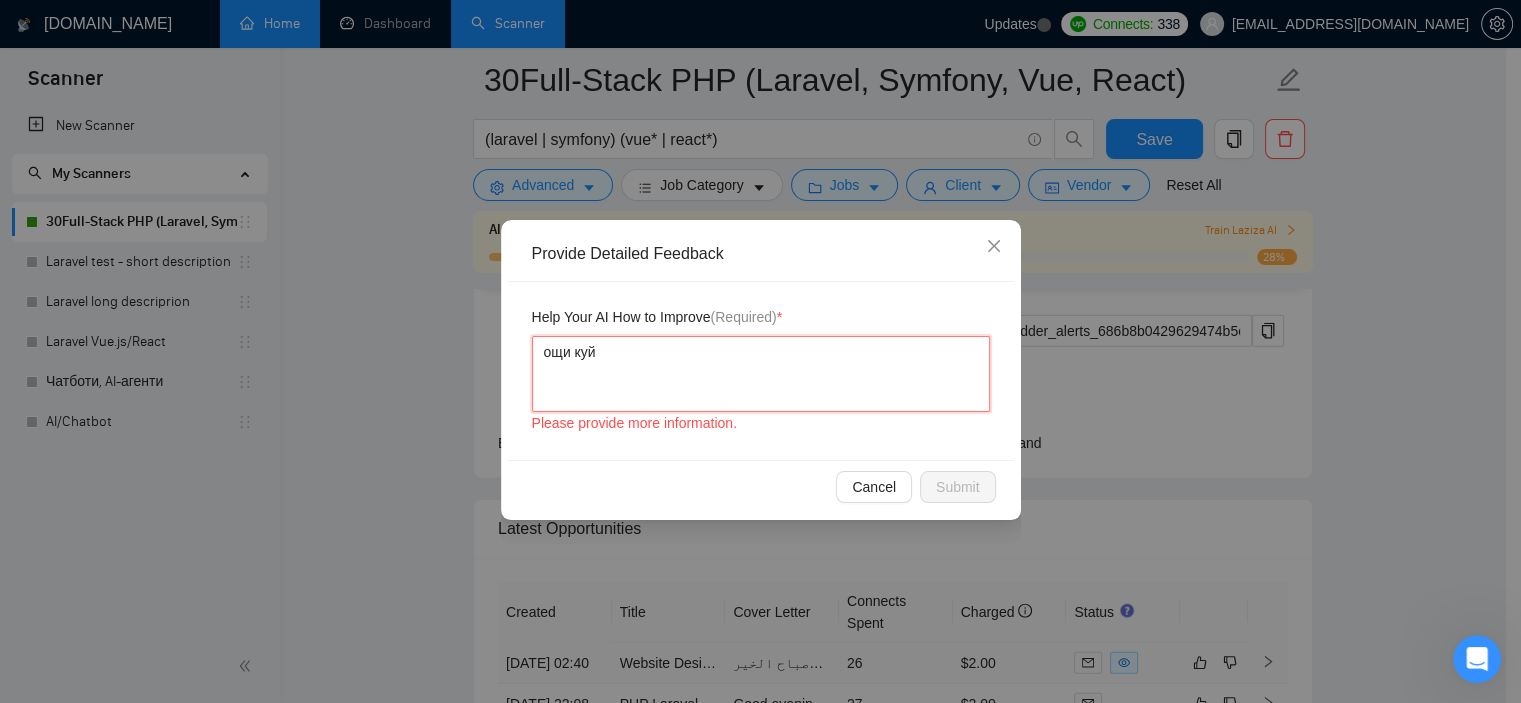 type 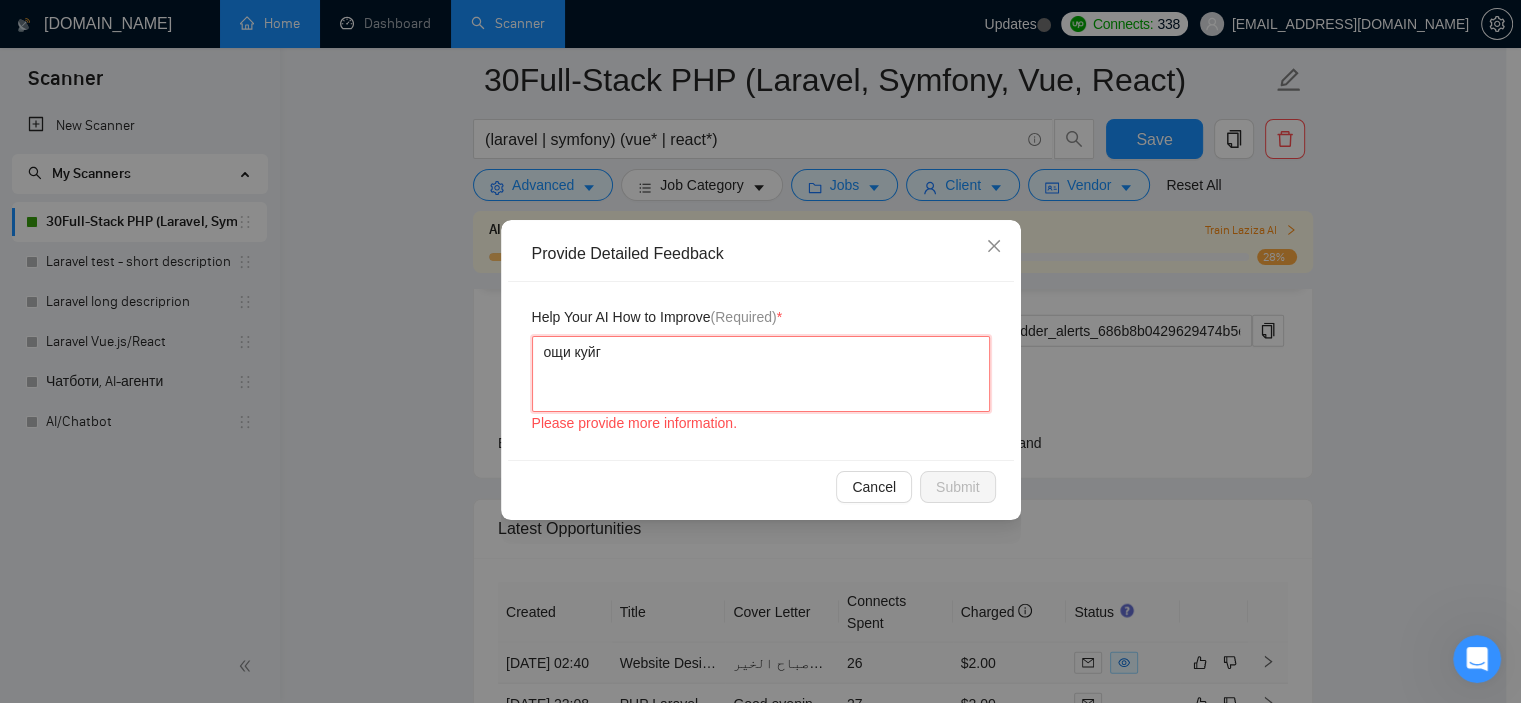 type 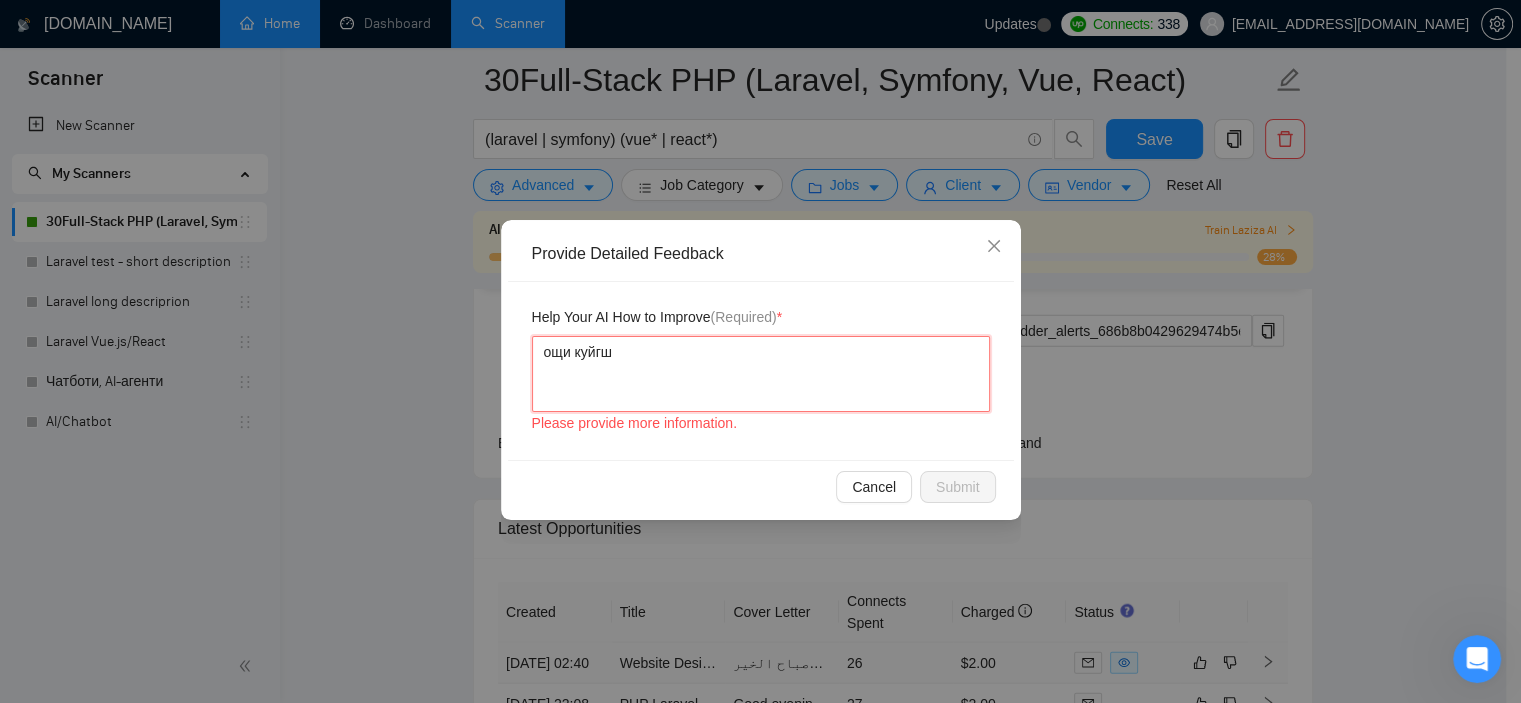 type 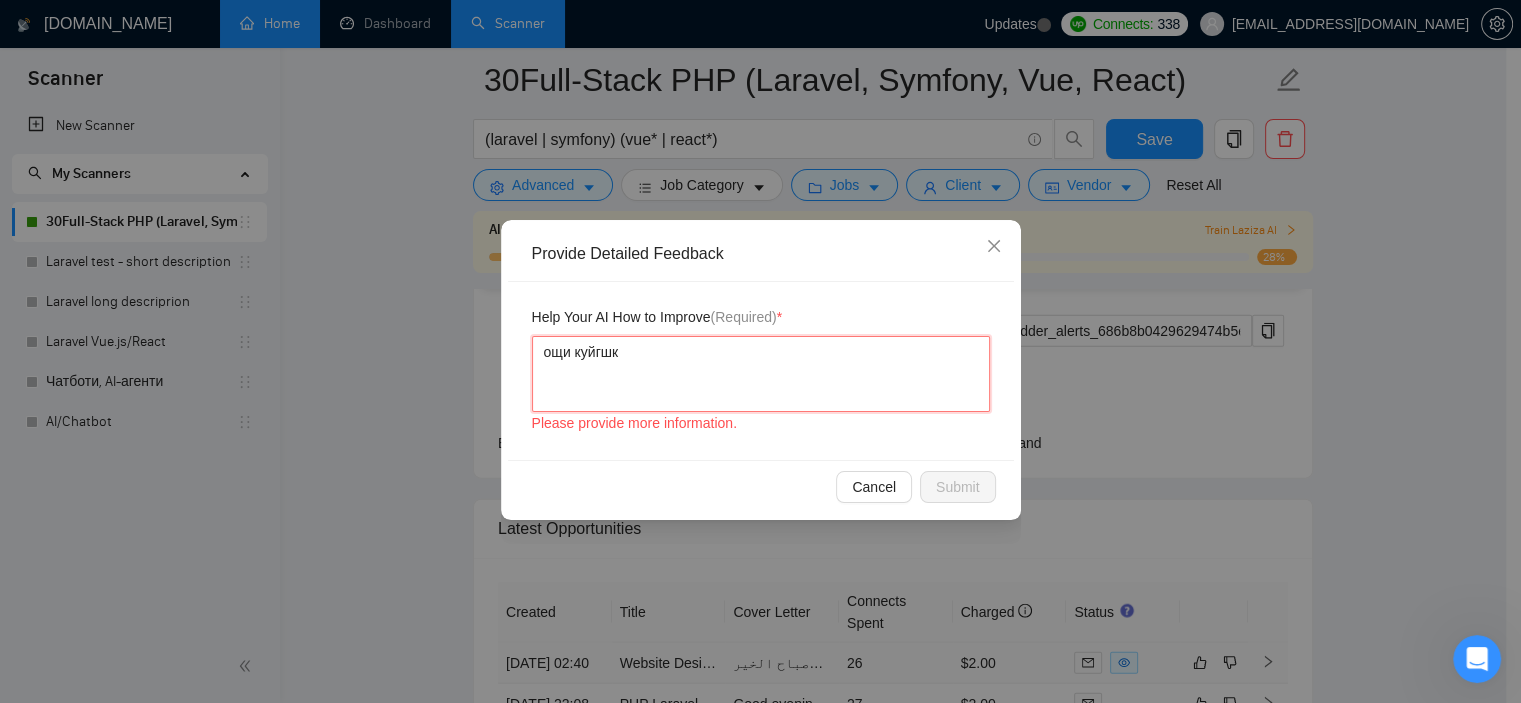type 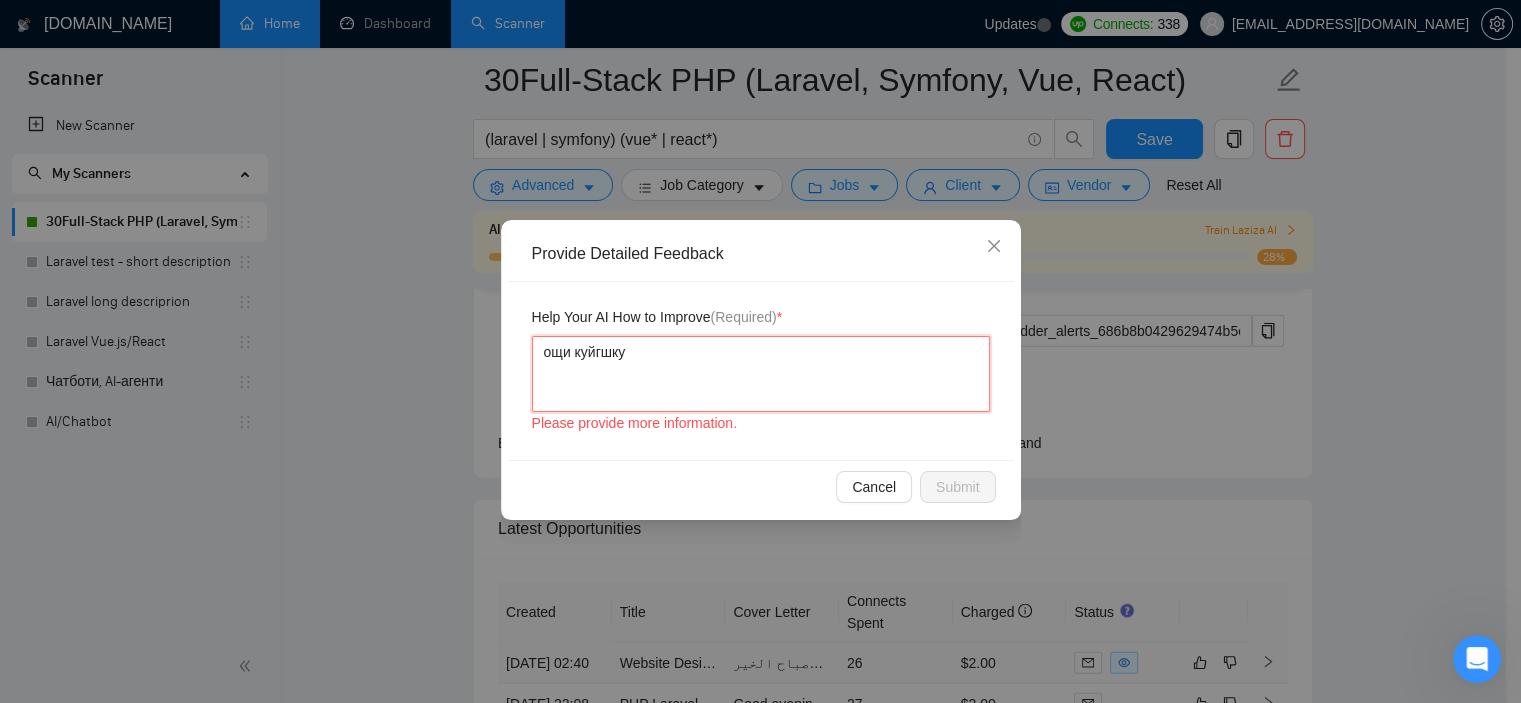 type 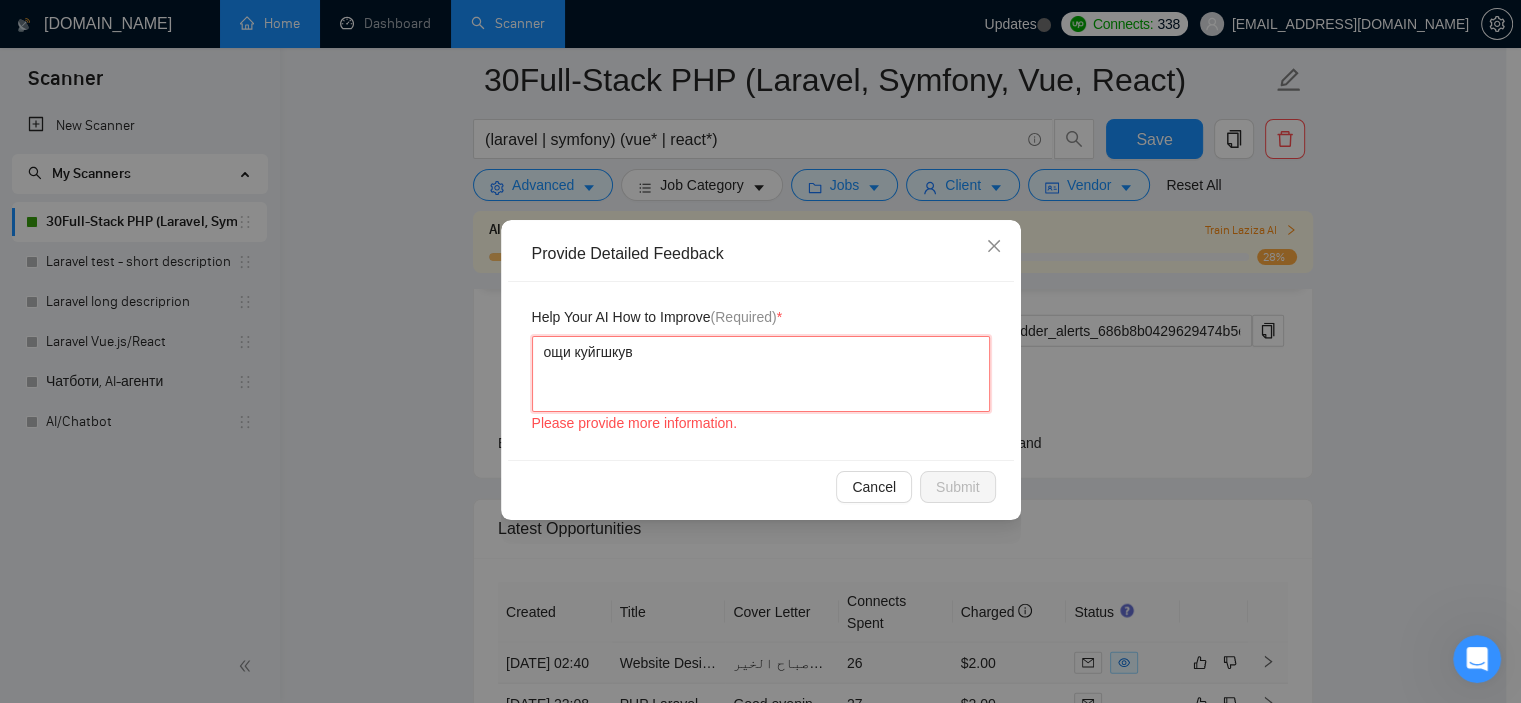type 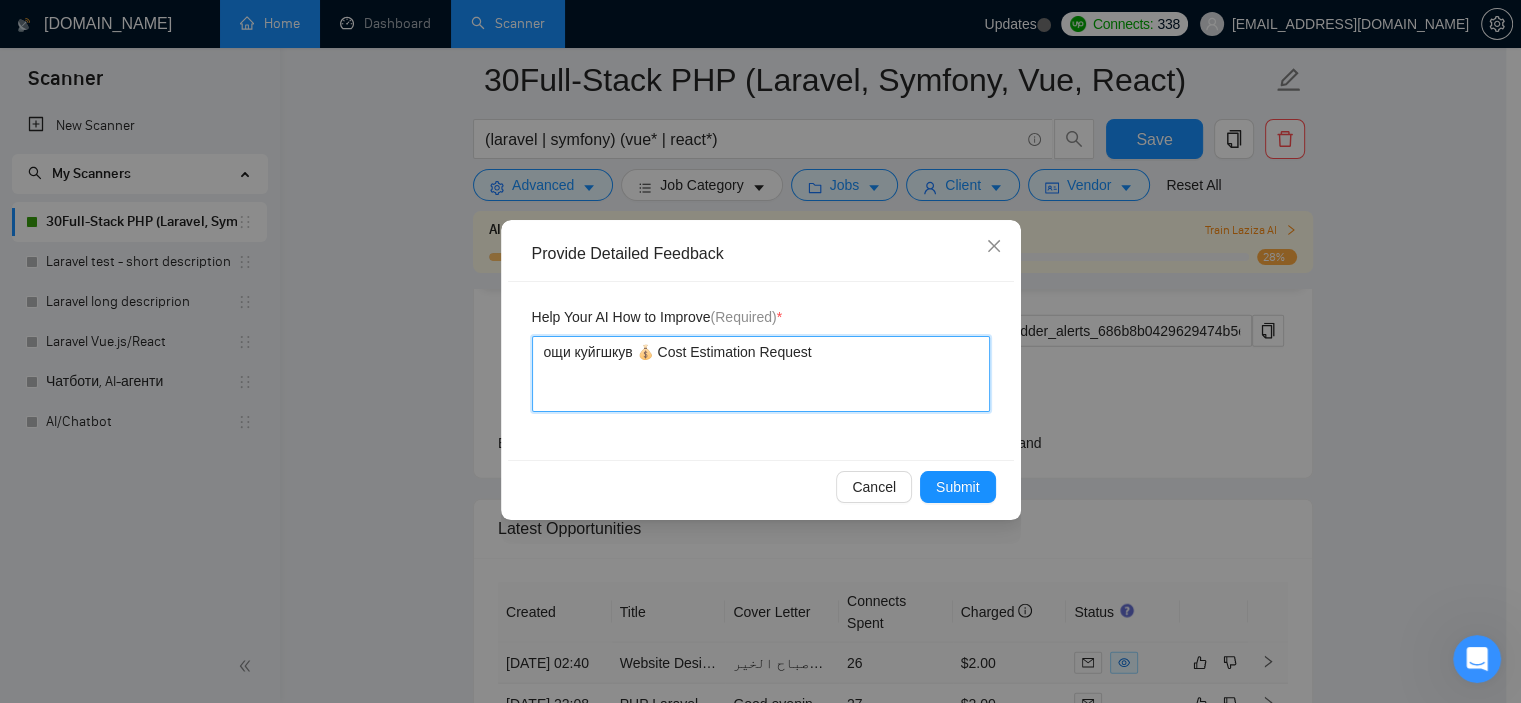 drag, startPoint x: 648, startPoint y: 359, endPoint x: 339, endPoint y: 284, distance: 317.9717 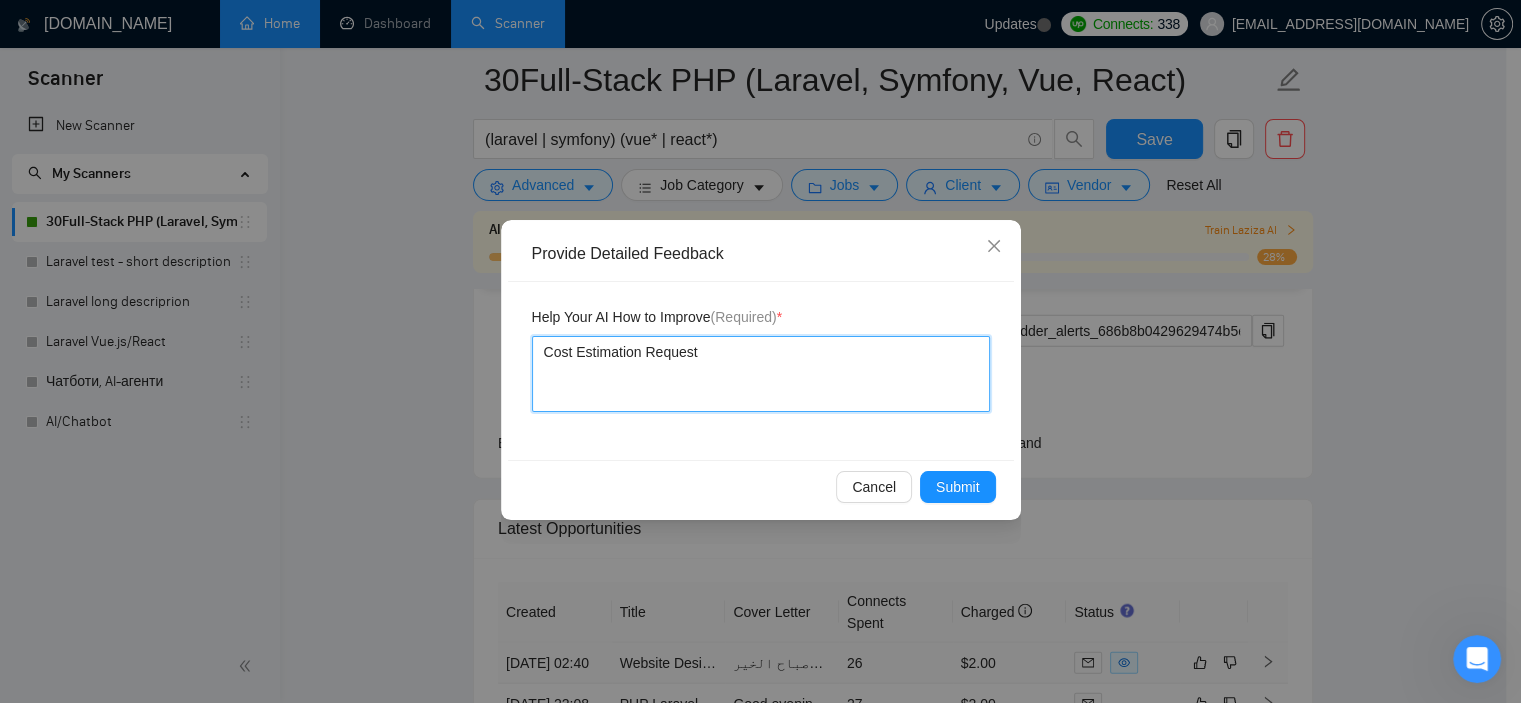 type 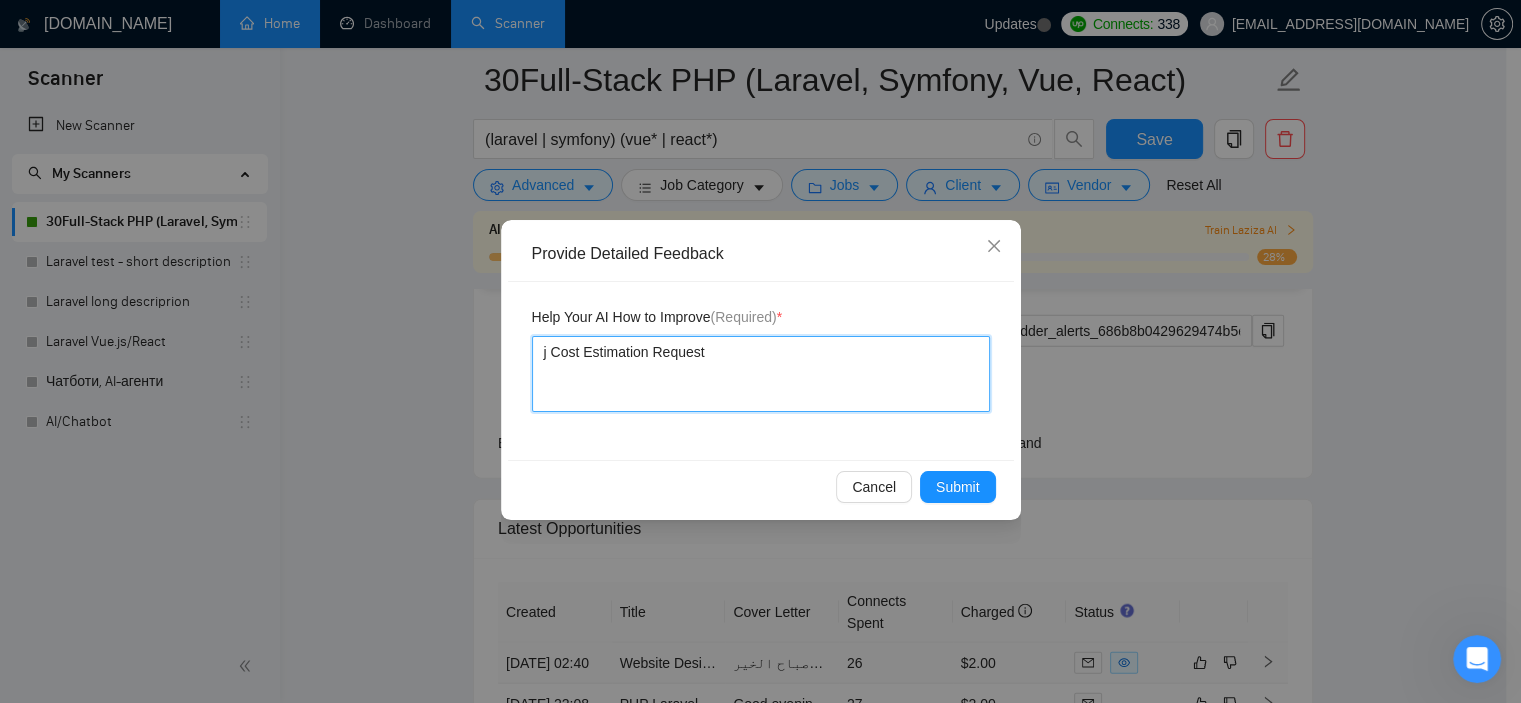 type 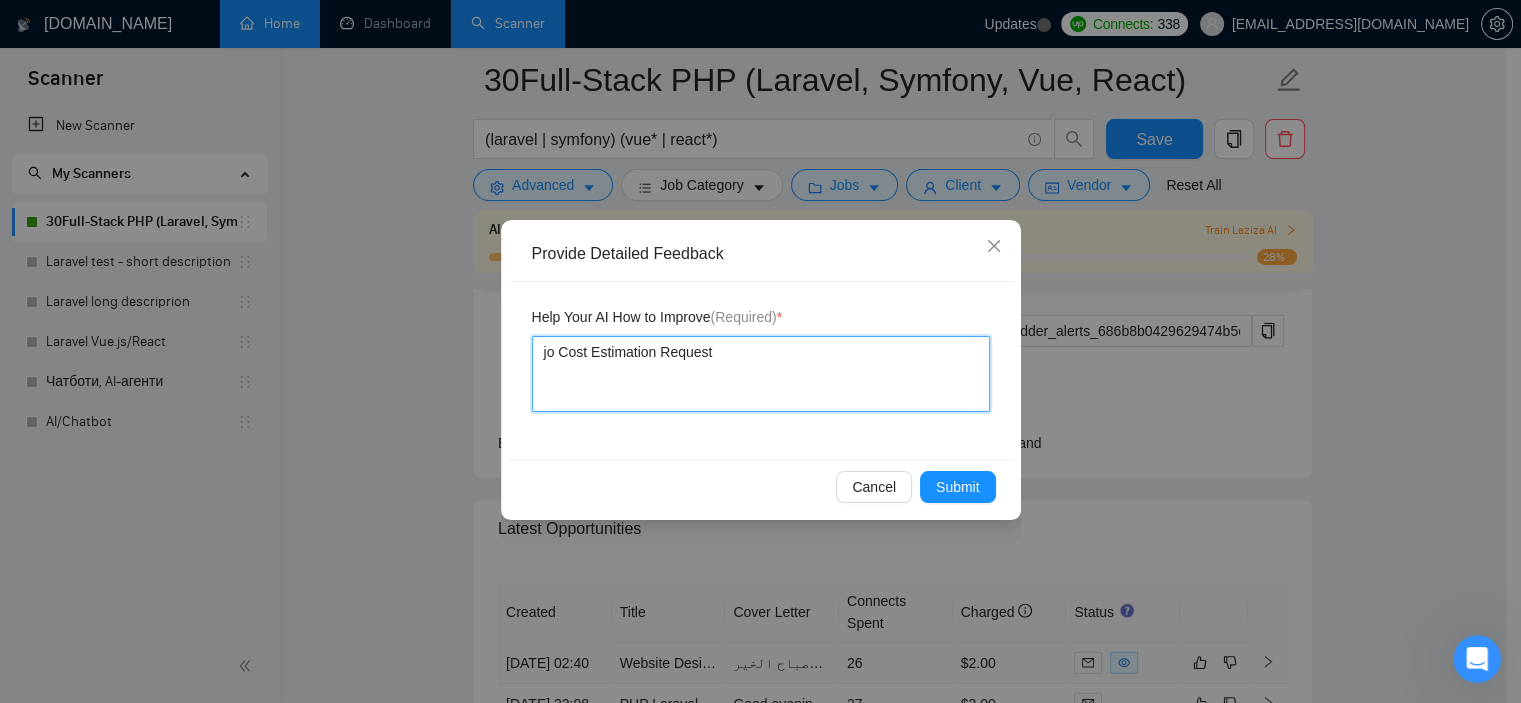 type 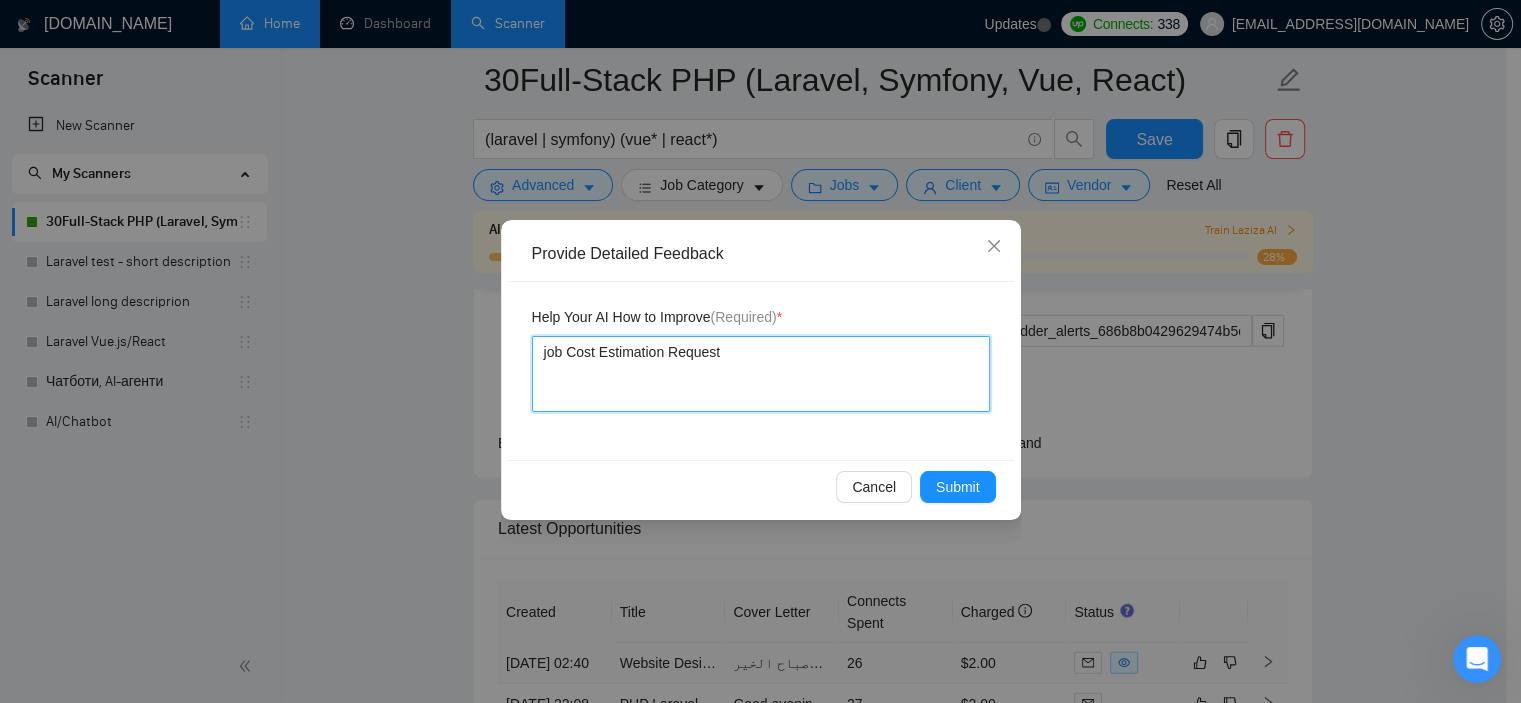 type 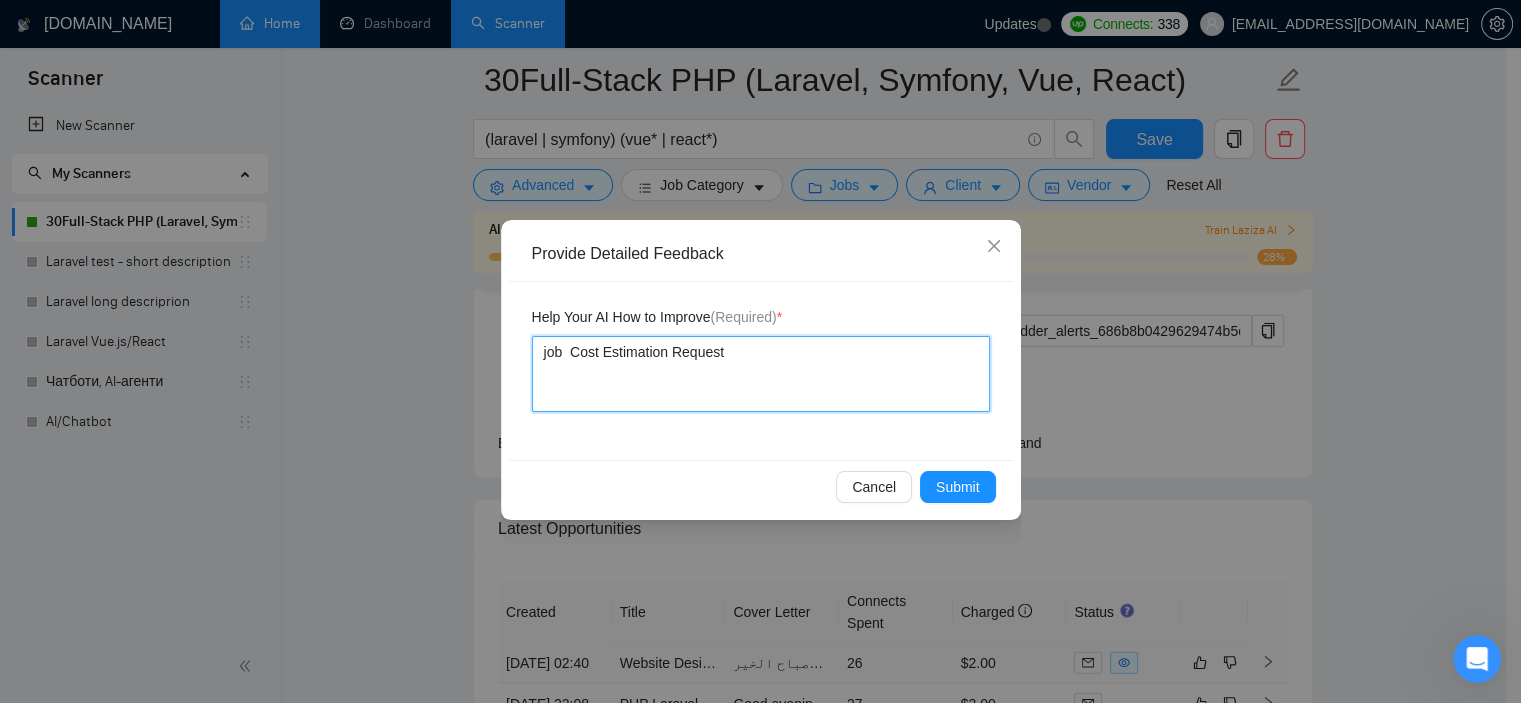 type 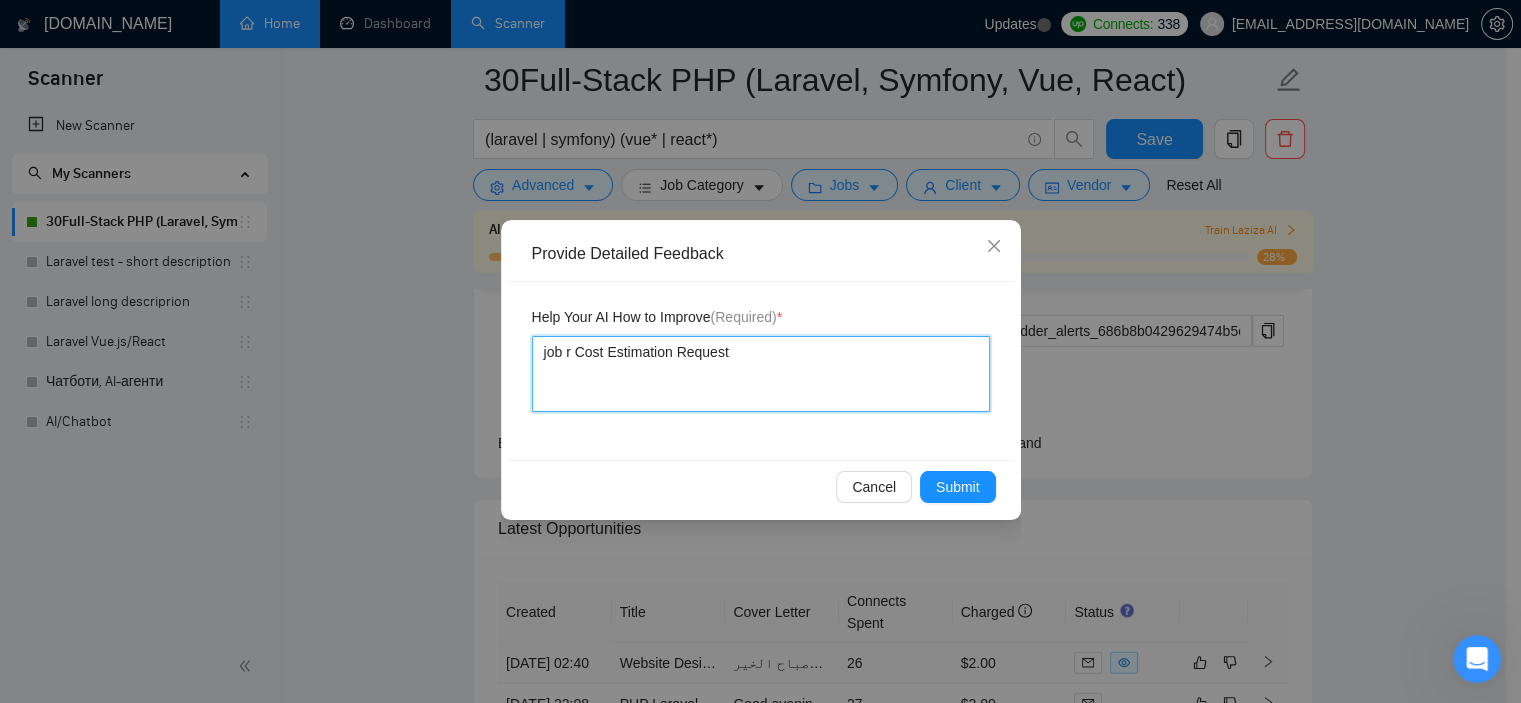 type 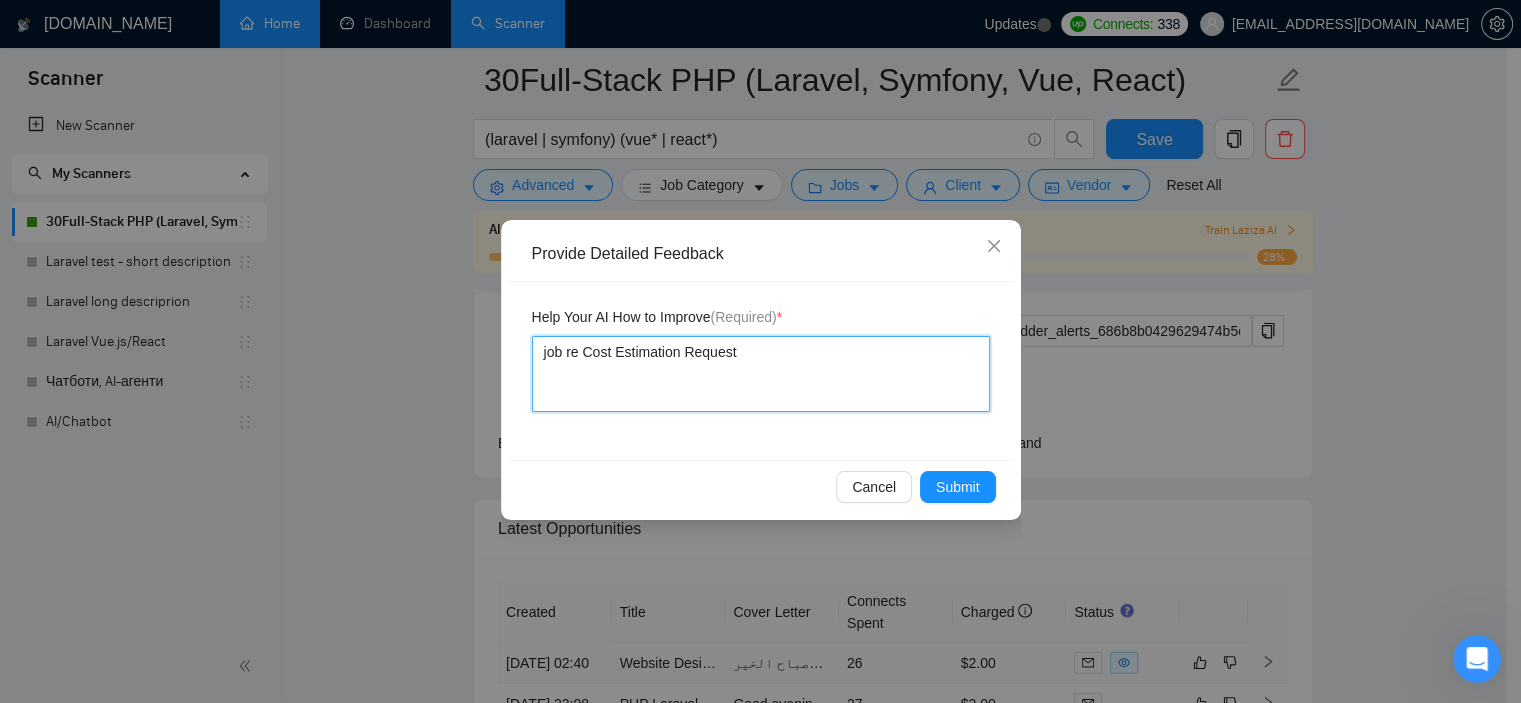 type 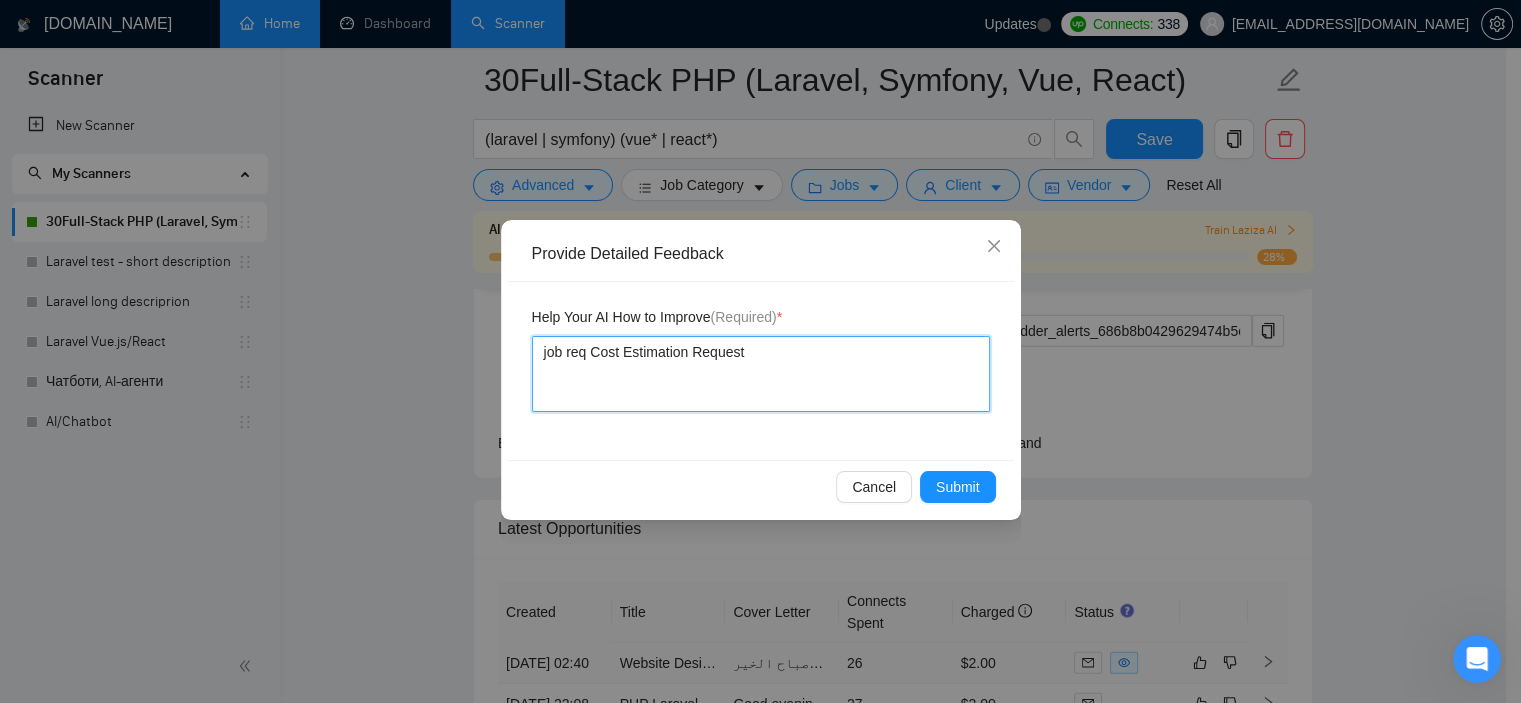 type 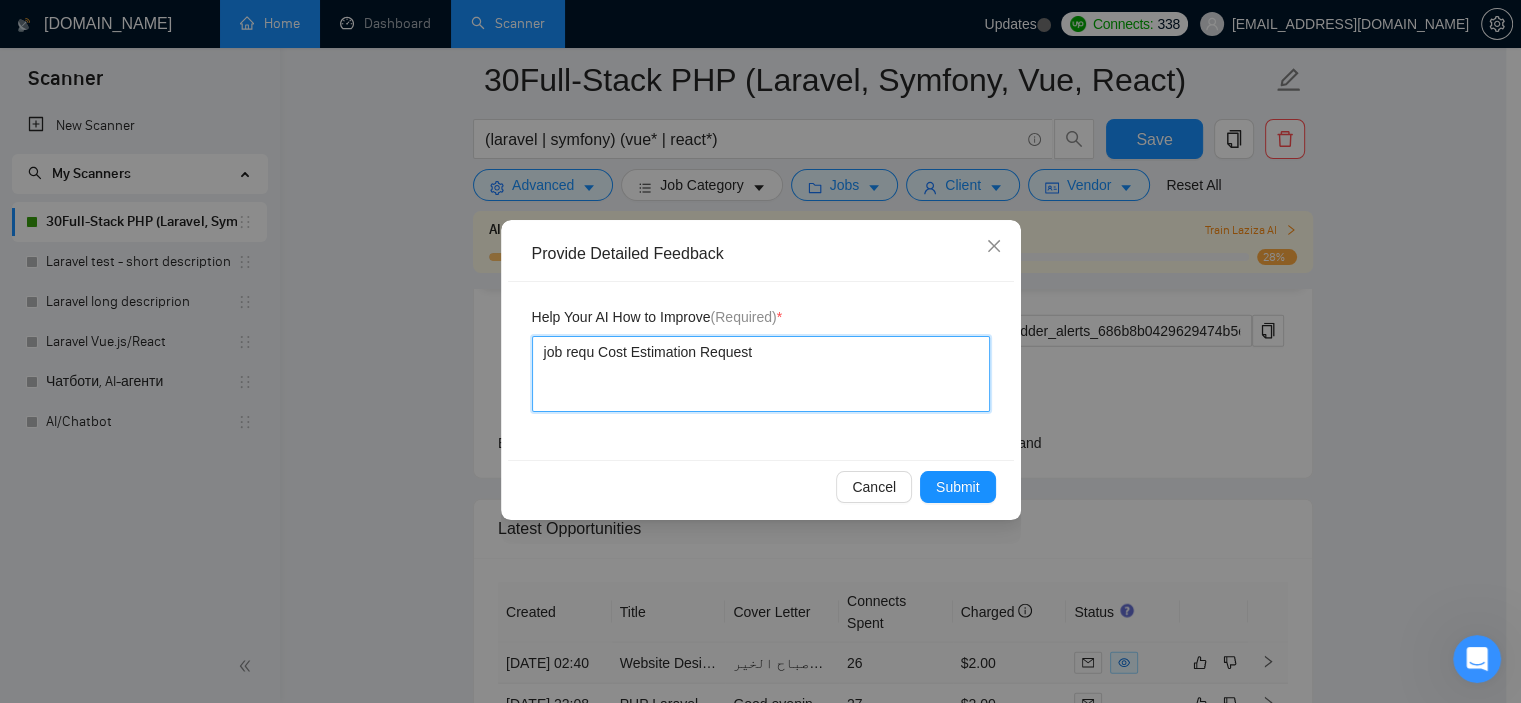type 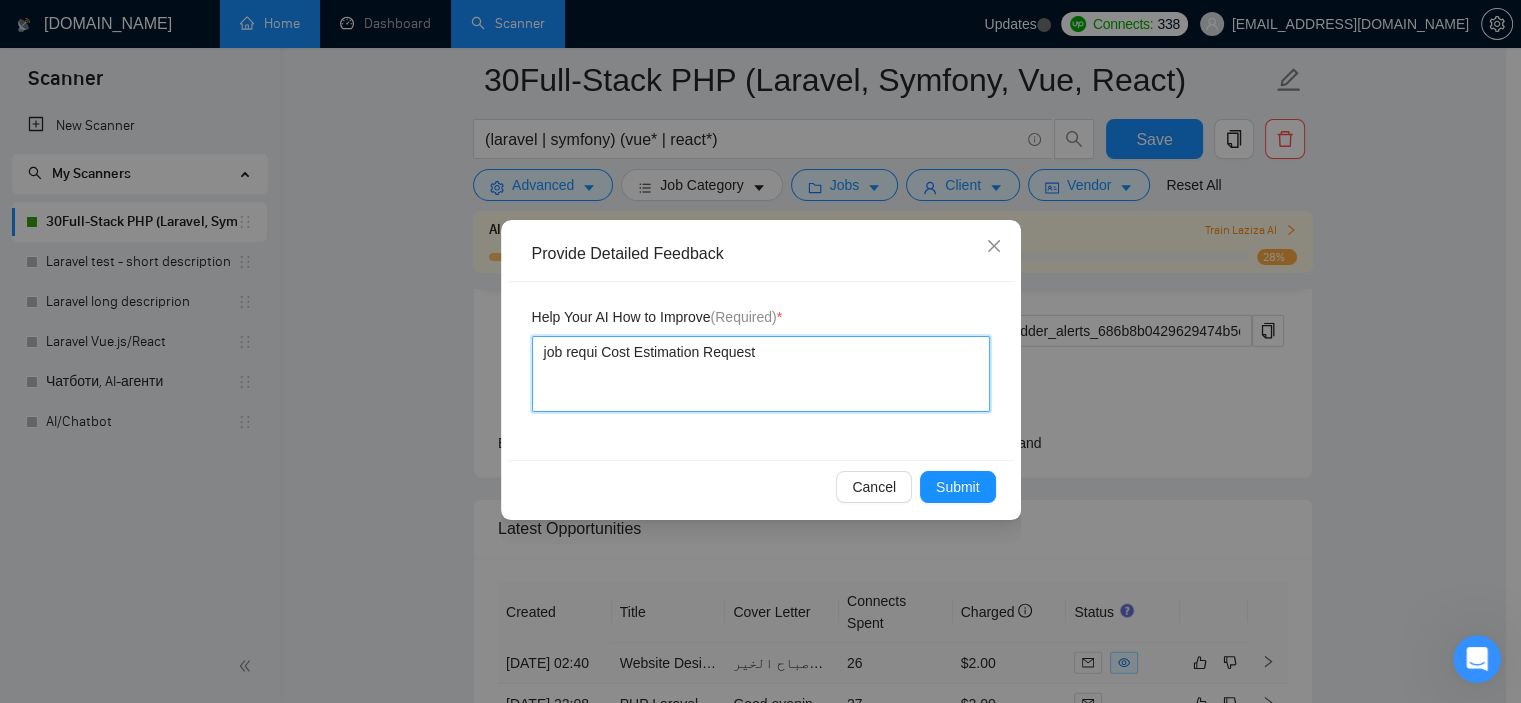 type 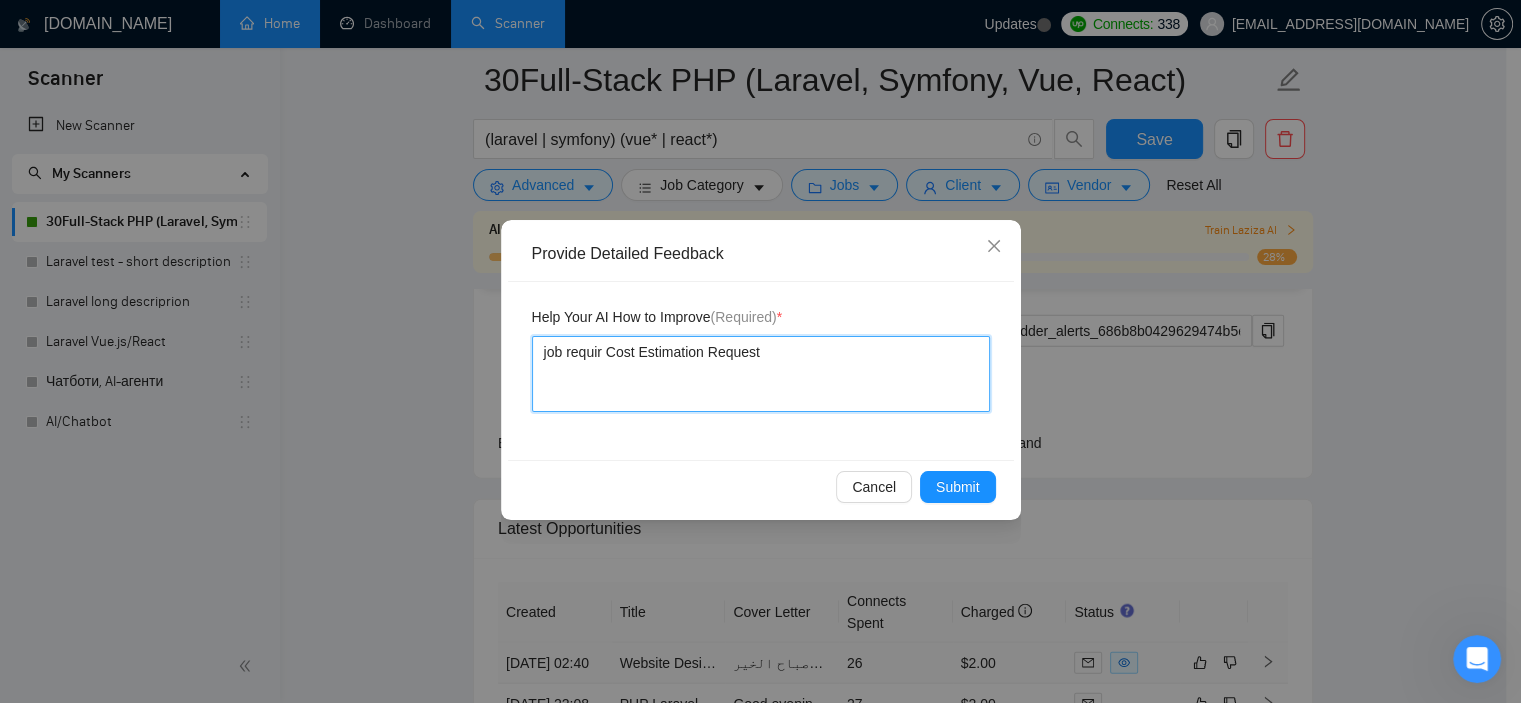 type 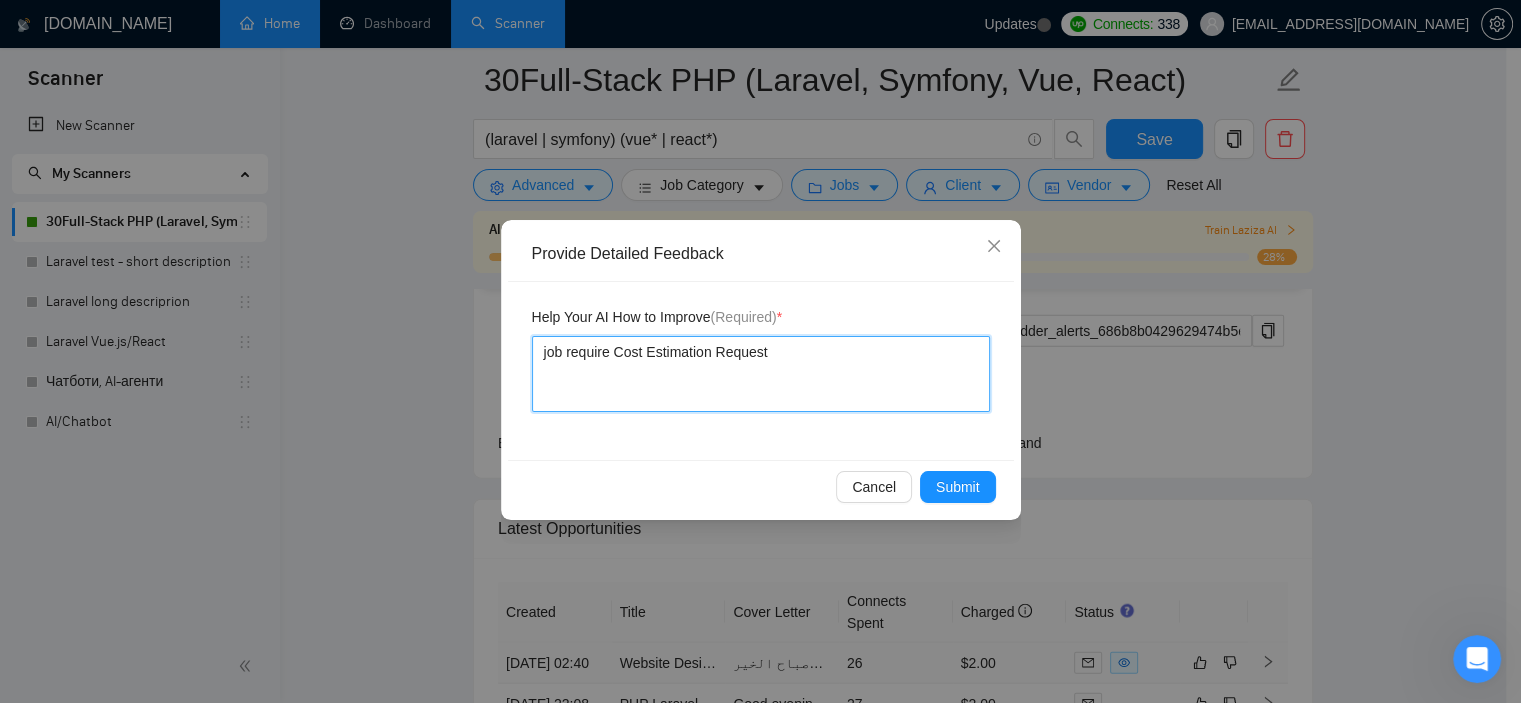 type 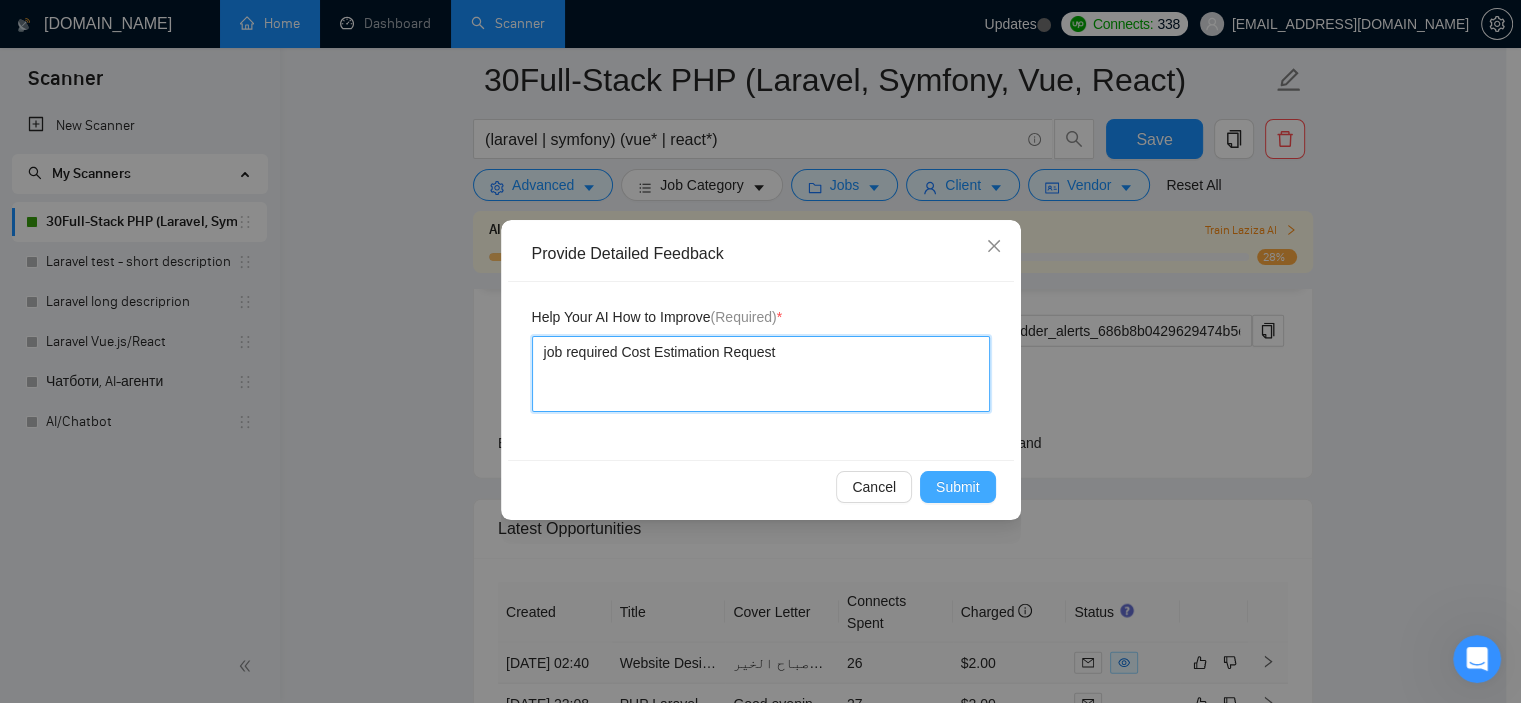 type on "job required Cost Estimation Request" 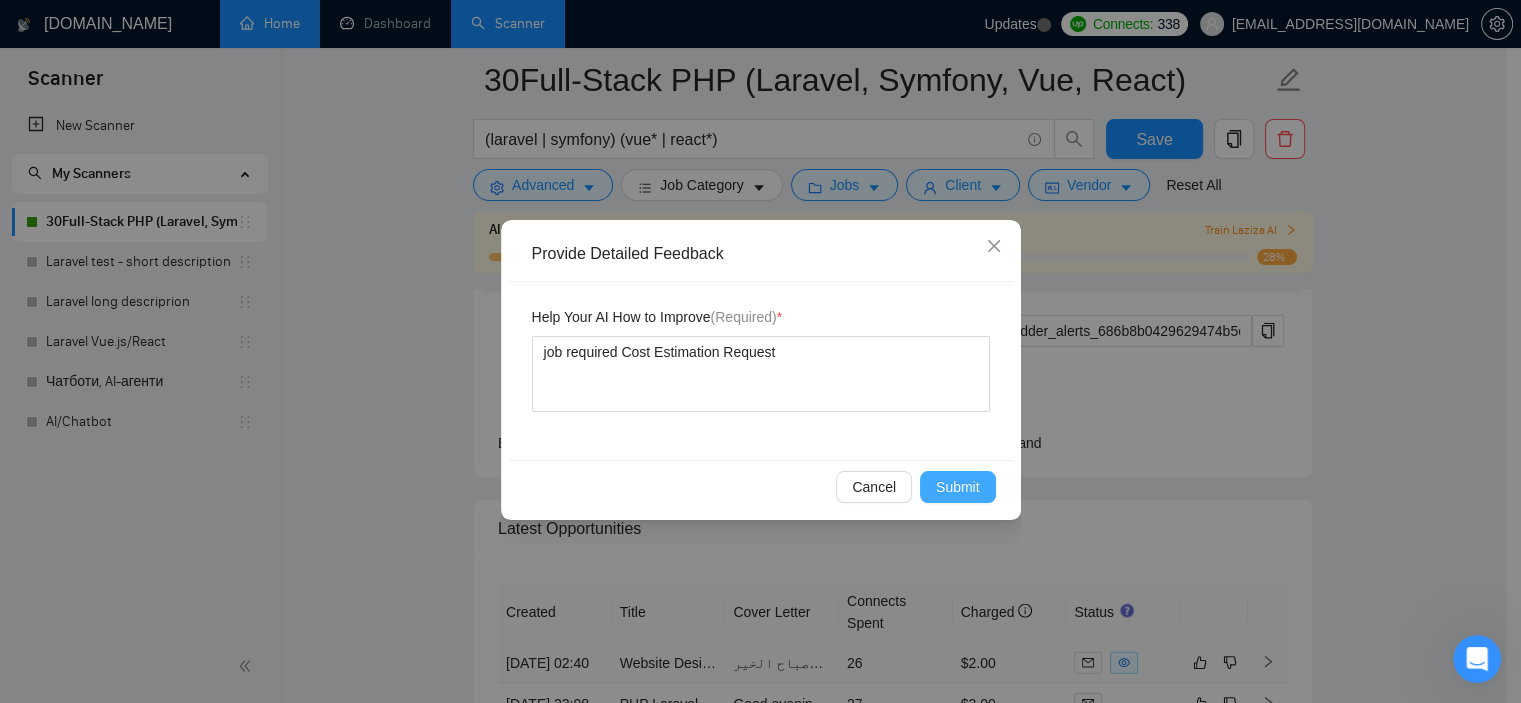 click on "Submit" at bounding box center (958, 487) 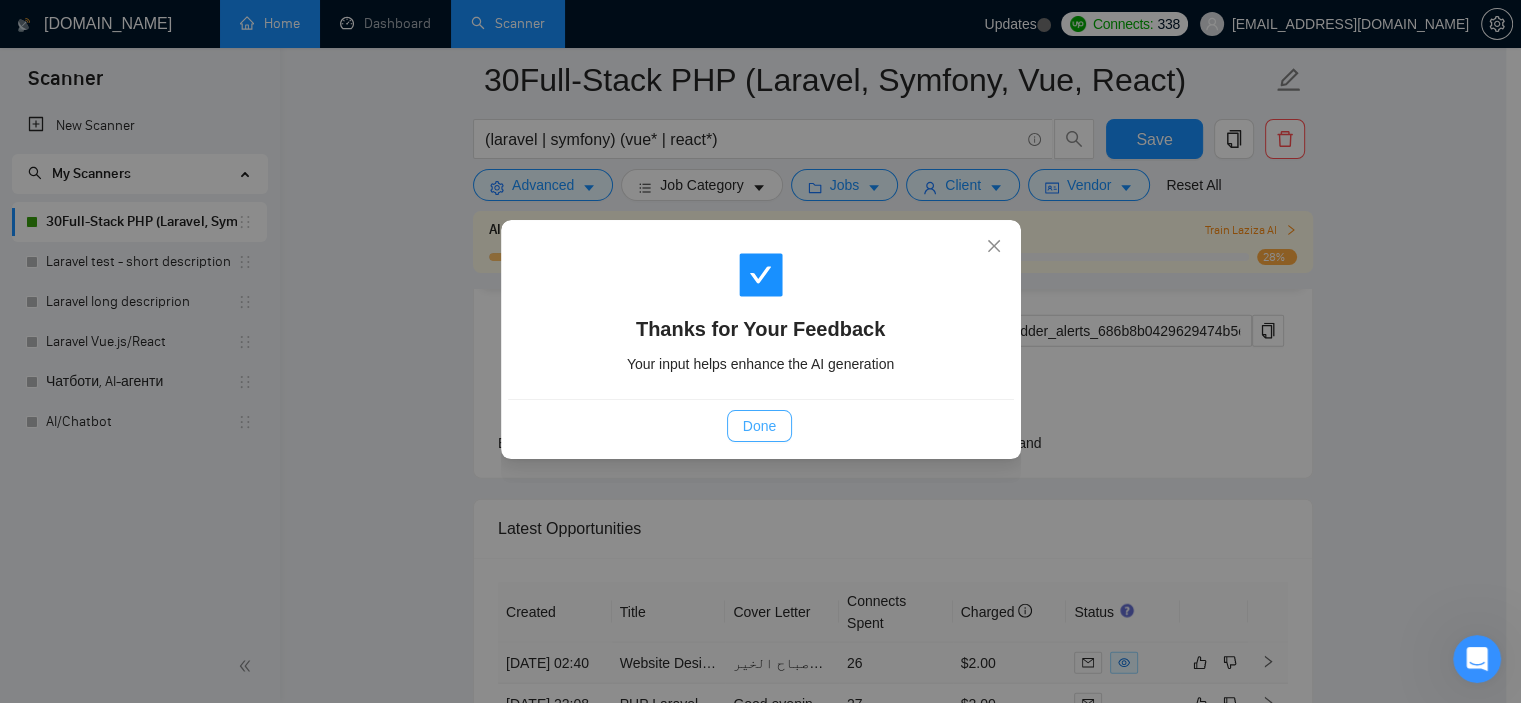 click on "Done" at bounding box center [759, 426] 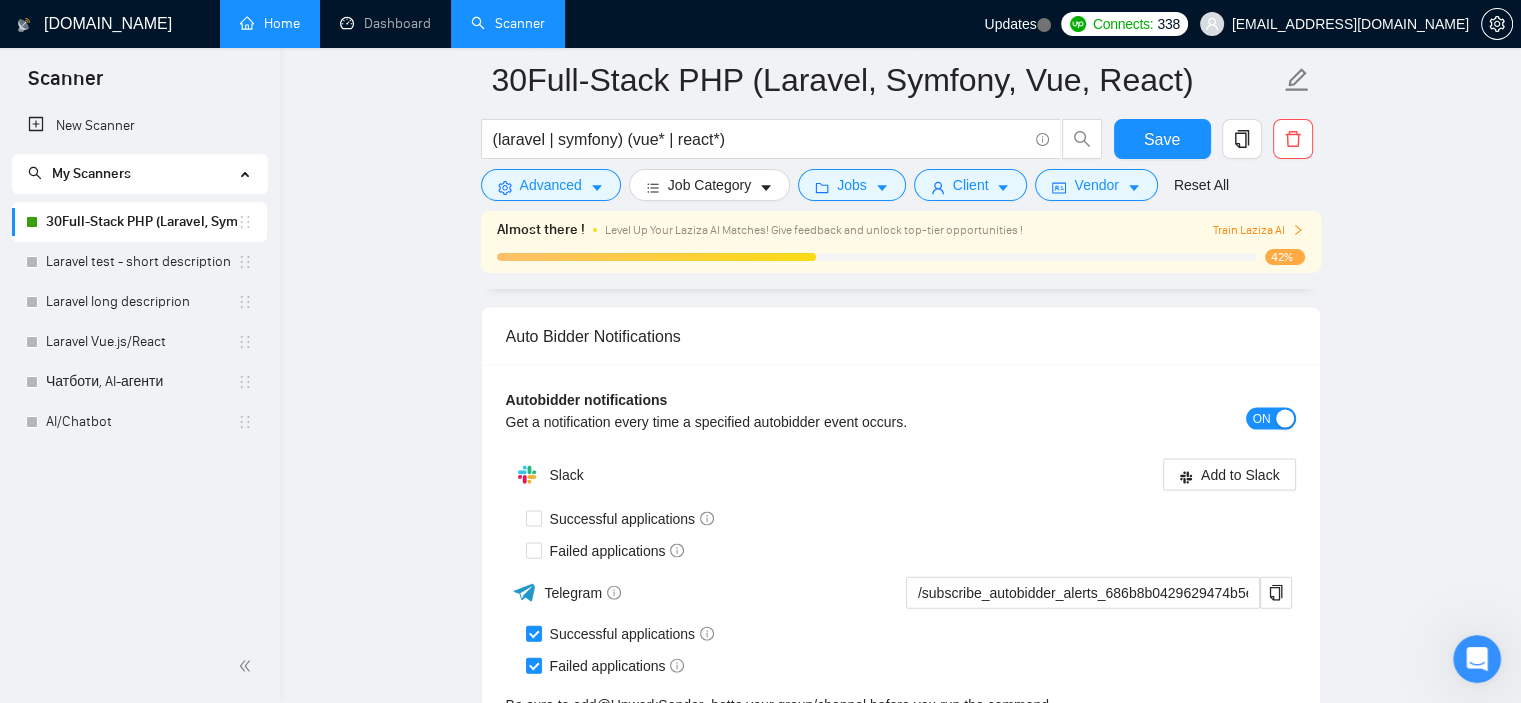 scroll, scrollTop: 4208, scrollLeft: 0, axis: vertical 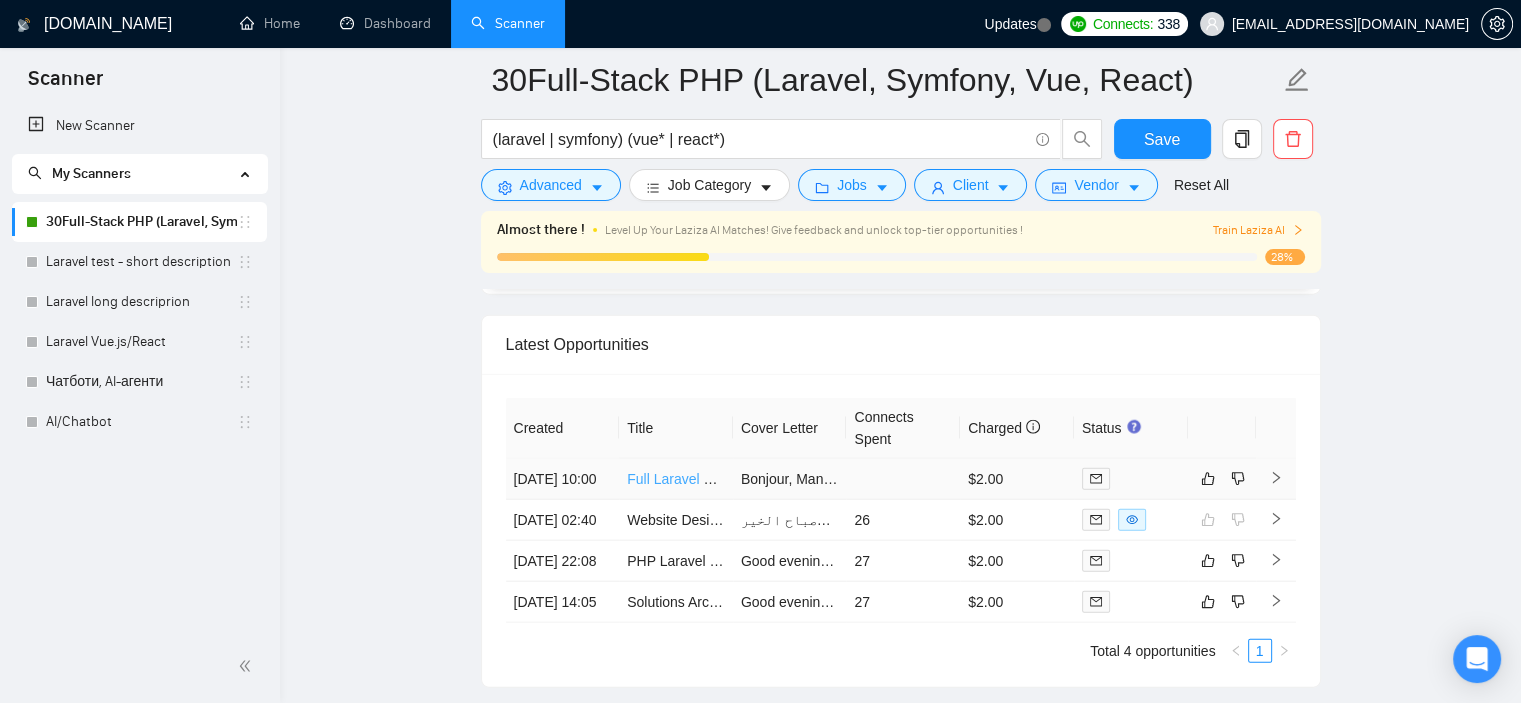 click on "Full Laravel SaaS to create for Real Estate data" at bounding box center (775, 479) 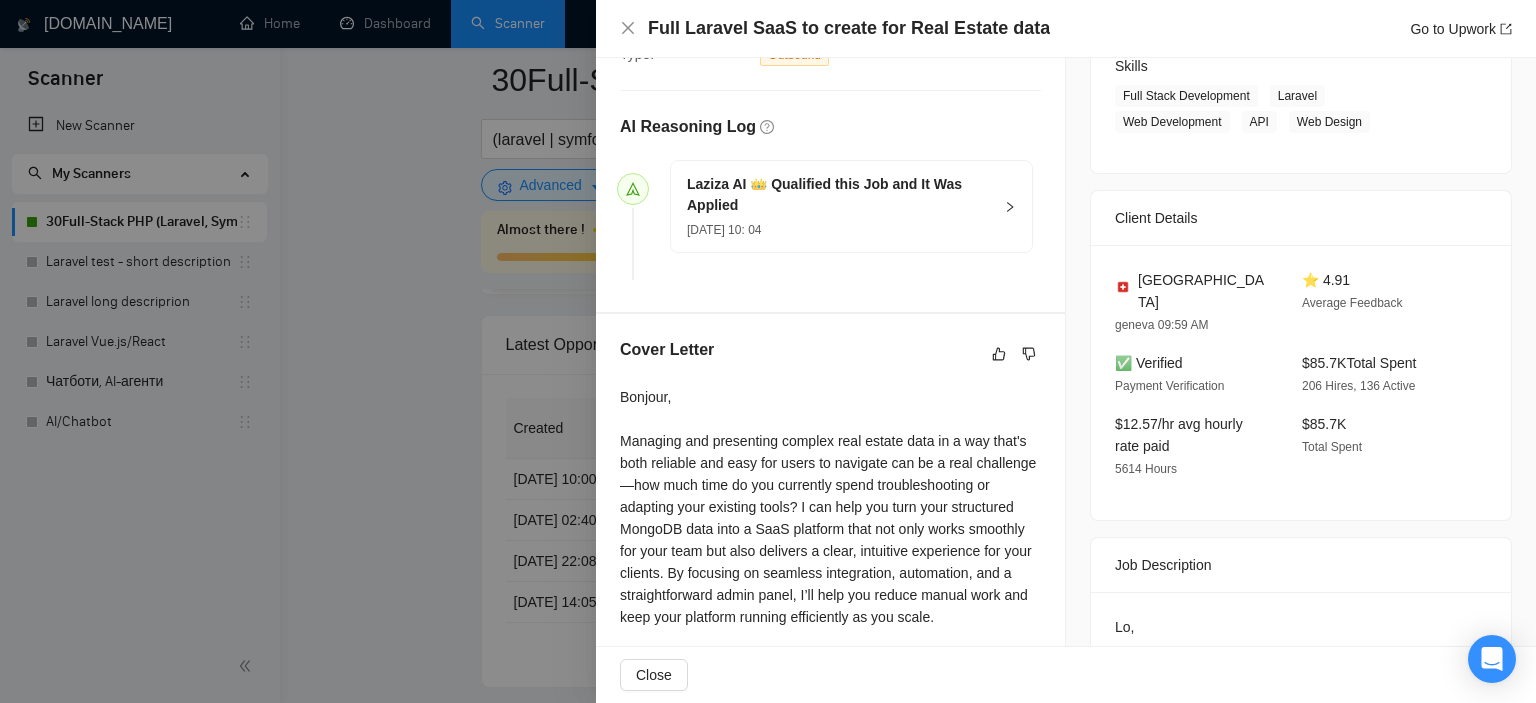 scroll, scrollTop: 666, scrollLeft: 0, axis: vertical 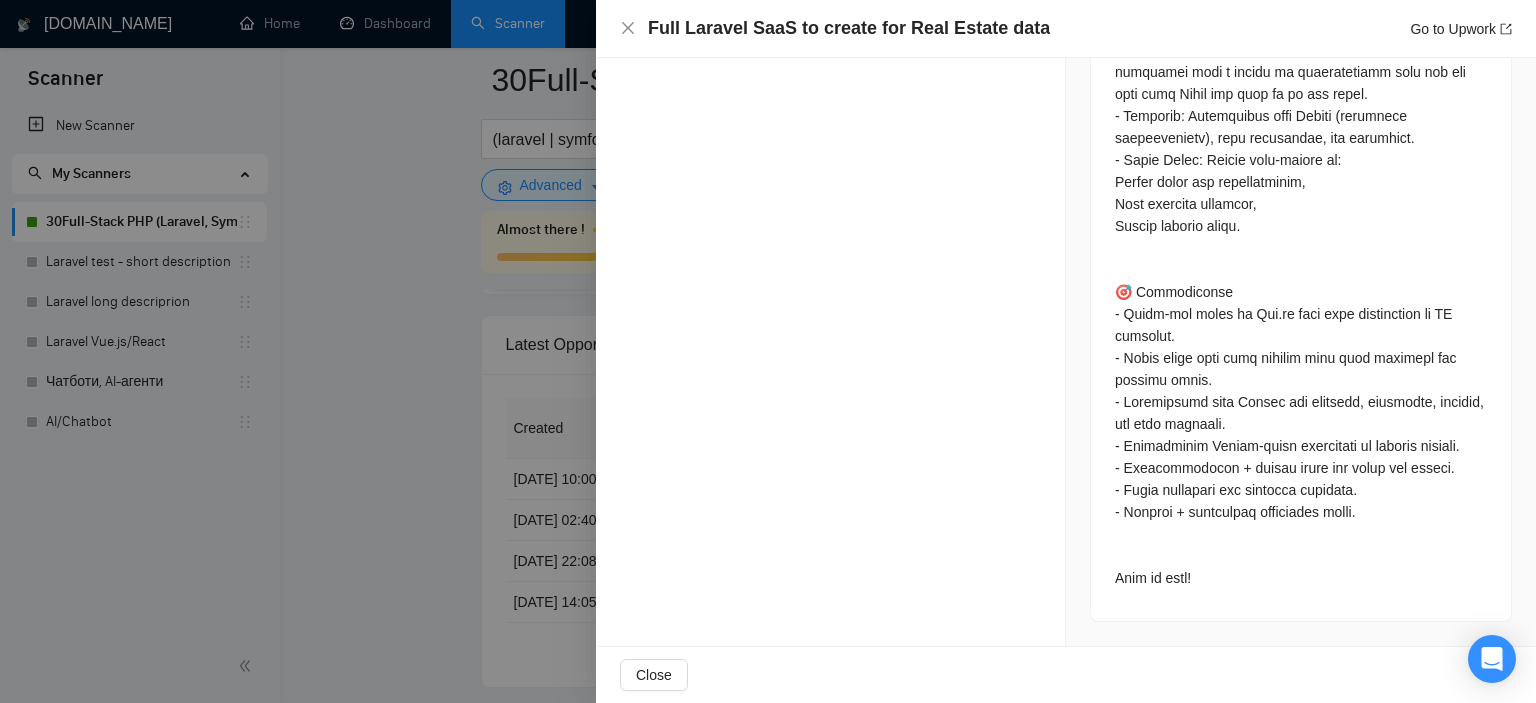click at bounding box center (768, 351) 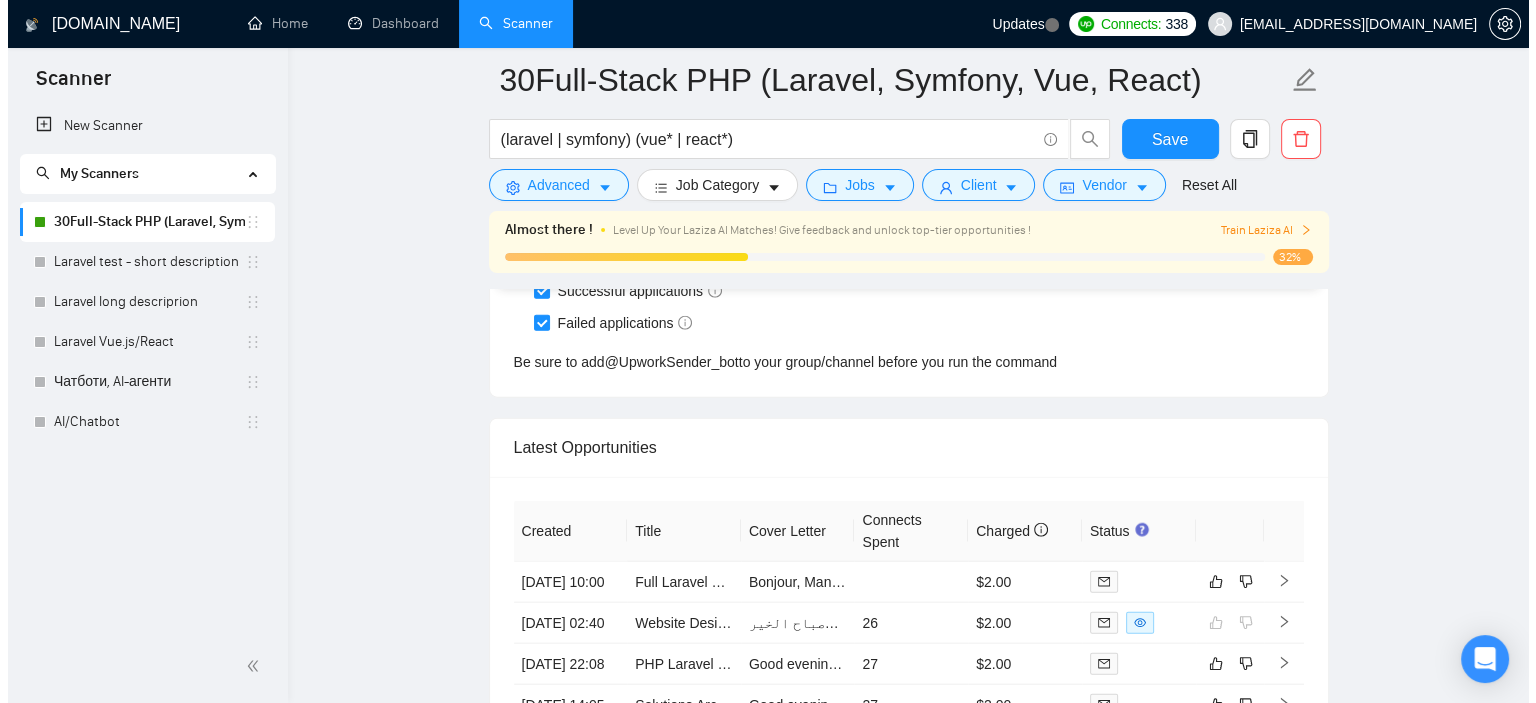 scroll, scrollTop: 4677, scrollLeft: 0, axis: vertical 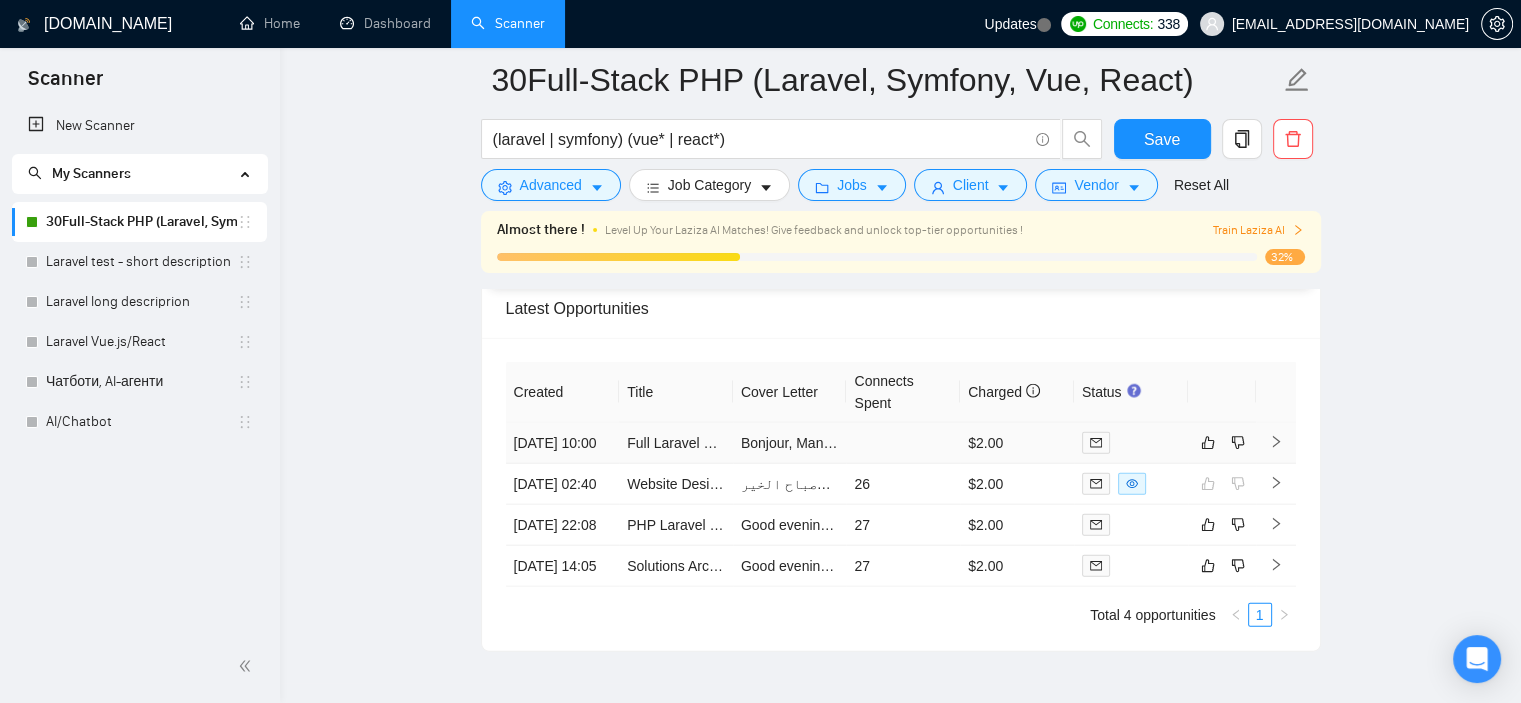click at bounding box center [903, 443] 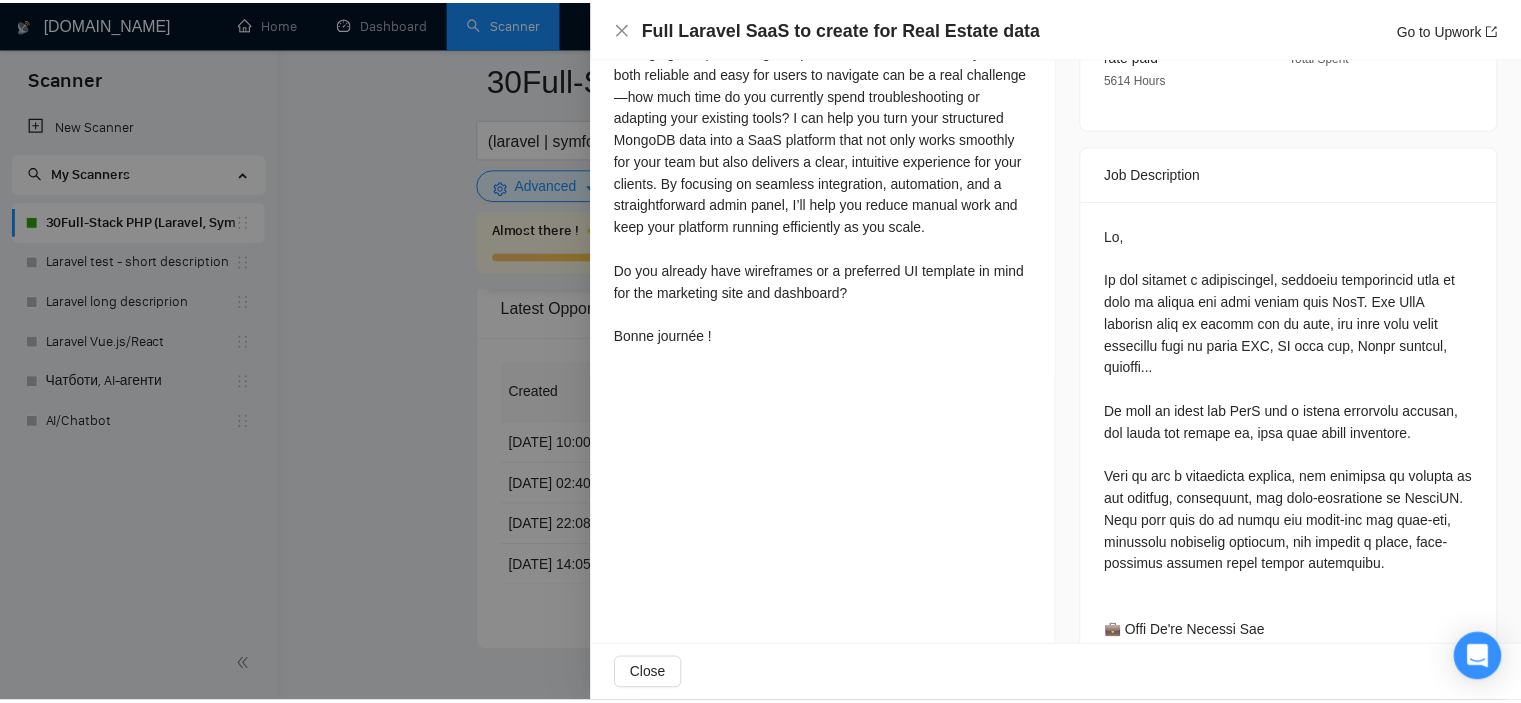 scroll, scrollTop: 0, scrollLeft: 0, axis: both 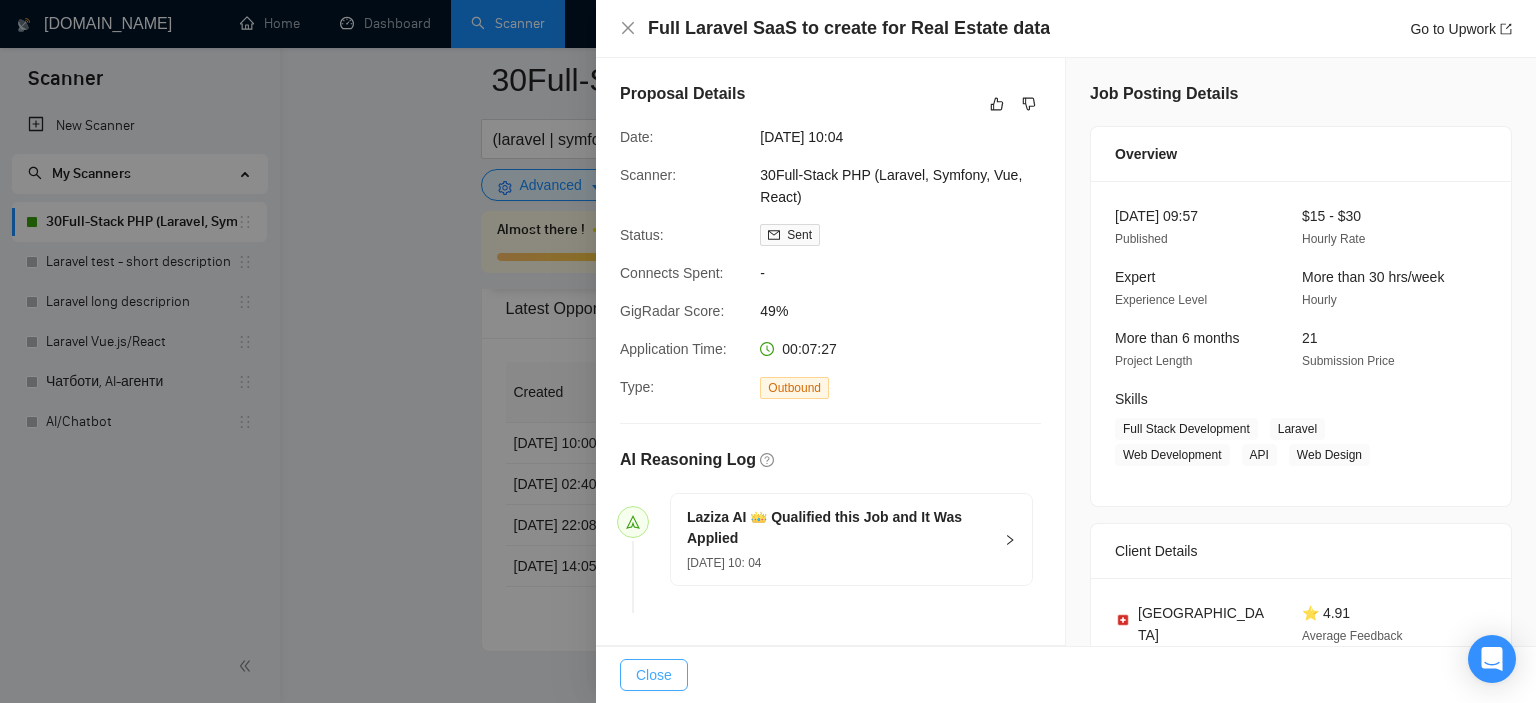 click on "Close" at bounding box center [654, 675] 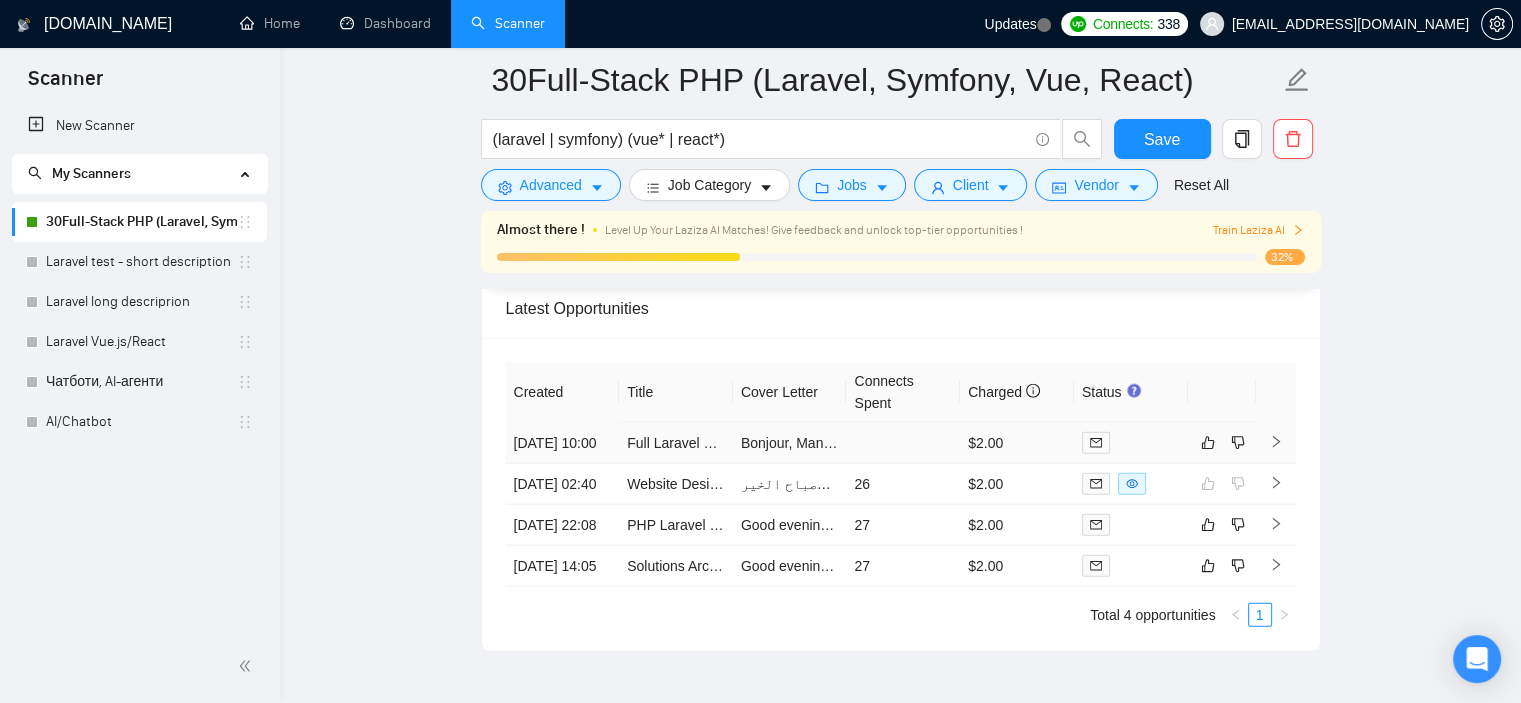 click 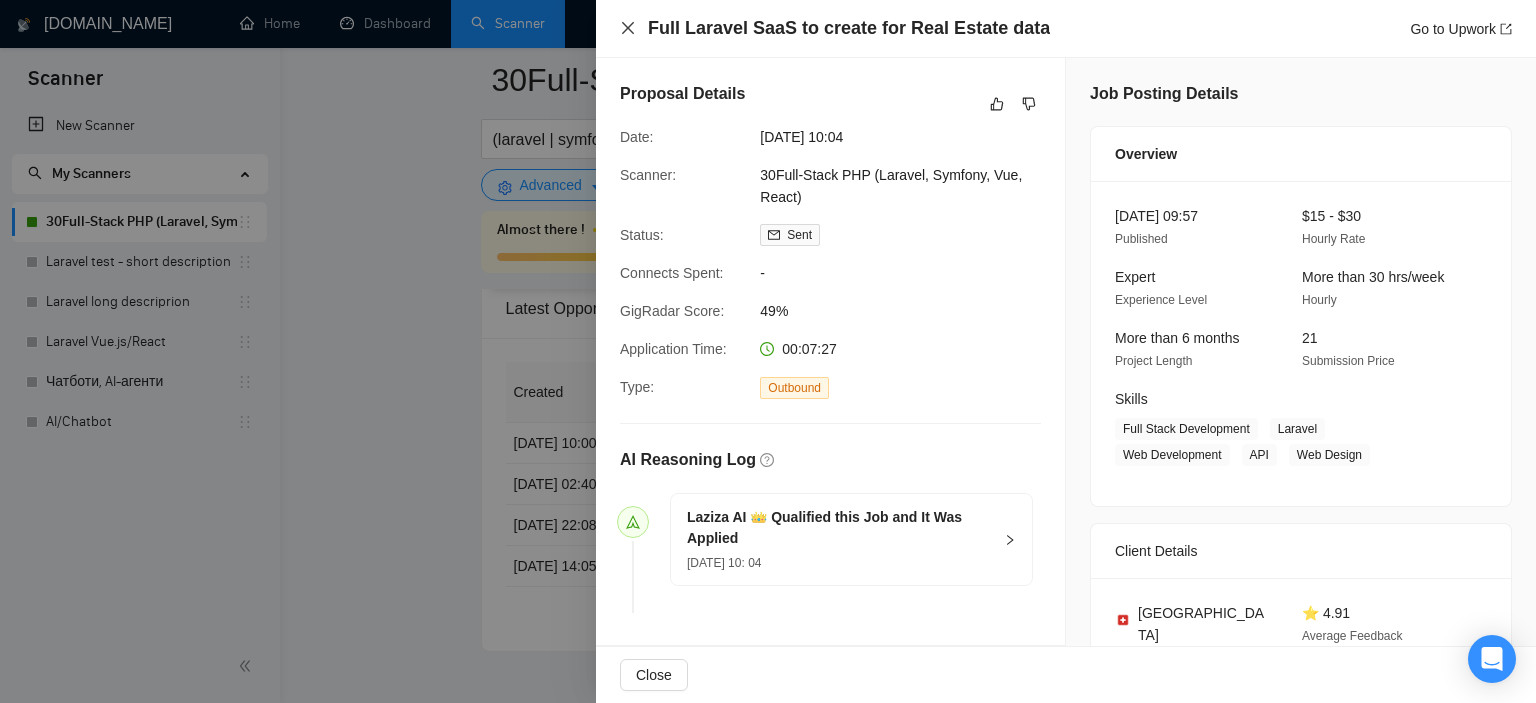 click 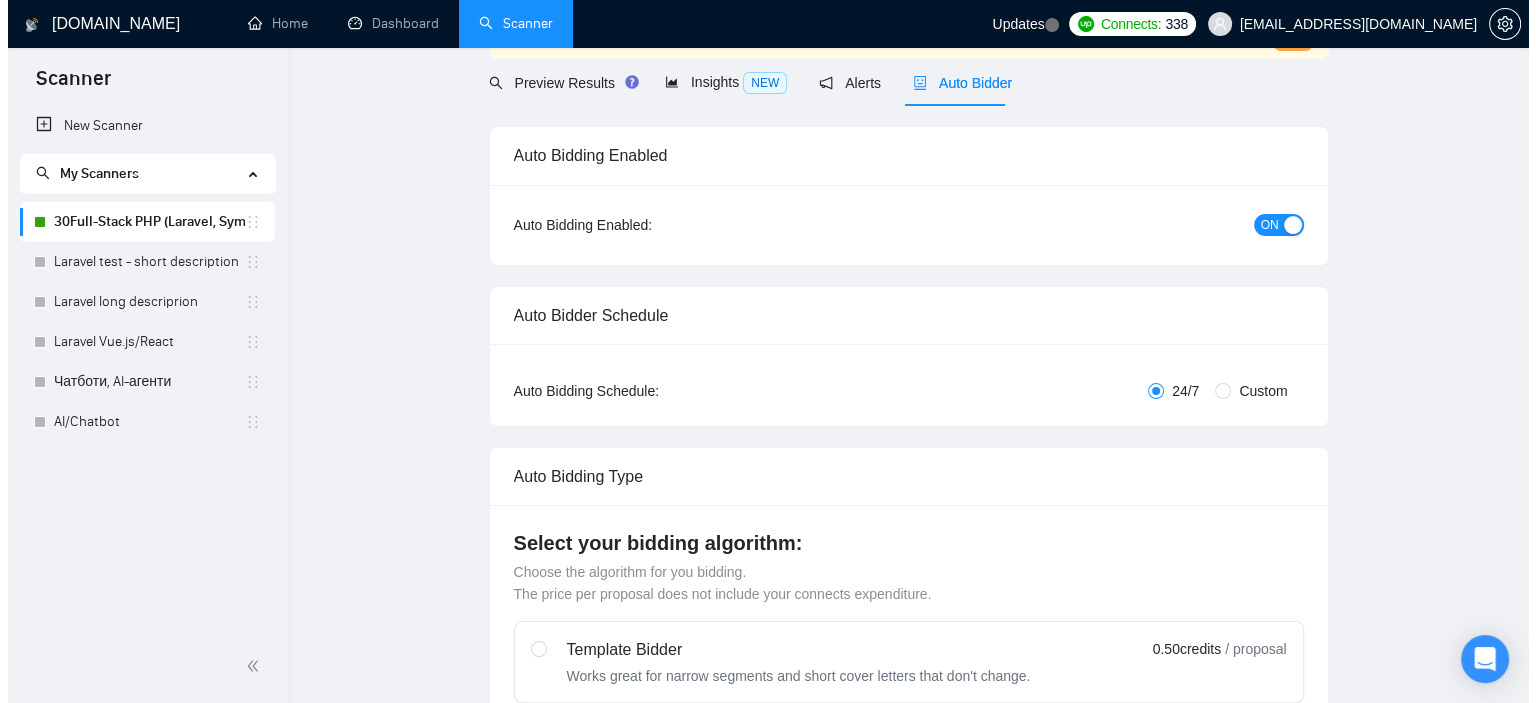 scroll, scrollTop: 0, scrollLeft: 0, axis: both 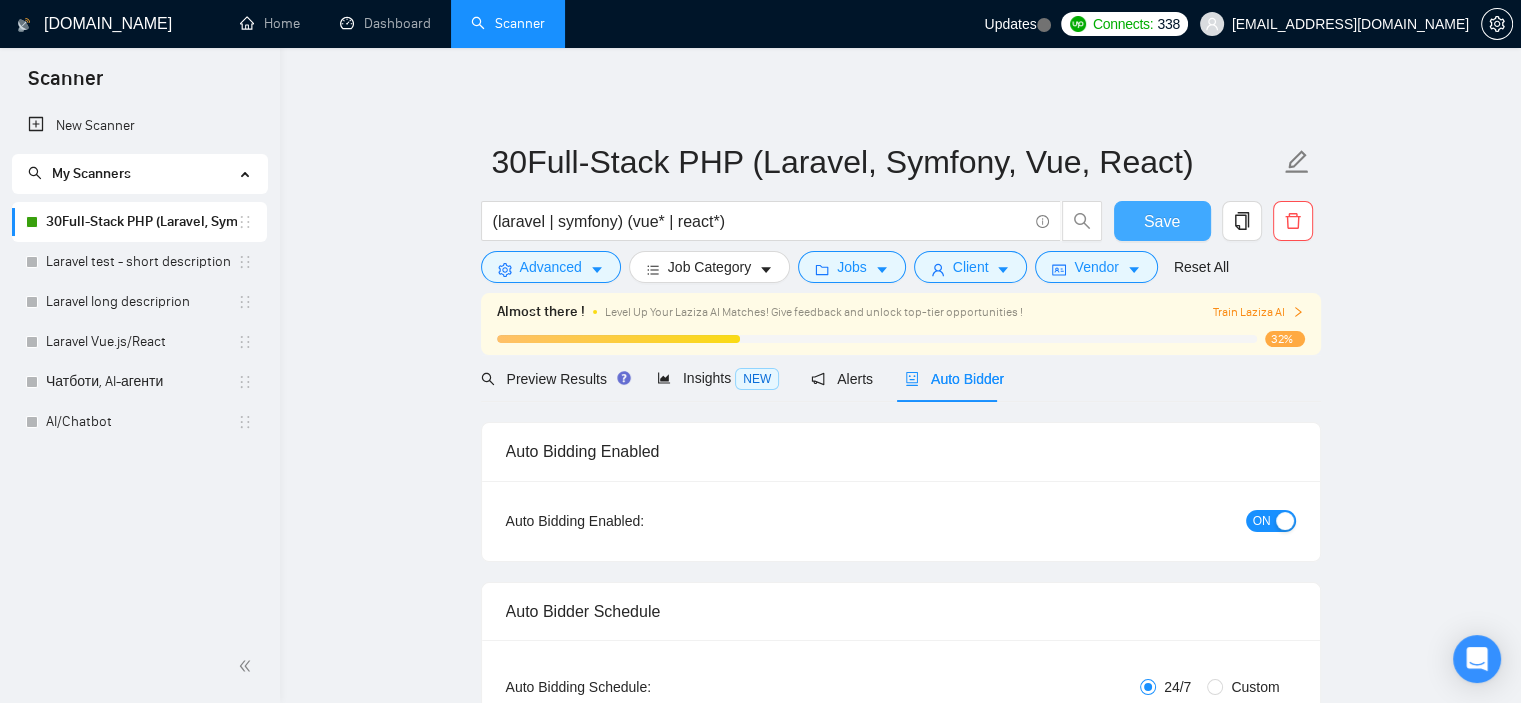 click on "Save" at bounding box center (1162, 221) 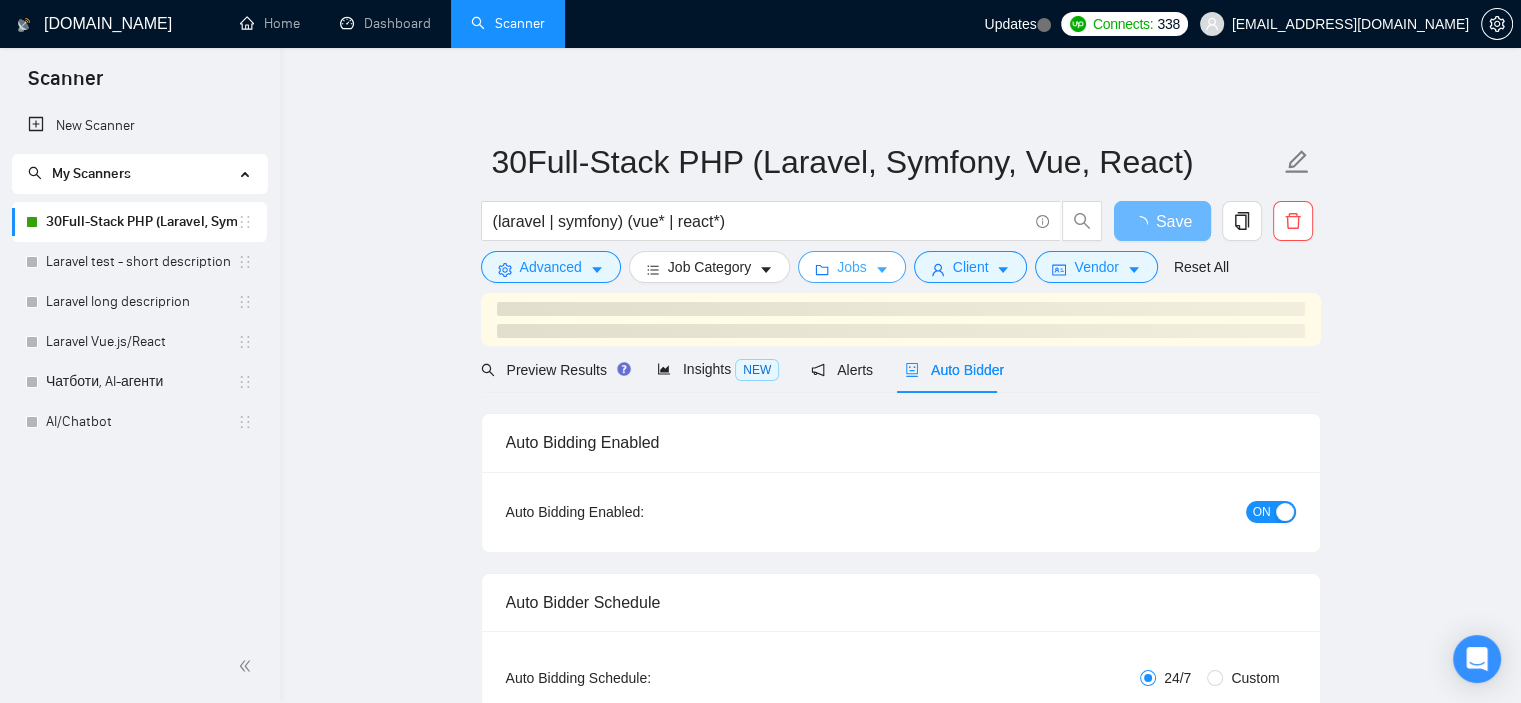 click on "Jobs" at bounding box center (852, 267) 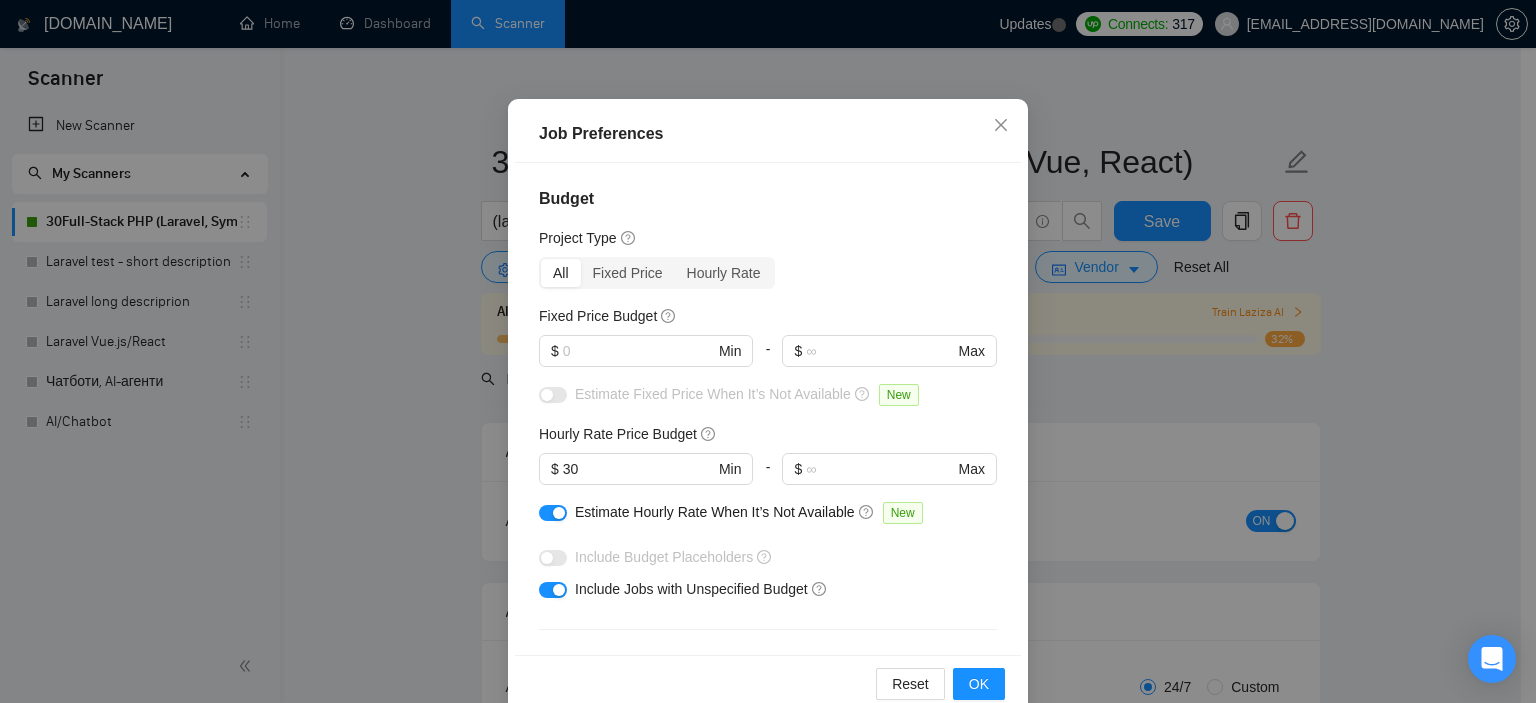 scroll, scrollTop: 141, scrollLeft: 0, axis: vertical 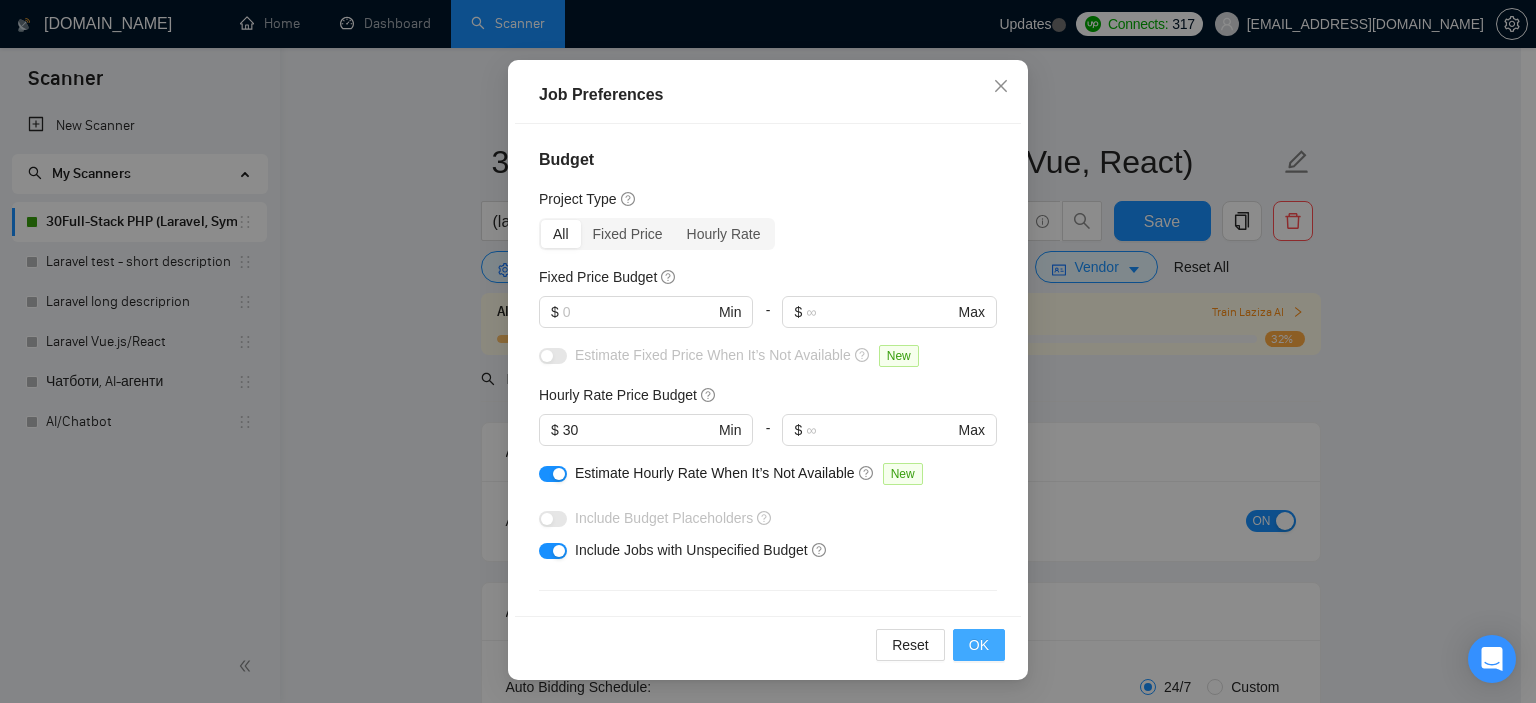 click on "OK" at bounding box center [979, 645] 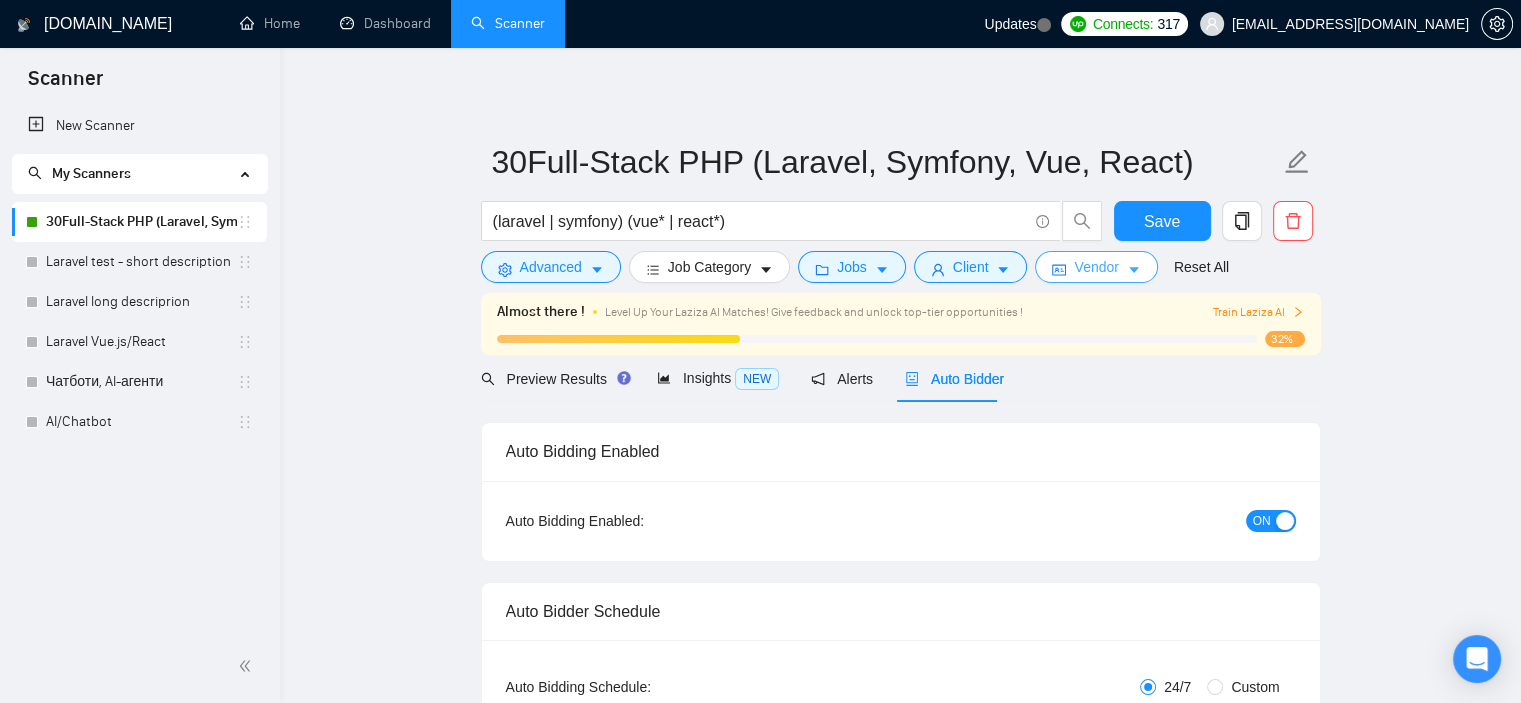 click on "Vendor" at bounding box center (1096, 267) 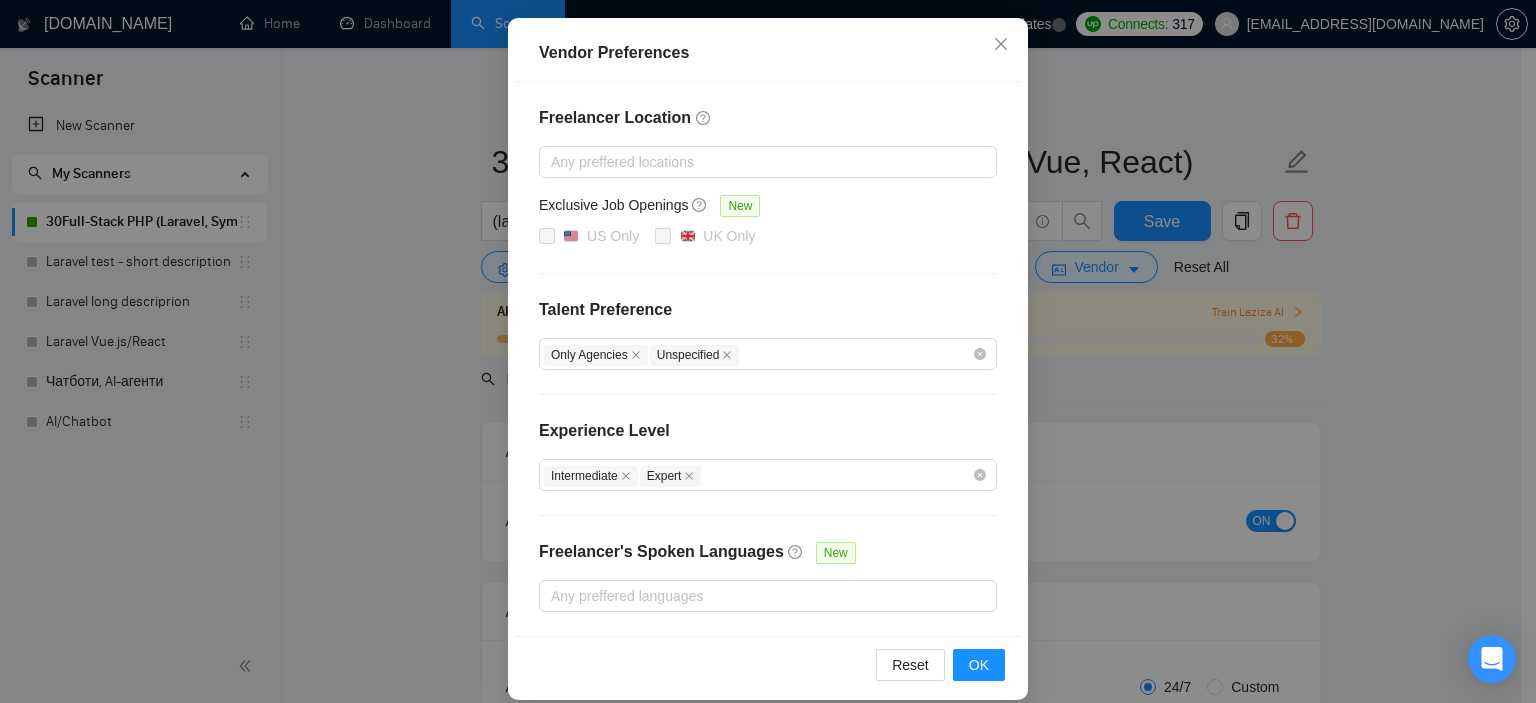 scroll, scrollTop: 220, scrollLeft: 0, axis: vertical 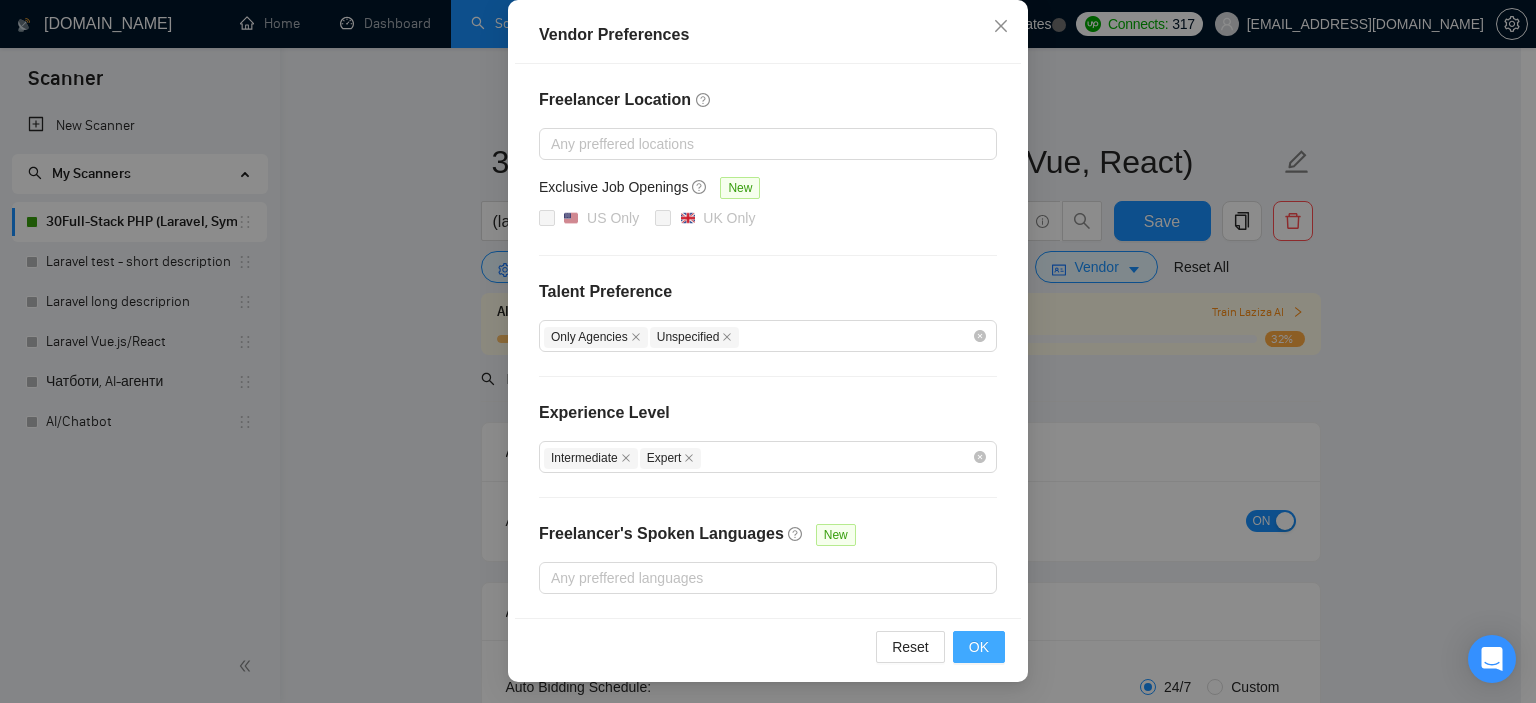 click on "OK" at bounding box center [979, 647] 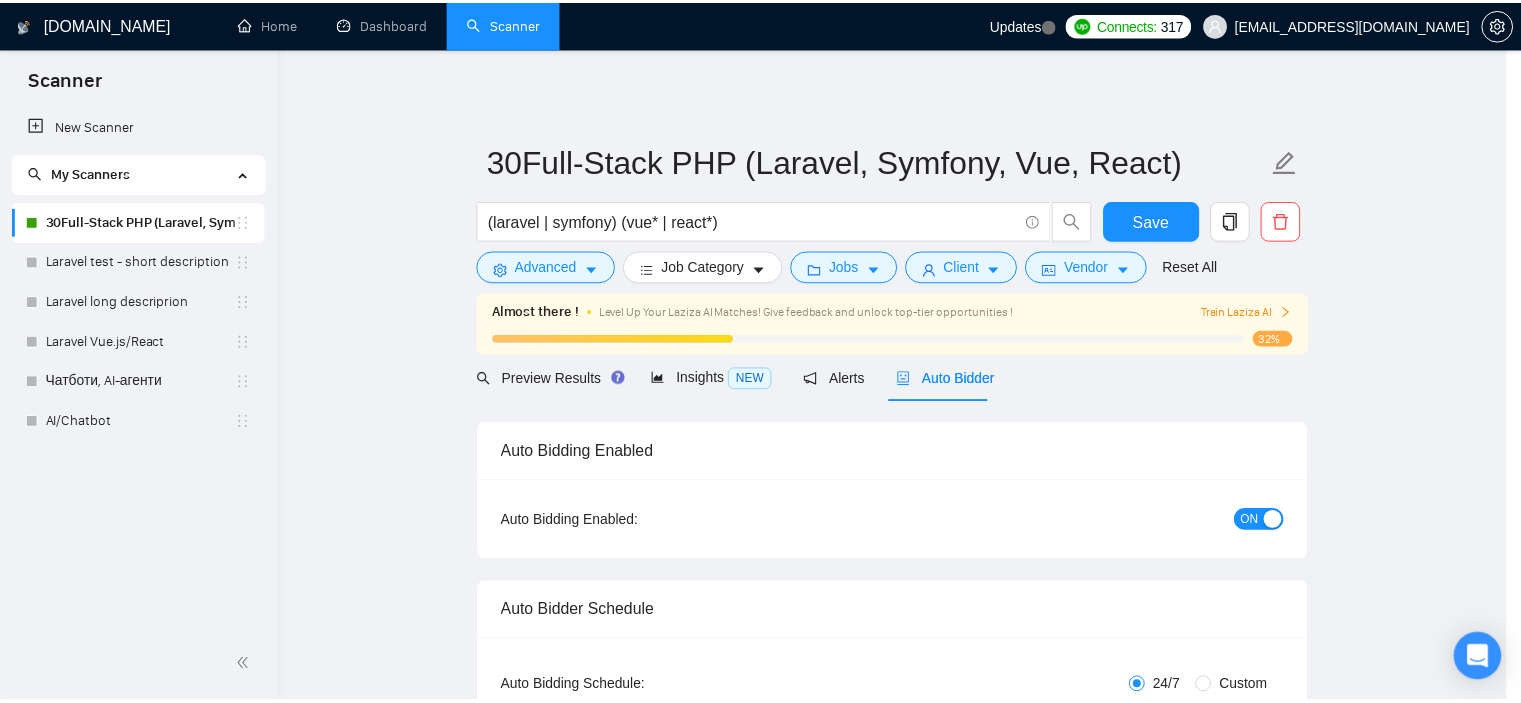 scroll, scrollTop: 120, scrollLeft: 0, axis: vertical 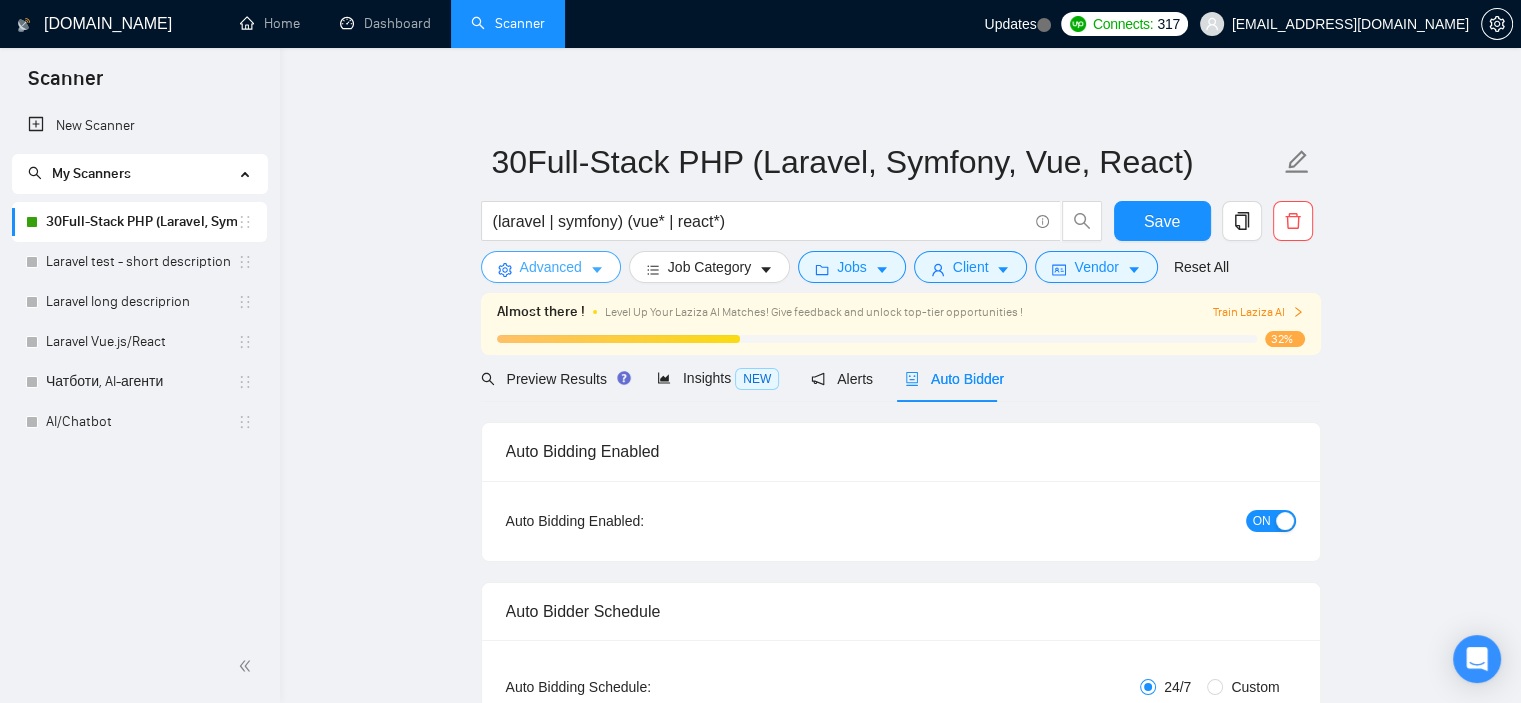 click on "Advanced" at bounding box center [551, 267] 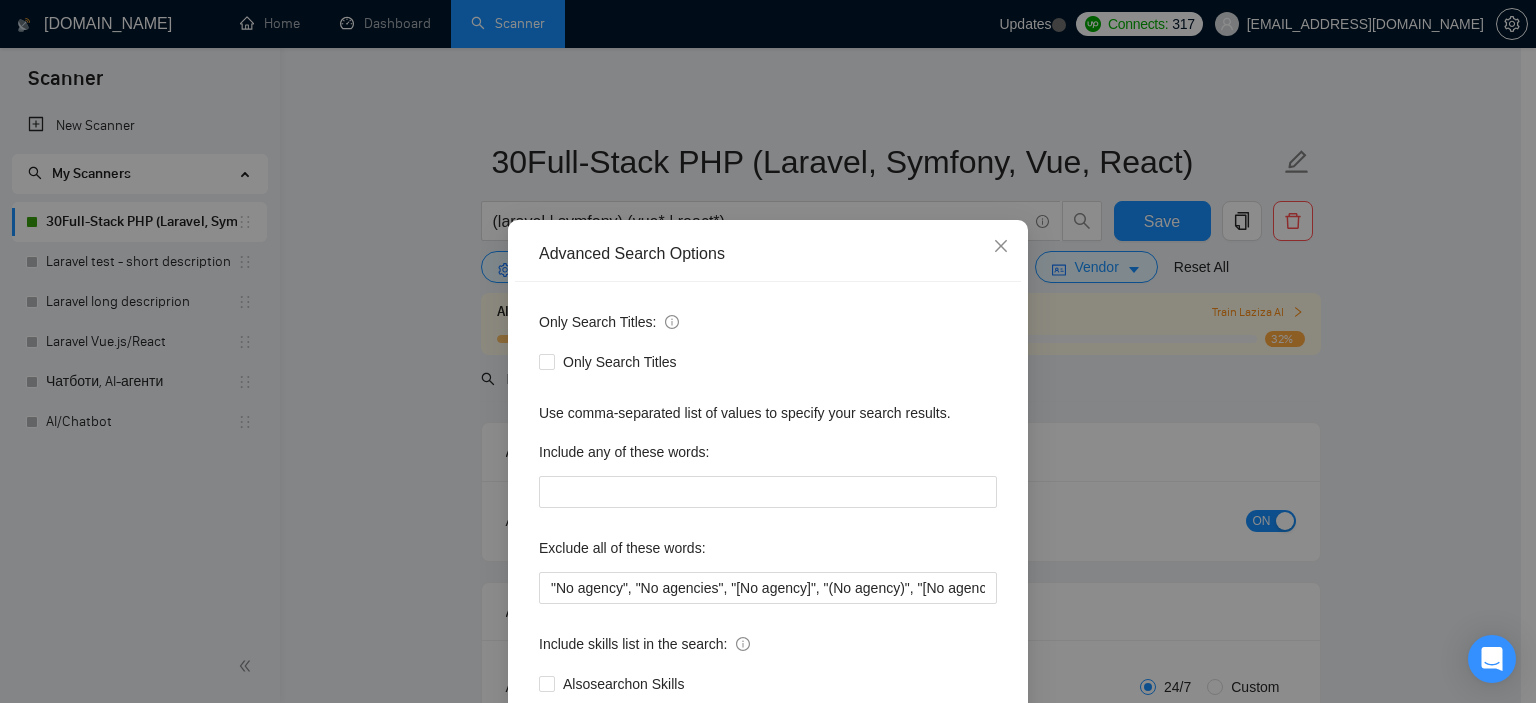 click on "Advanced Search Options Only Search Titles:   Only Search Titles Use comma-separated list of values to specify your search results. Include any of these words: Exclude all of these words: "No agency", "No agencies", "[No agency]", "(No agency)", "[No agencies]", "(No agencies)", "[No agency", "No agency]", "(No agency", "No agency)", "[No agencies", "No agencies]", "(No agencies", "No agencies)", "No-agency", "no-agencies", "no-agency -", "no agencies -", "no agency/", "no agencies/", "no-agency/", "no agencies/", "no agency.", "no agencies.", "no-agency.", "no agencies.", "no agency,", "no agencies,", "no-agency,", "no agencies,", "Freelancer only", "Freelancers only", "freelancer-only", "freelancers-only", "Individual only", "Individuals only", "Individual-only", "Individuals-only", "Independent only", "Independent-only" Include skills list in the search:   Also  search  on Skills Reset OK" at bounding box center (768, 351) 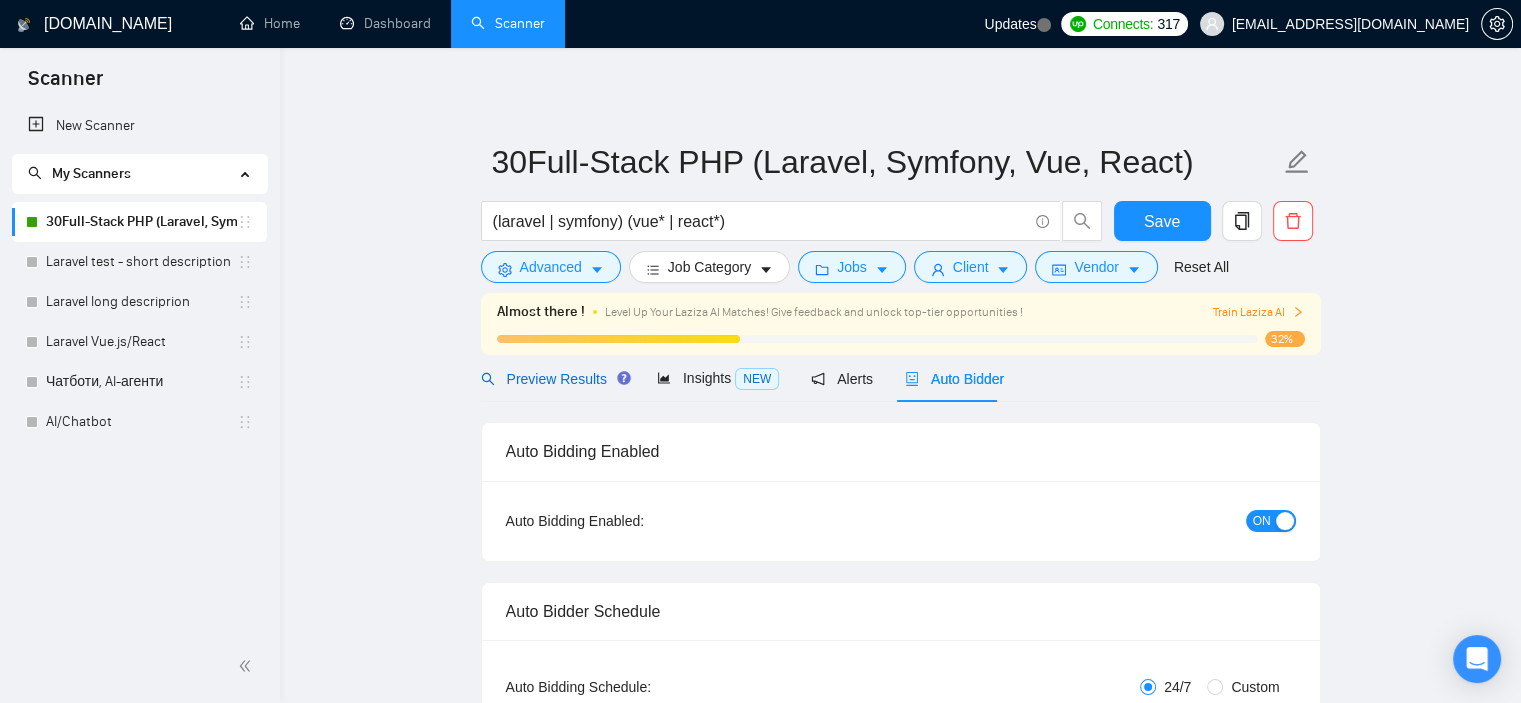 click on "Preview Results" at bounding box center [553, 379] 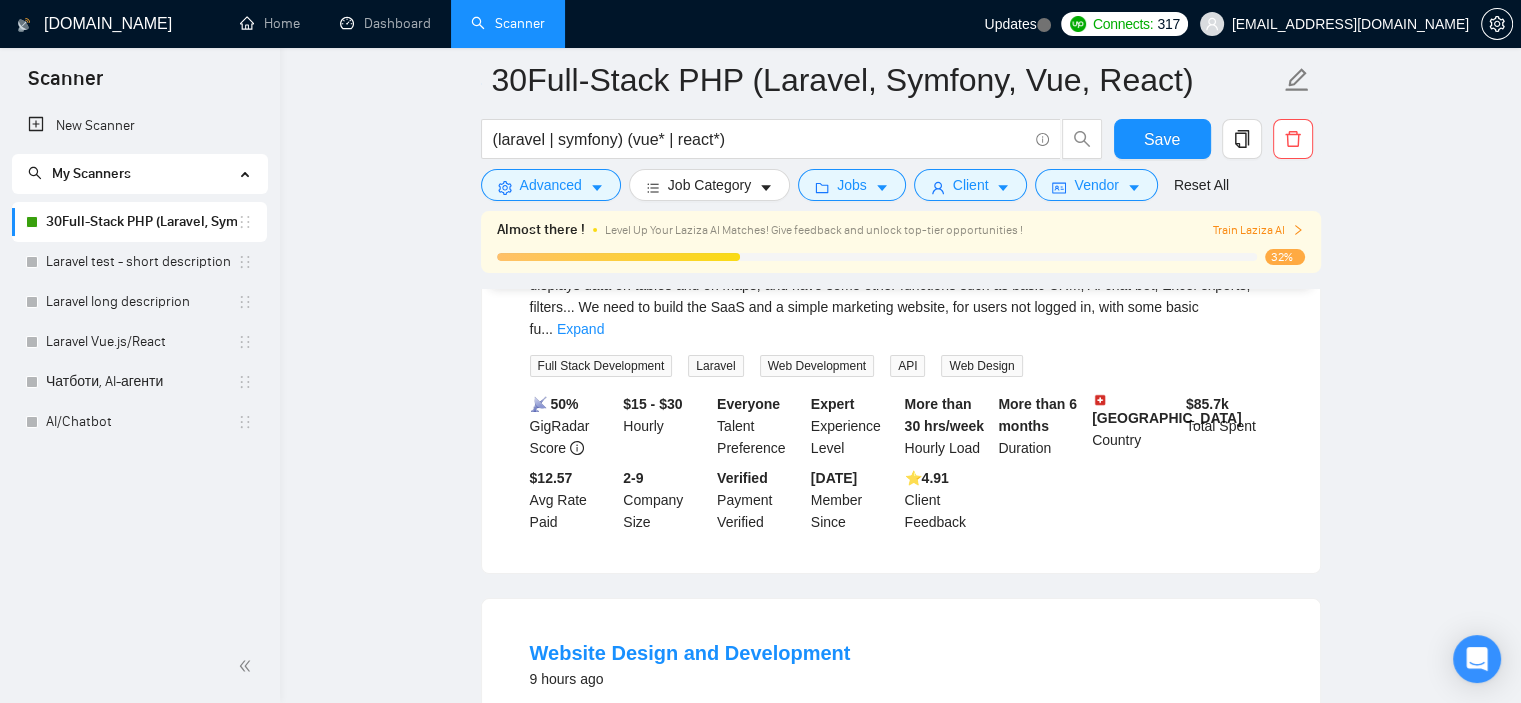 scroll, scrollTop: 0, scrollLeft: 0, axis: both 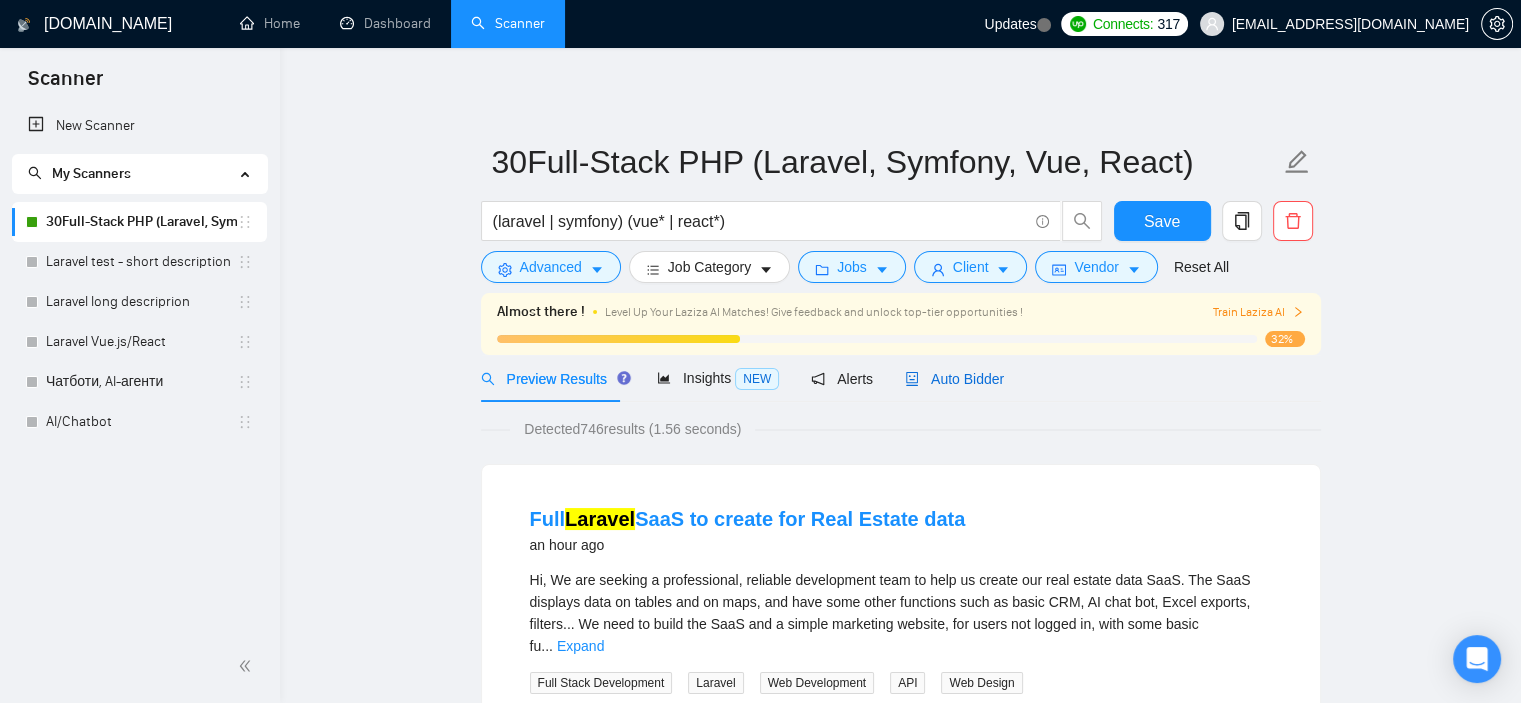 click on "Auto Bidder" at bounding box center (954, 379) 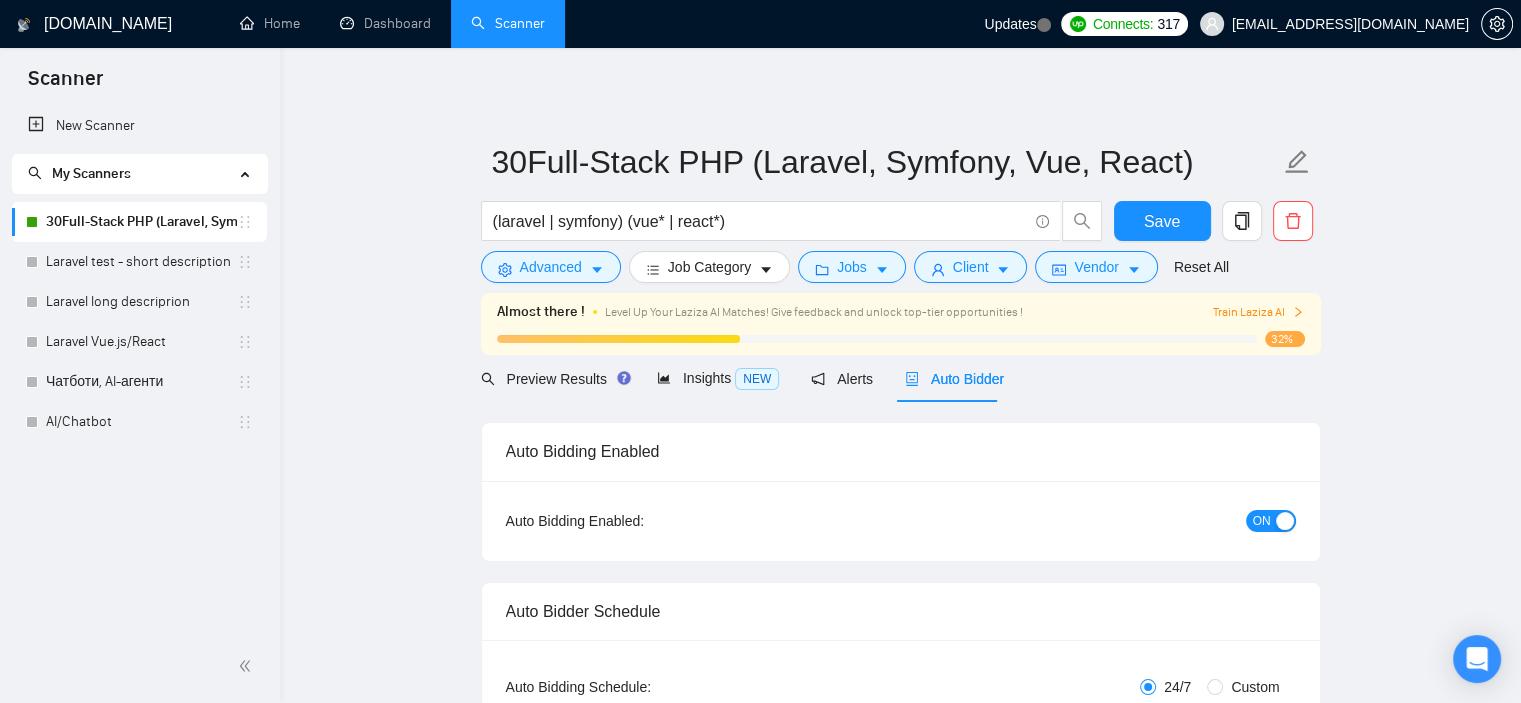 type 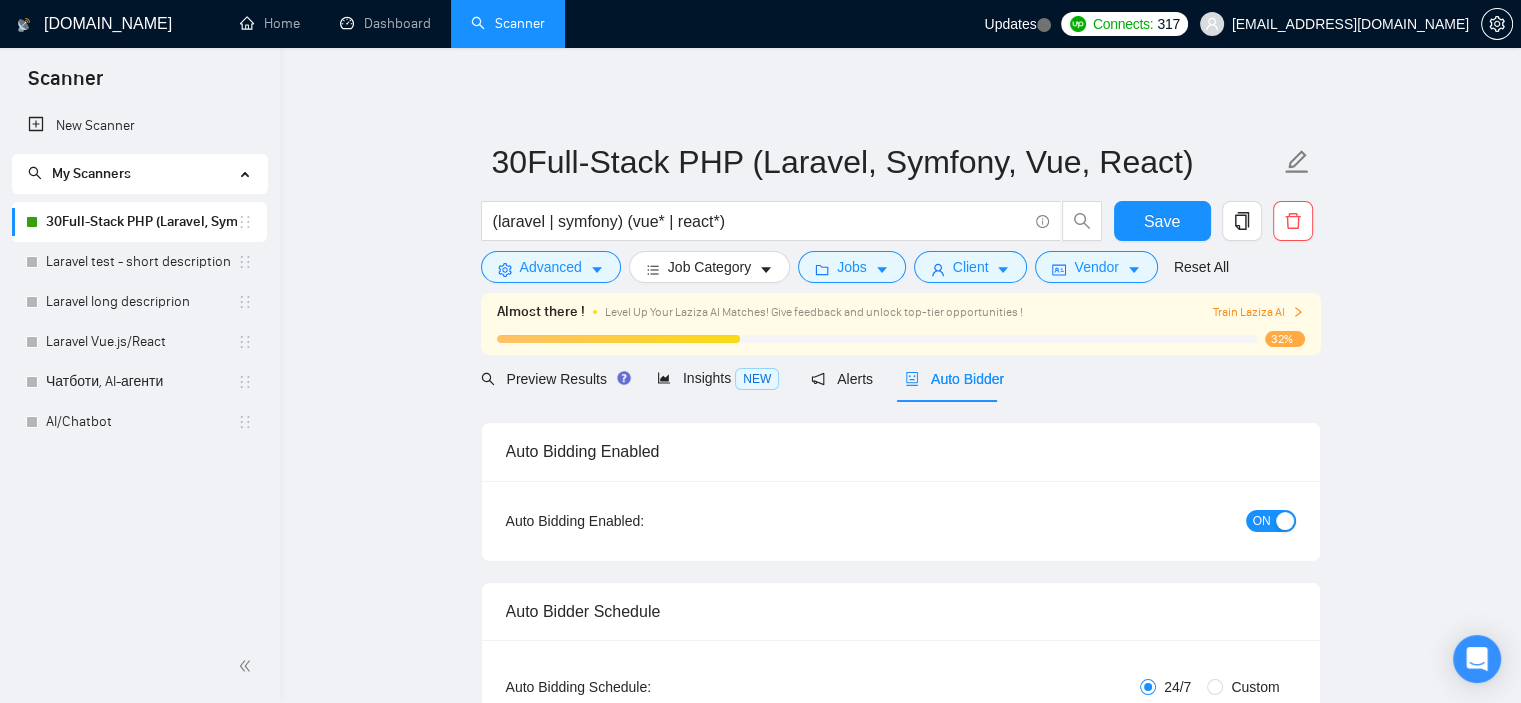 type 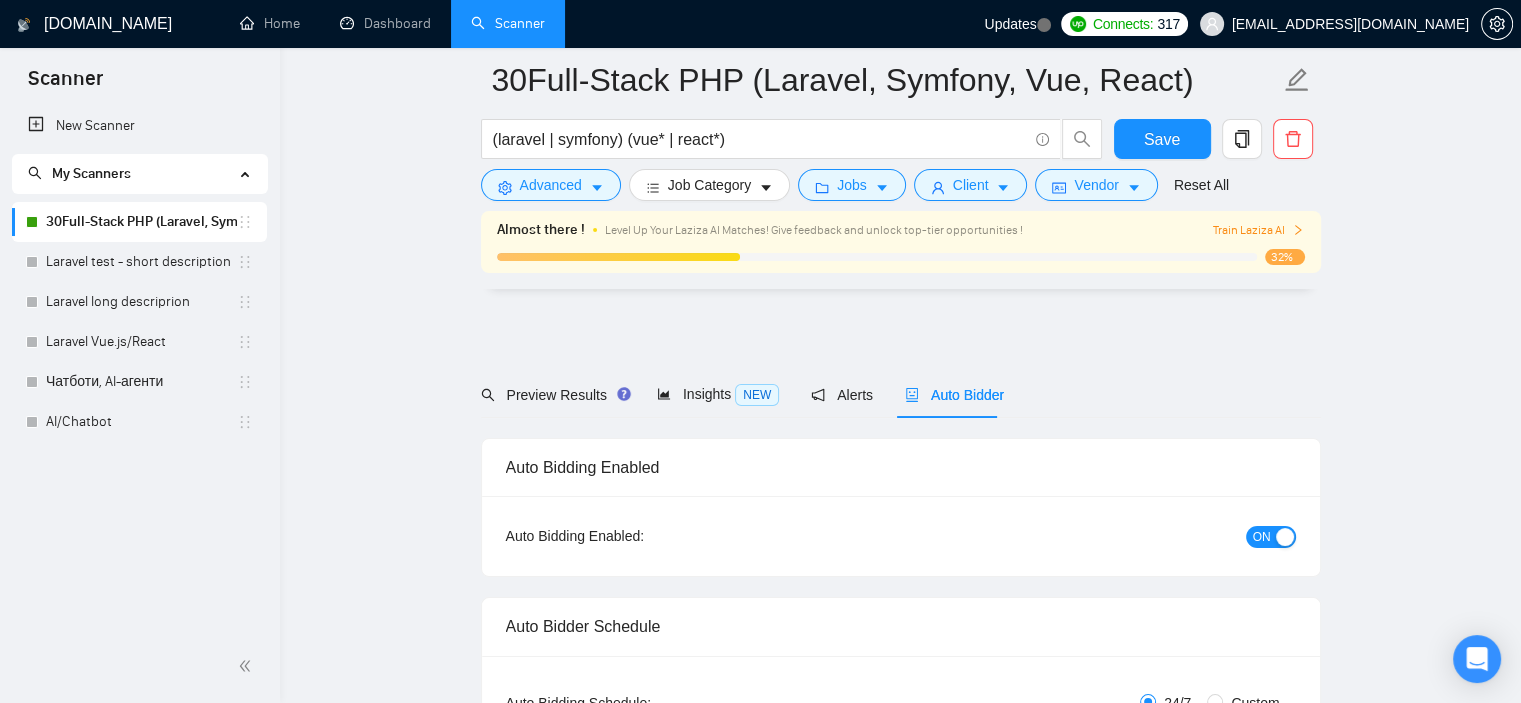 scroll, scrollTop: 666, scrollLeft: 0, axis: vertical 